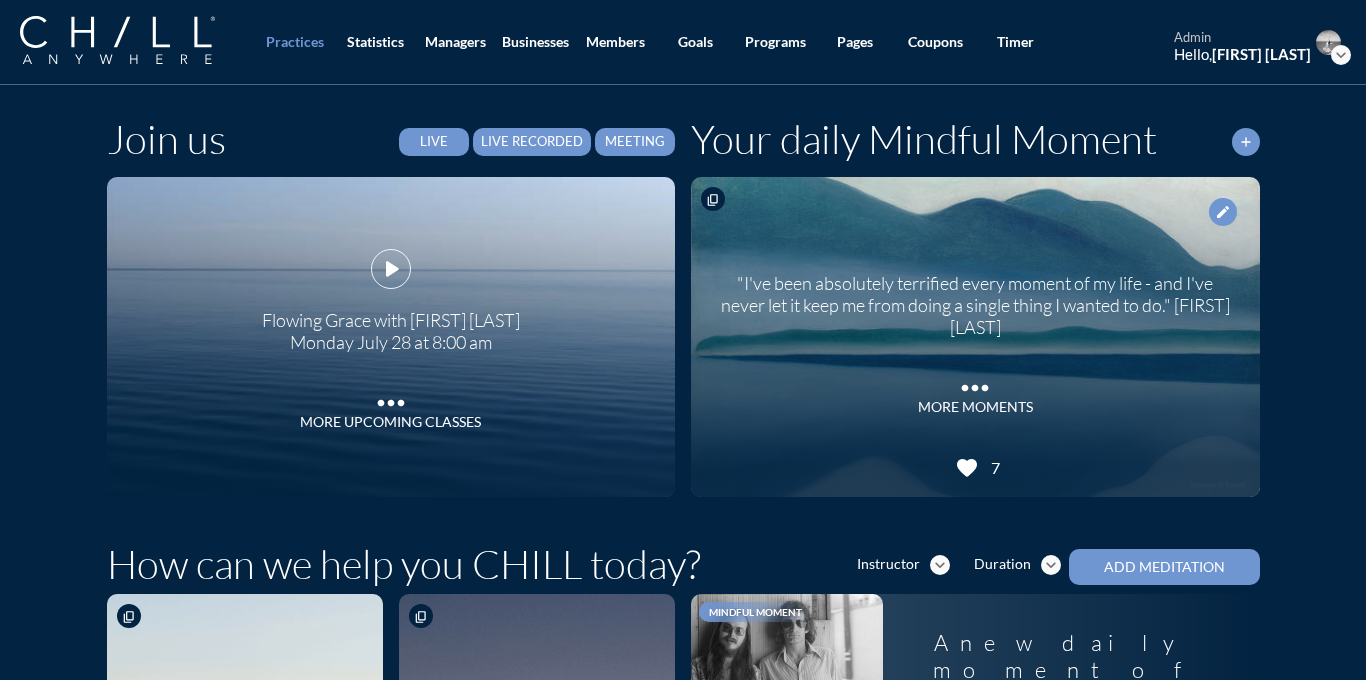 scroll, scrollTop: 0, scrollLeft: 0, axis: both 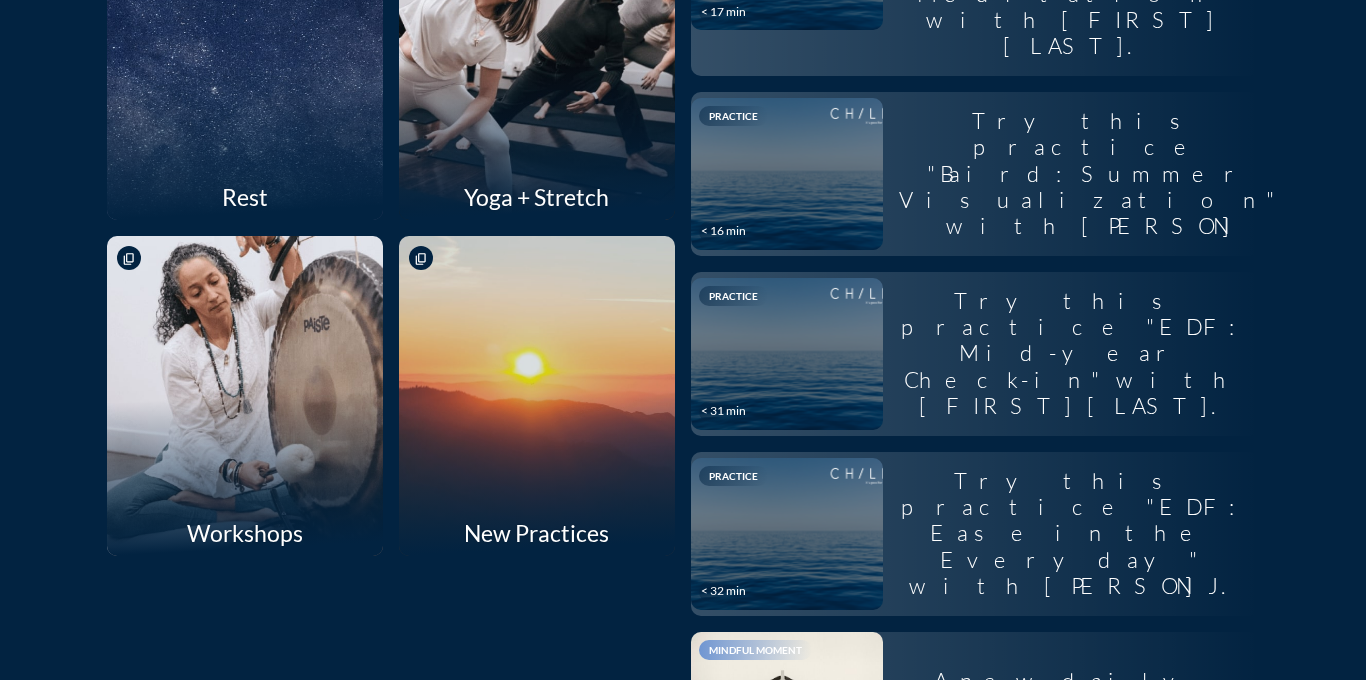 click at bounding box center [536, 59] 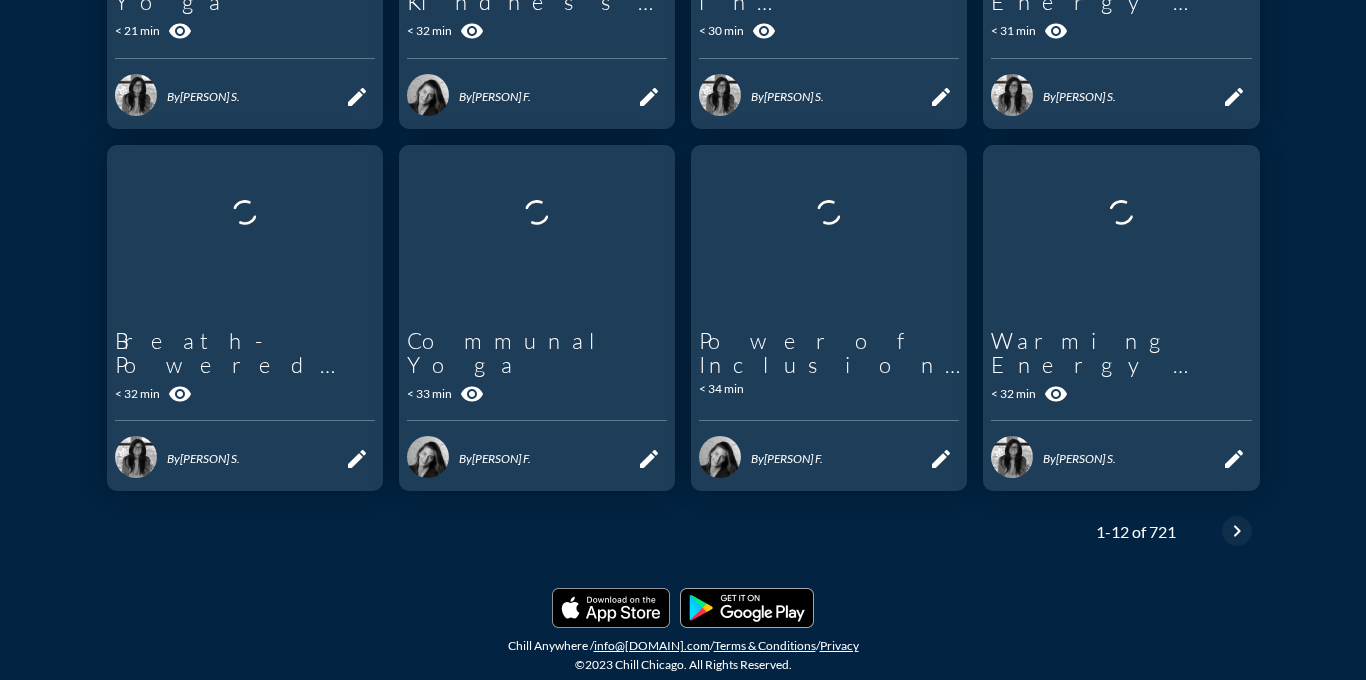 scroll, scrollTop: 0, scrollLeft: 0, axis: both 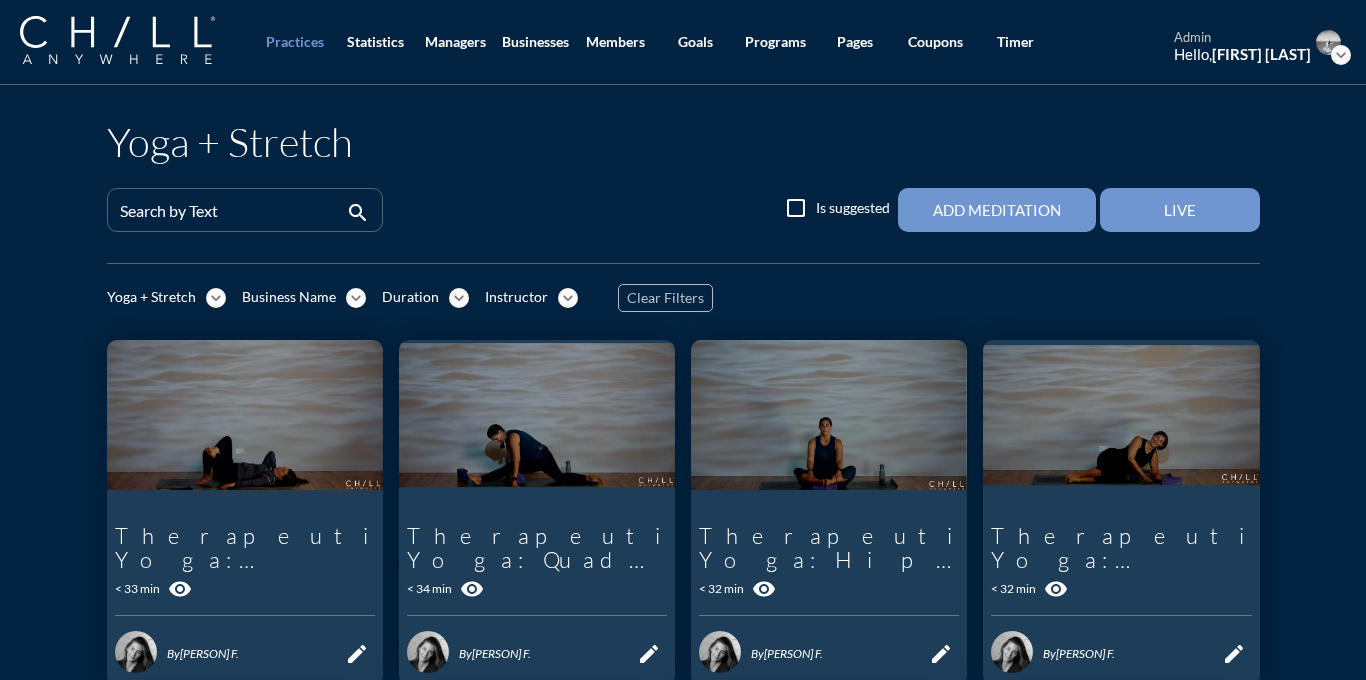 click on "expand_more" at bounding box center (568, 298) 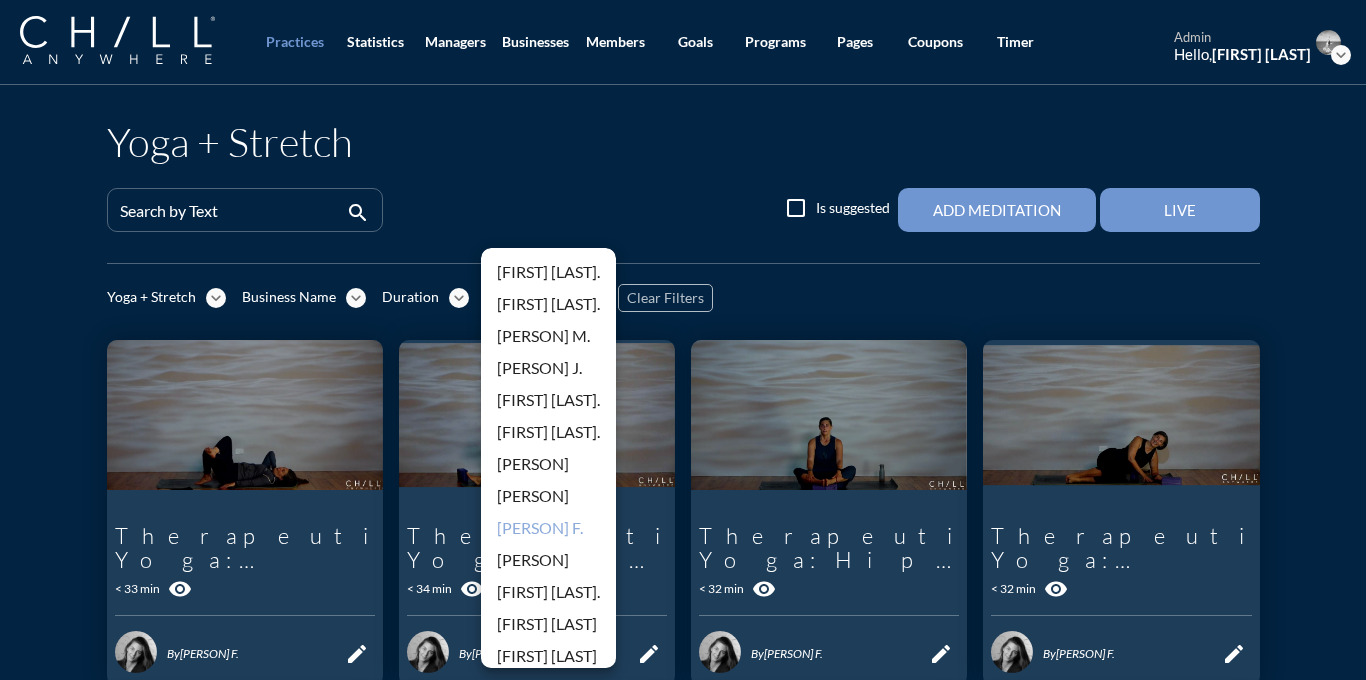 click on "[PERSON] F." at bounding box center [548, 528] 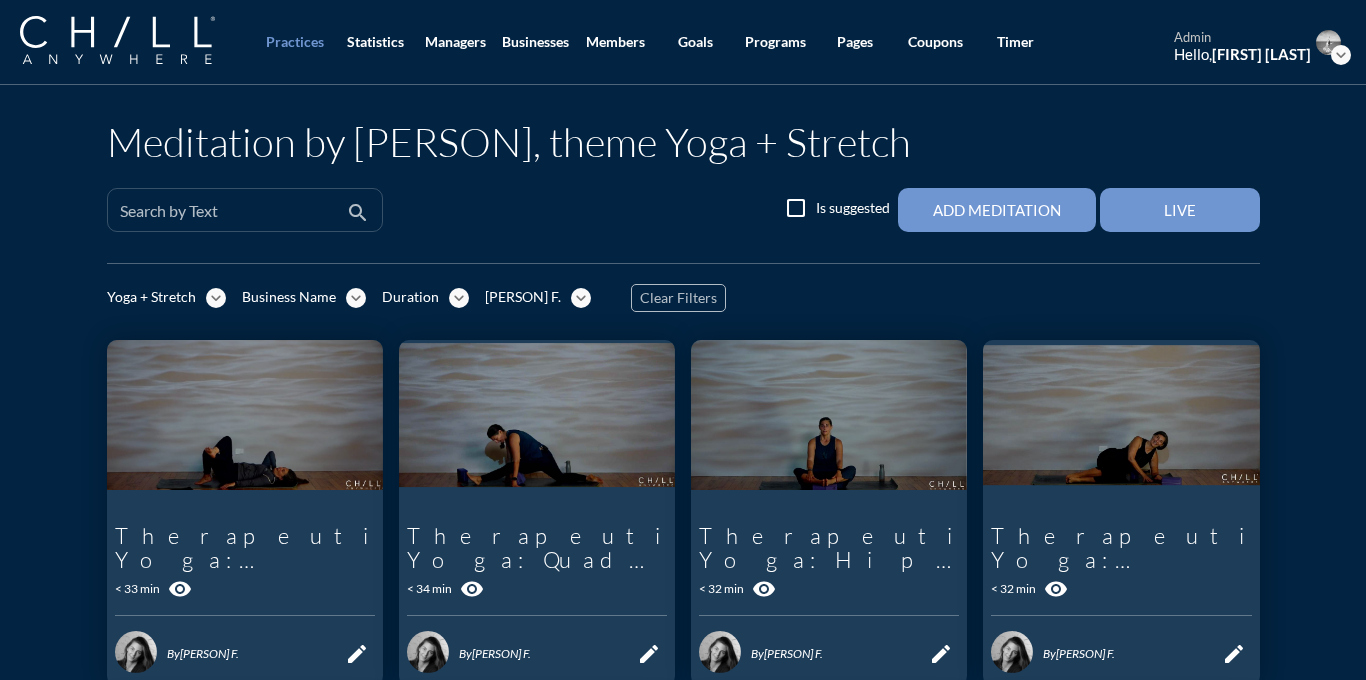 click at bounding box center [231, 218] 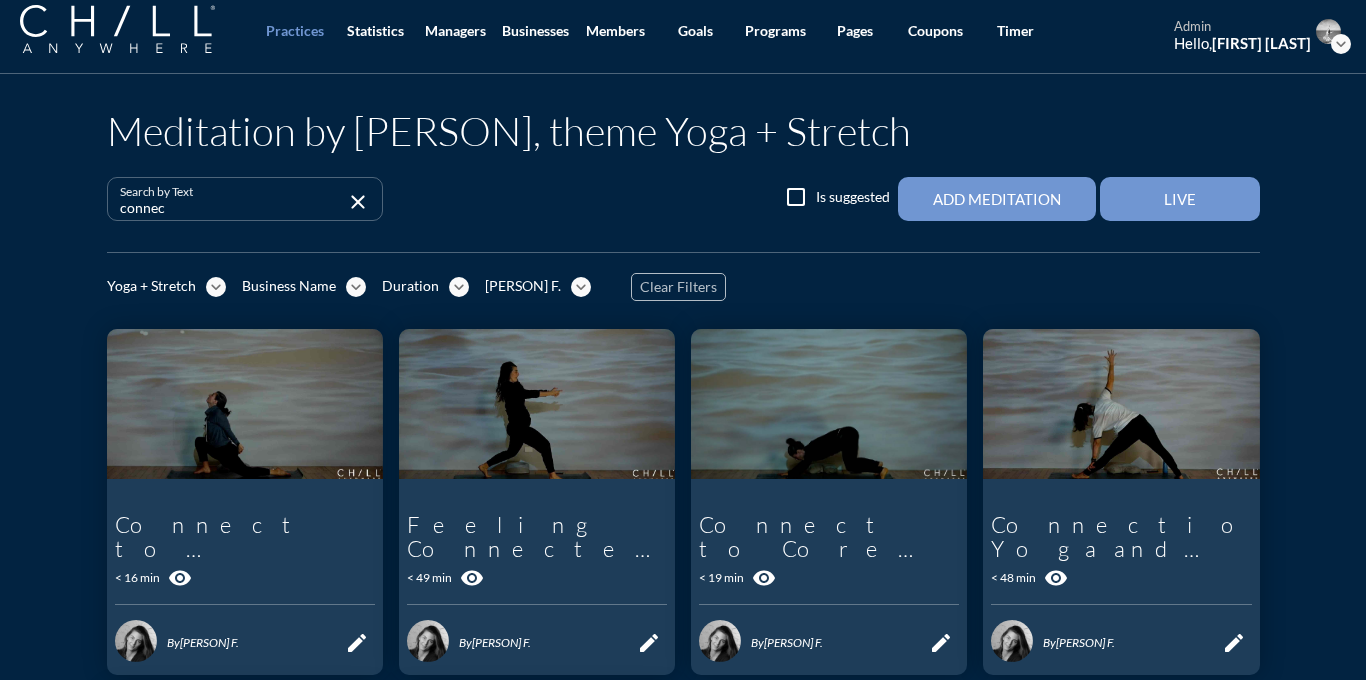 scroll, scrollTop: 0, scrollLeft: 0, axis: both 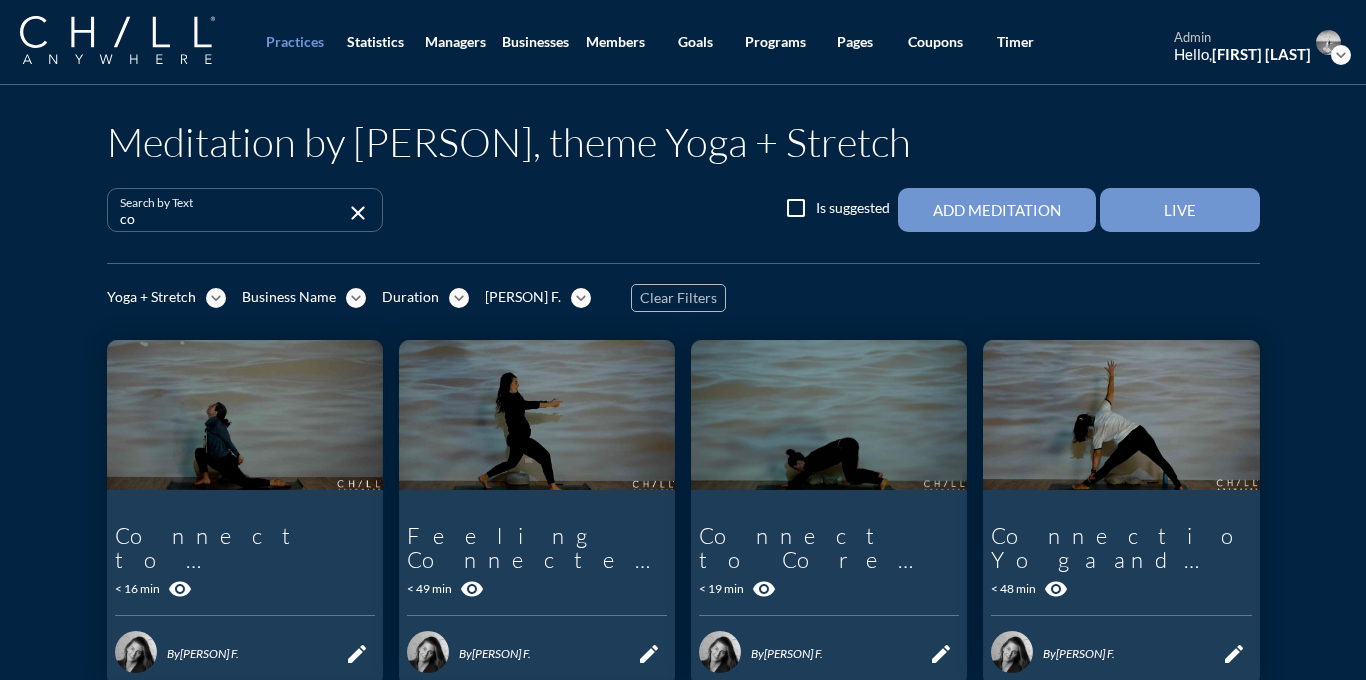 type on "c" 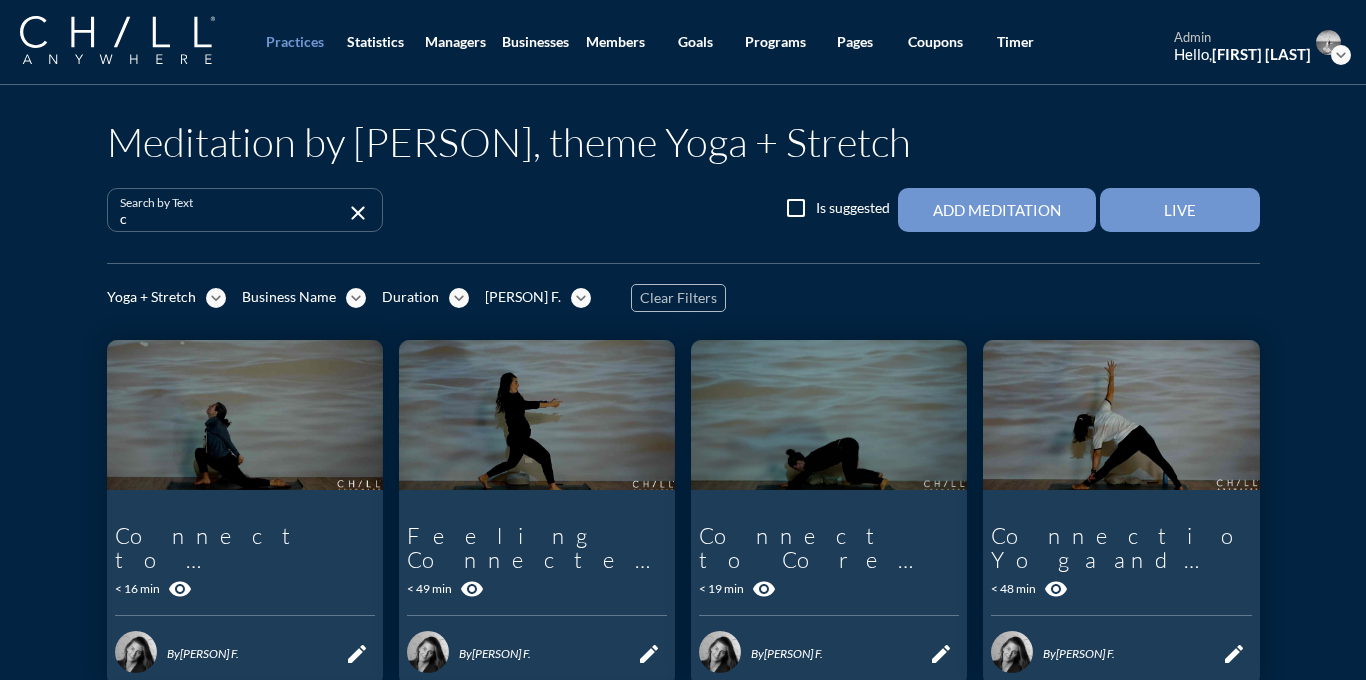 type 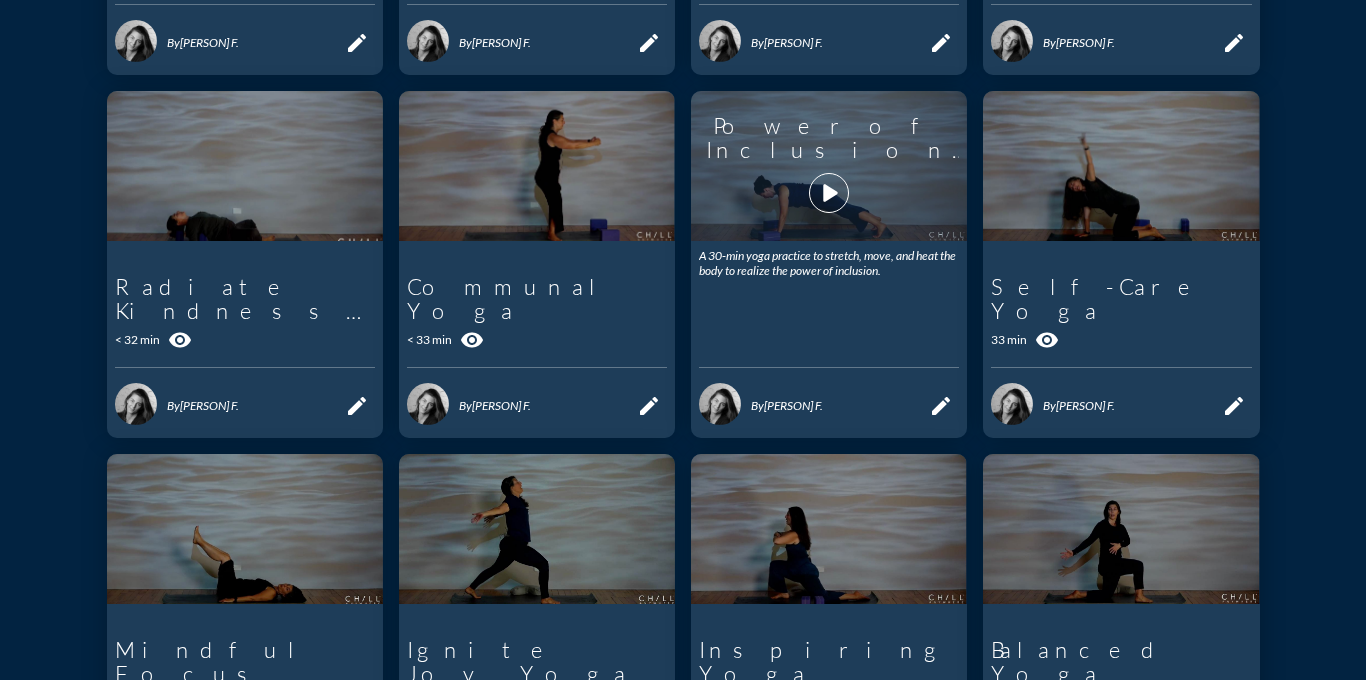 scroll, scrollTop: 871, scrollLeft: 0, axis: vertical 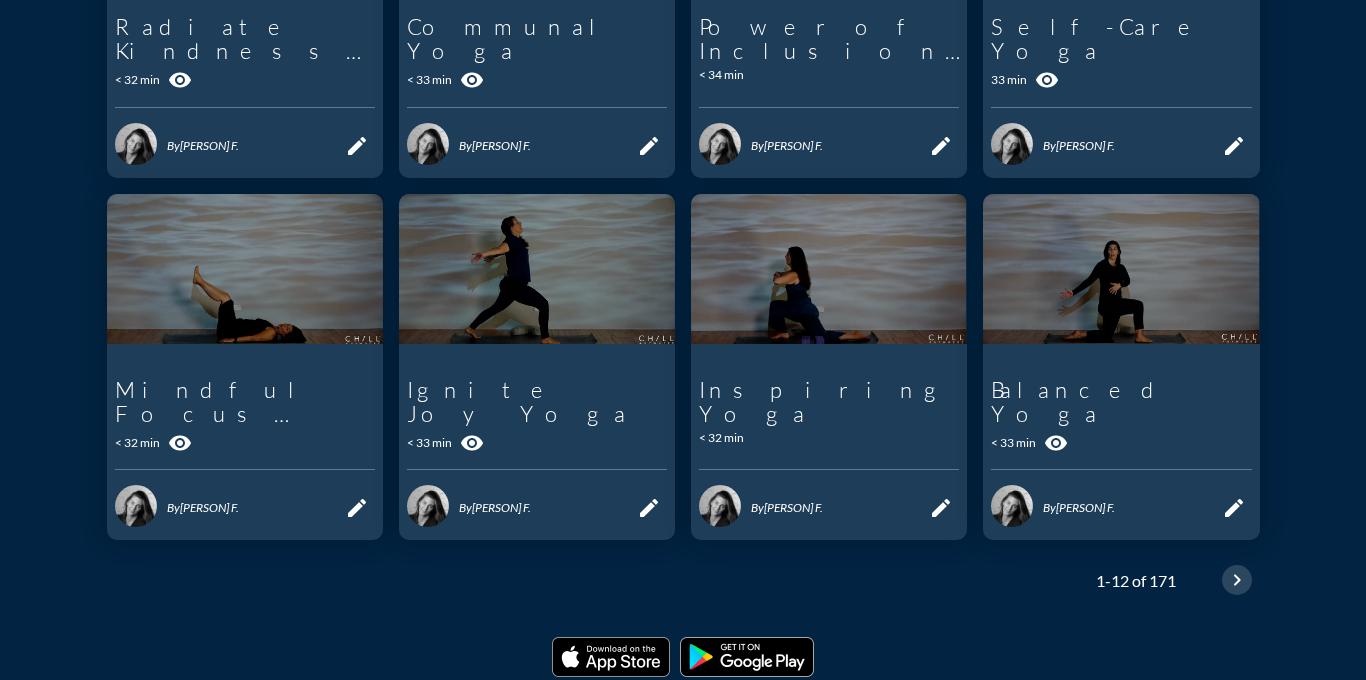 click on "chevron_right" at bounding box center [1237, 580] 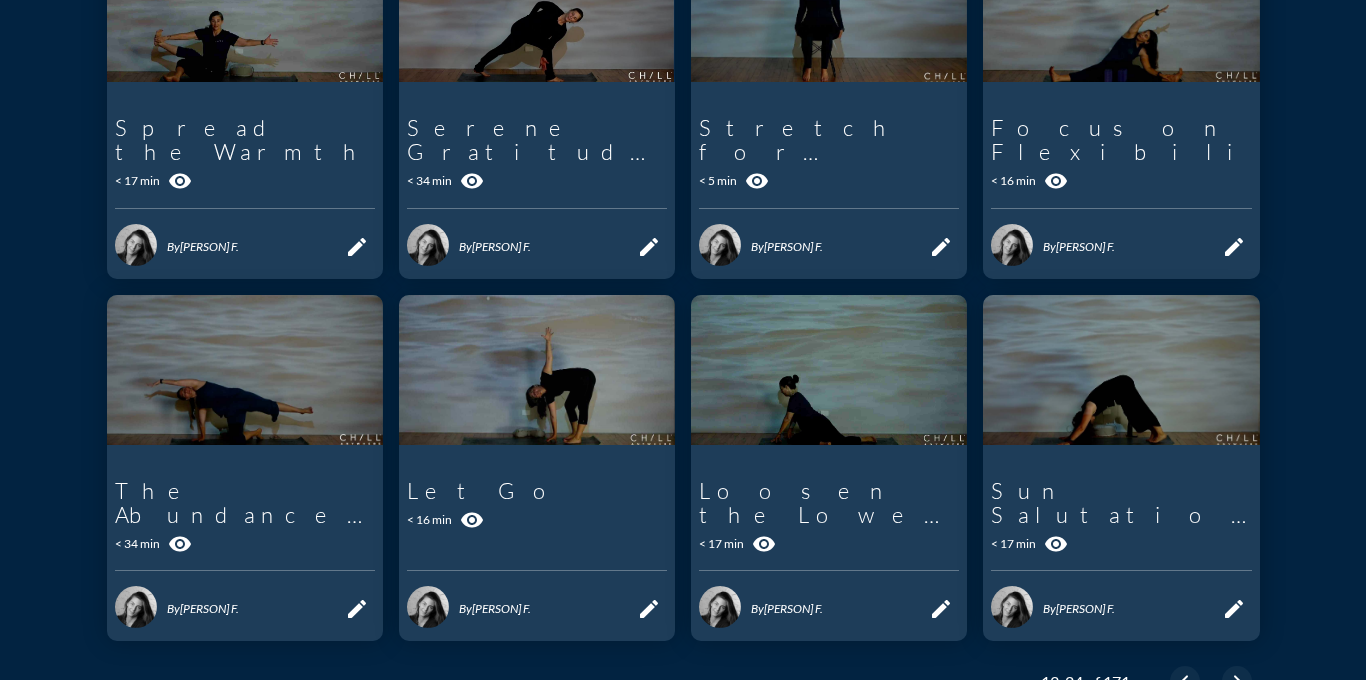 scroll, scrollTop: 831, scrollLeft: 0, axis: vertical 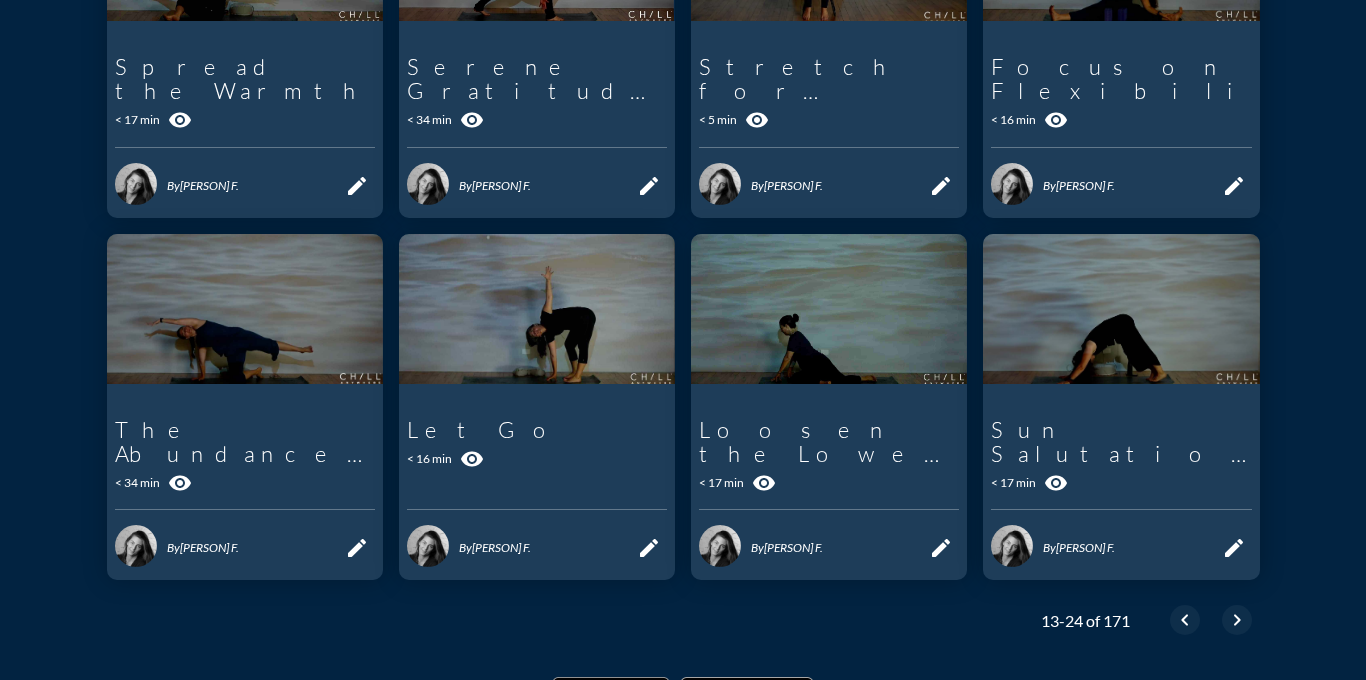 click on "chevron_right" at bounding box center [1237, 620] 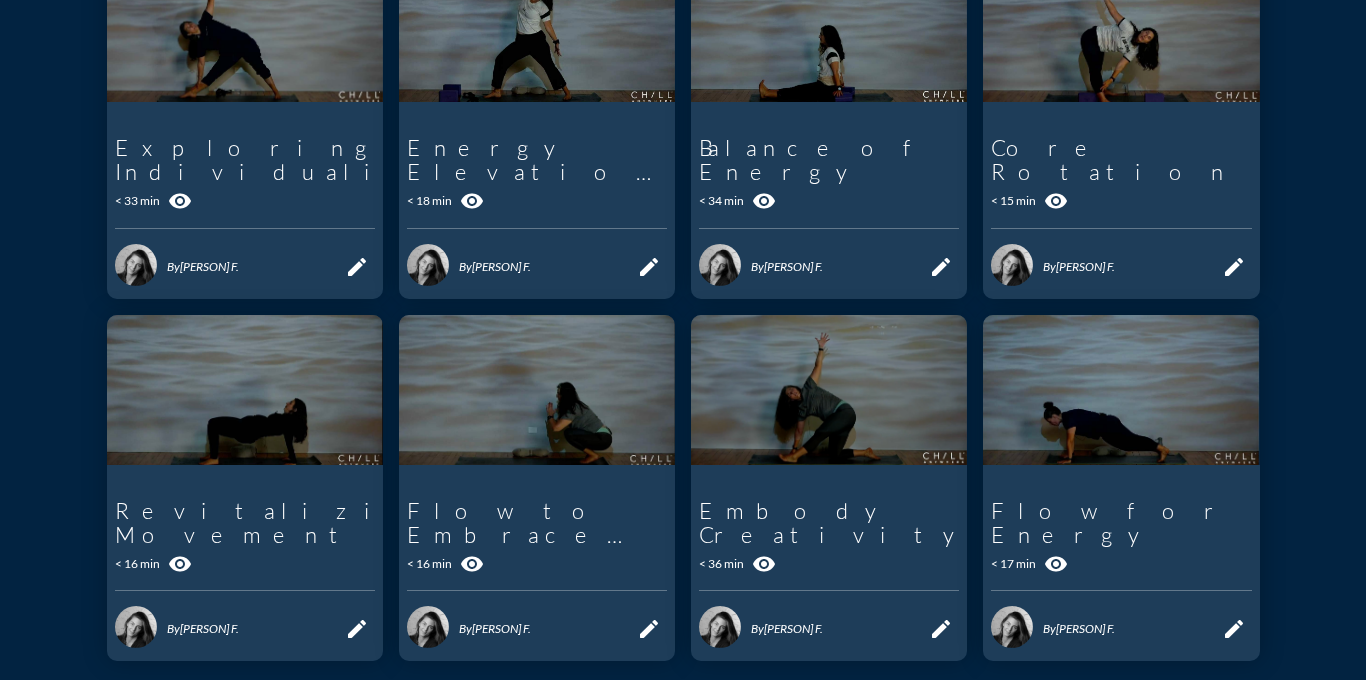scroll, scrollTop: 808, scrollLeft: 0, axis: vertical 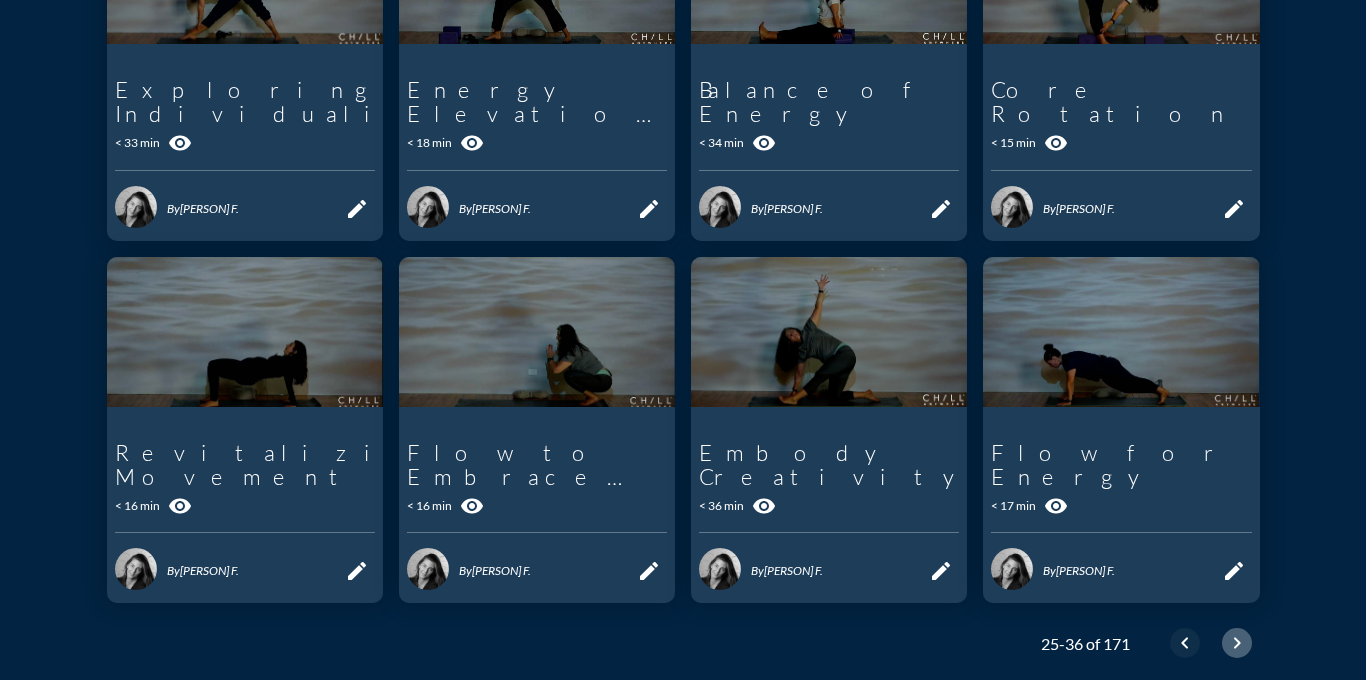 click on "chevron_right" at bounding box center [1237, 643] 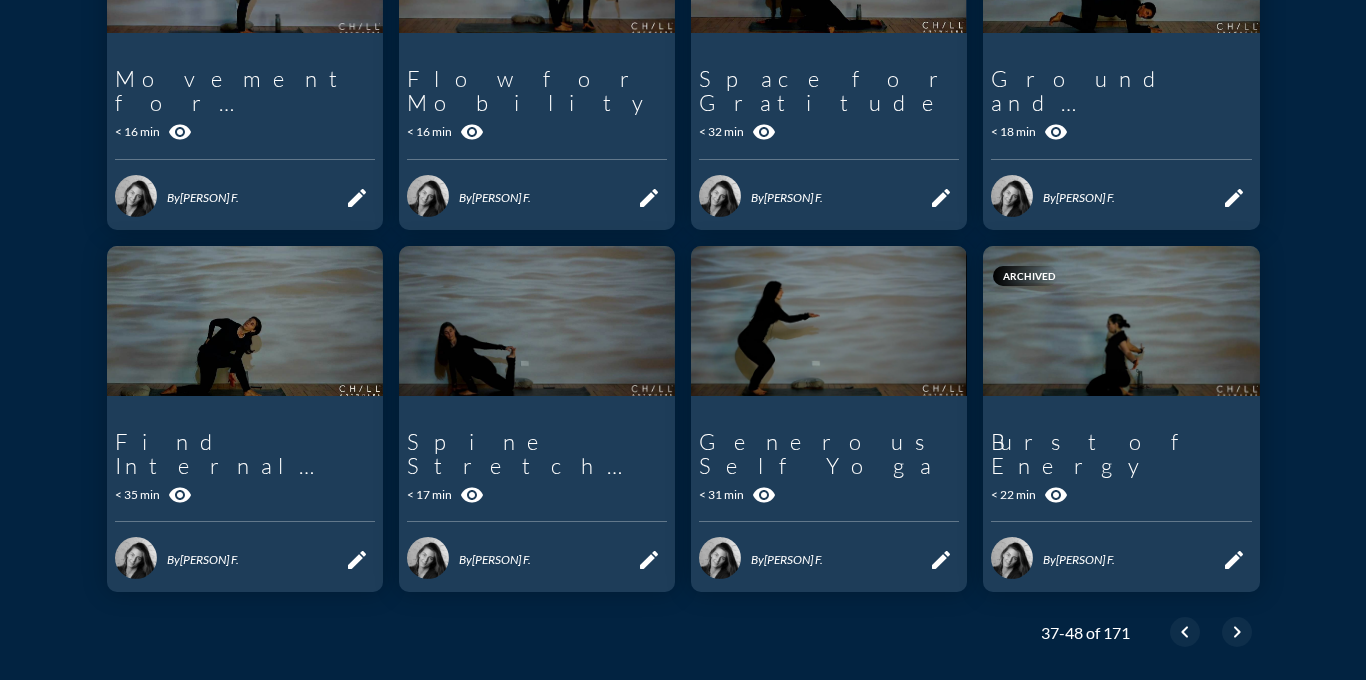 scroll, scrollTop: 822, scrollLeft: 0, axis: vertical 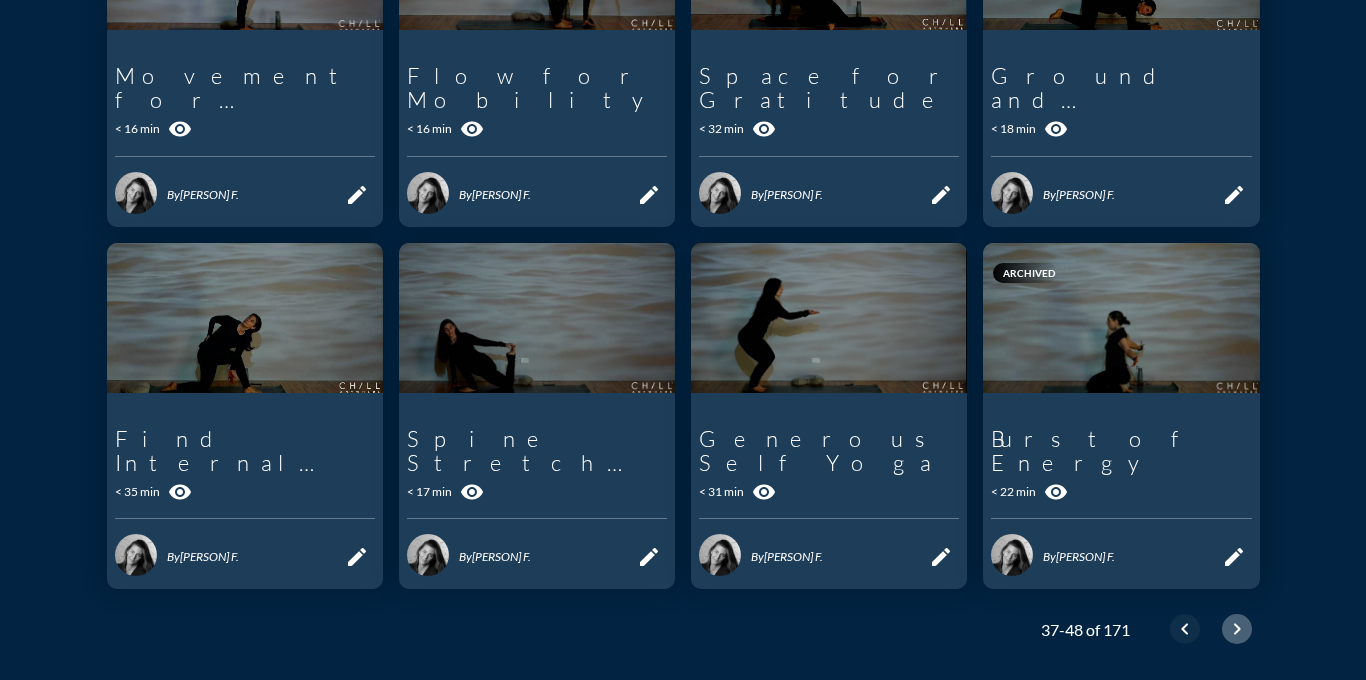 click on "chevron_right" at bounding box center [1237, 629] 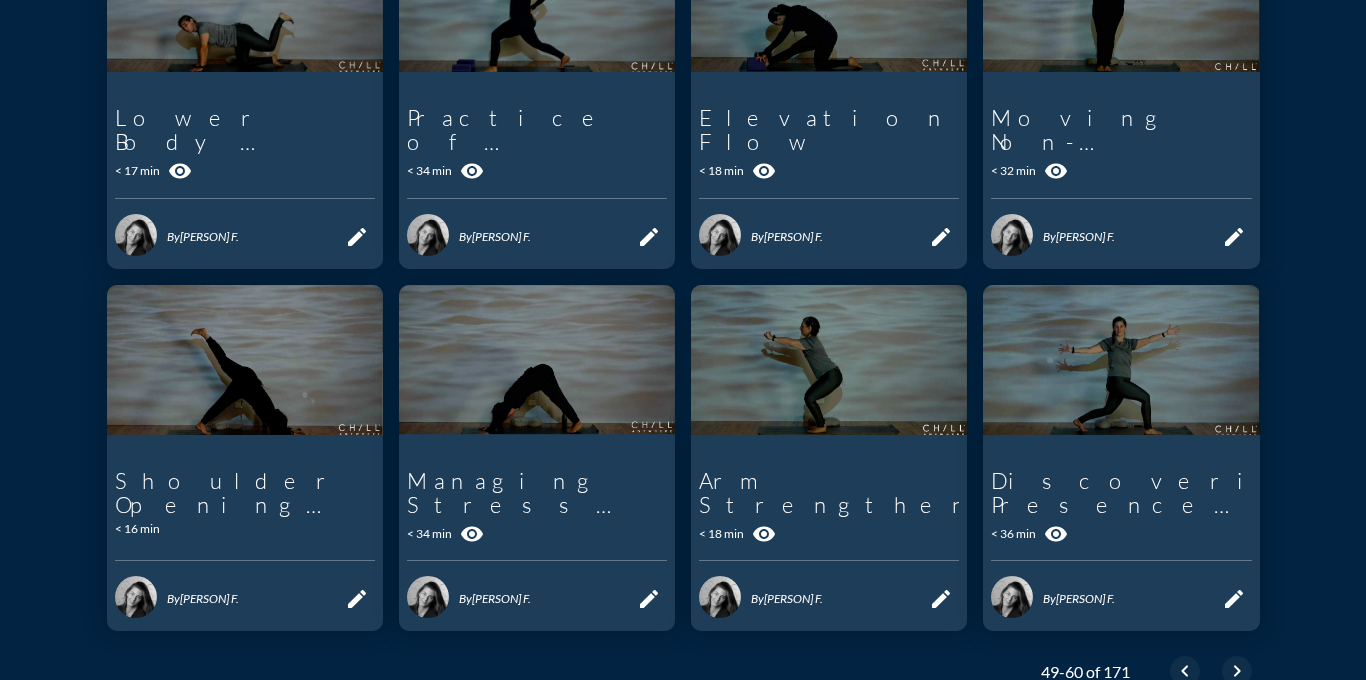 scroll, scrollTop: 779, scrollLeft: 0, axis: vertical 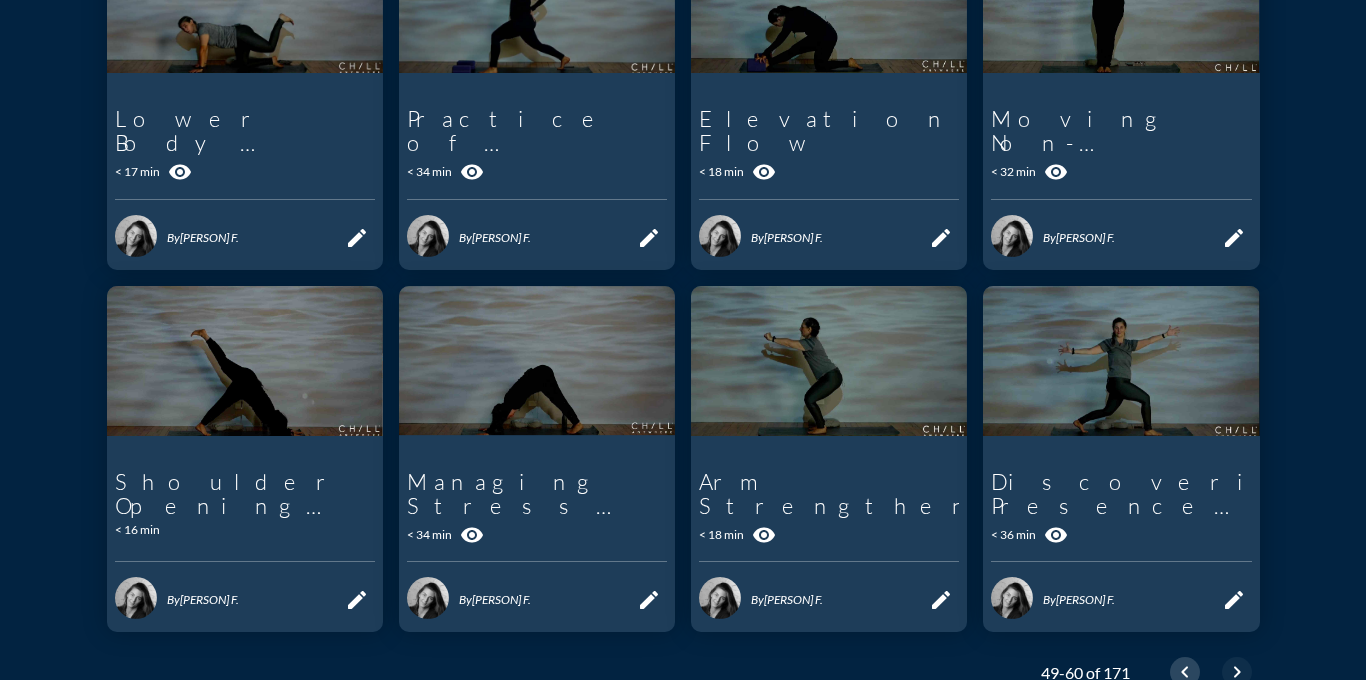 click on "chevron_left" at bounding box center (1185, 672) 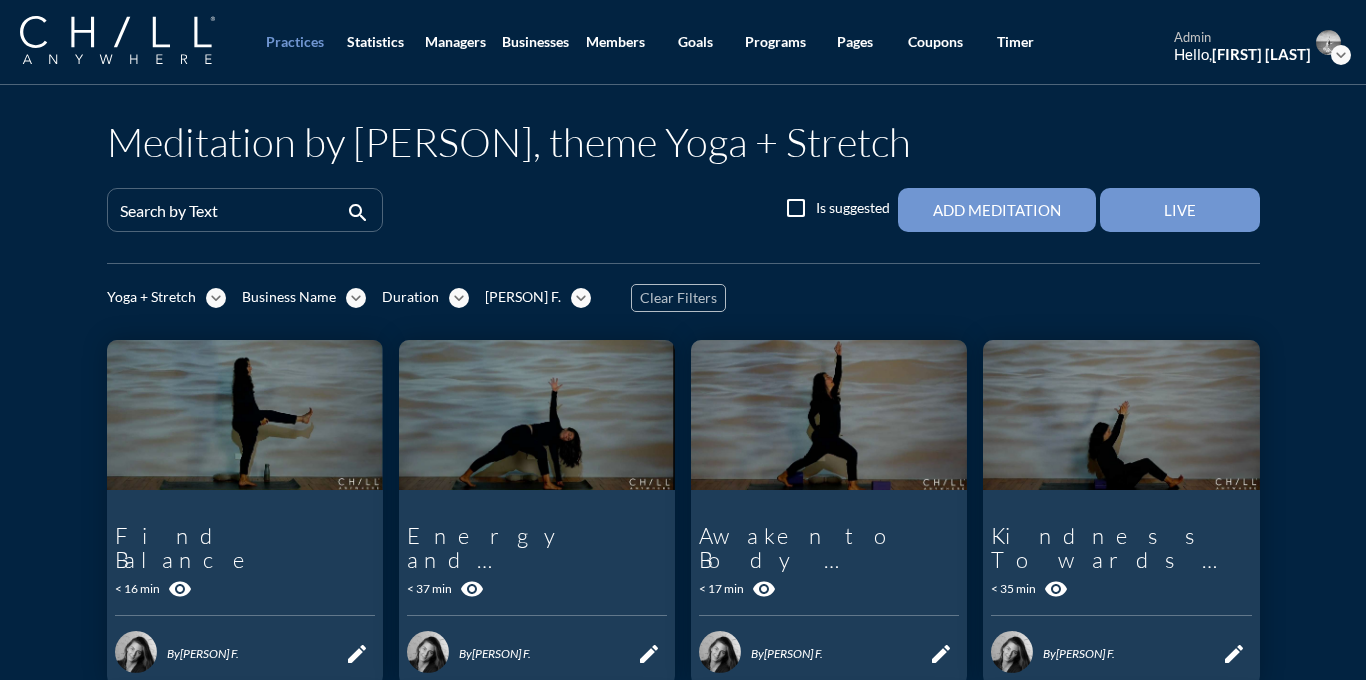 scroll, scrollTop: 919, scrollLeft: 0, axis: vertical 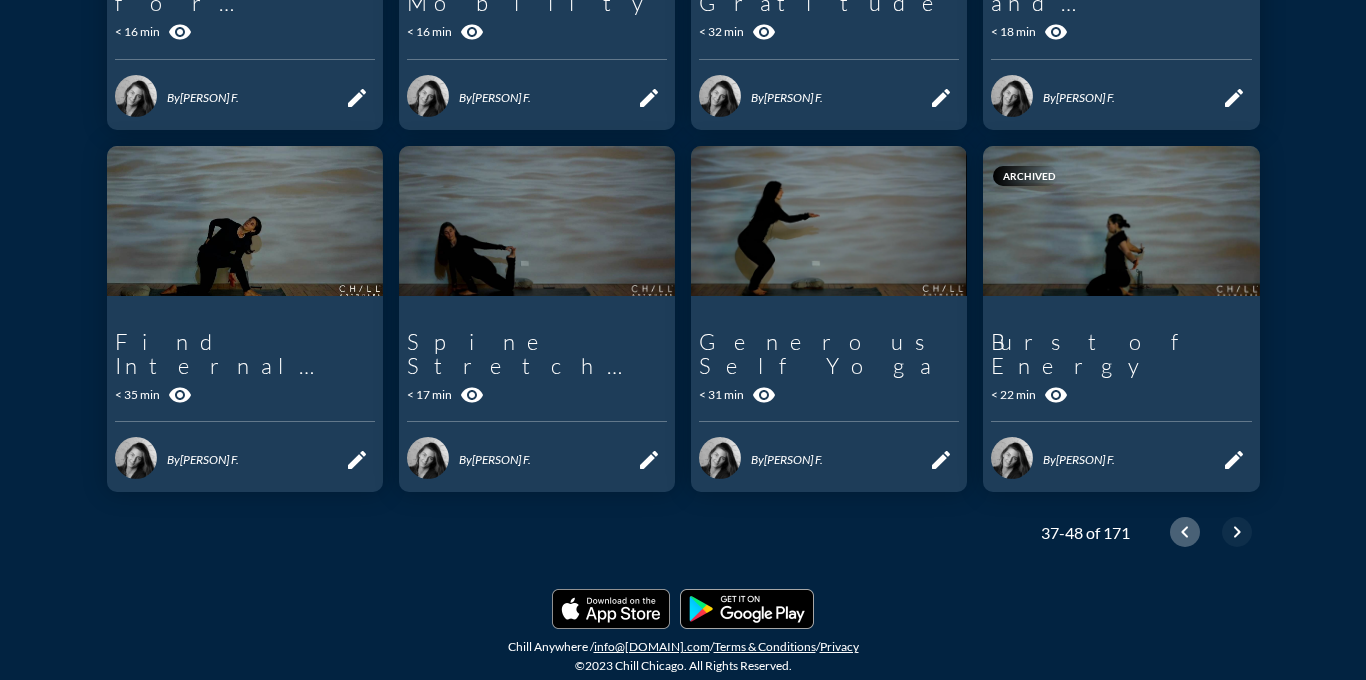 click on "chevron_left" at bounding box center [1185, 532] 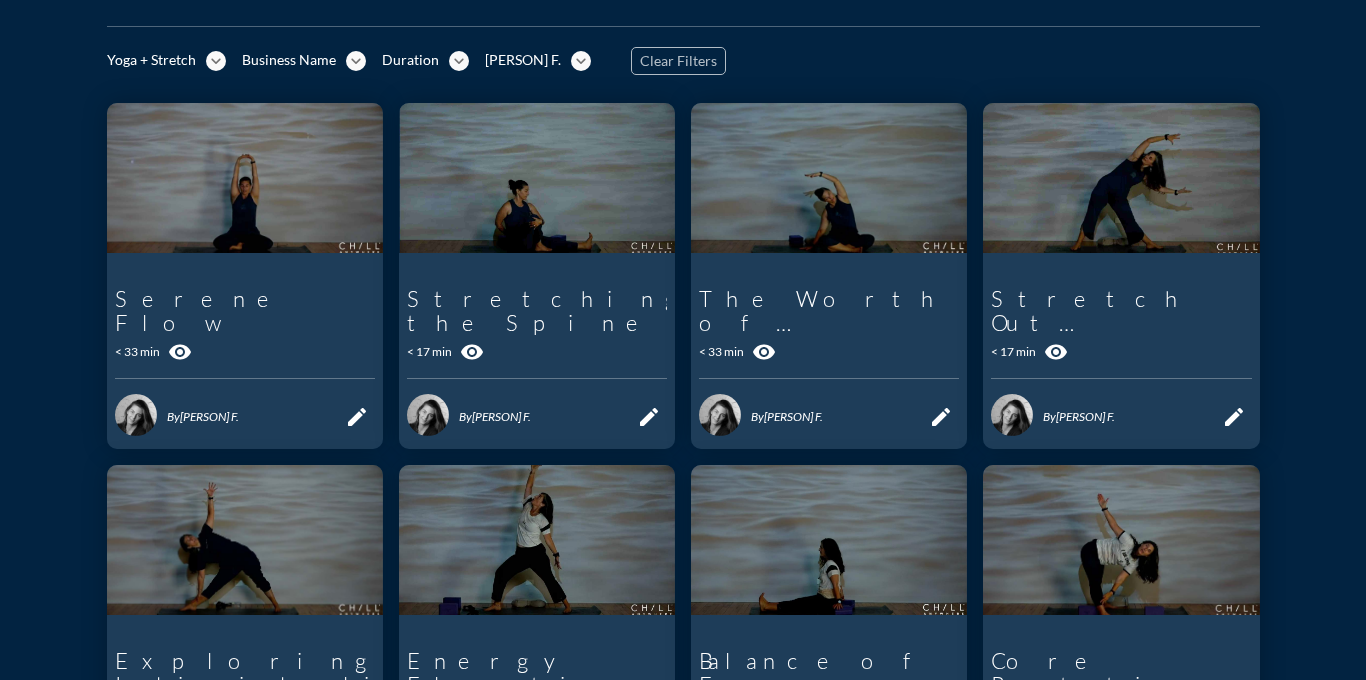 scroll, scrollTop: 871, scrollLeft: 0, axis: vertical 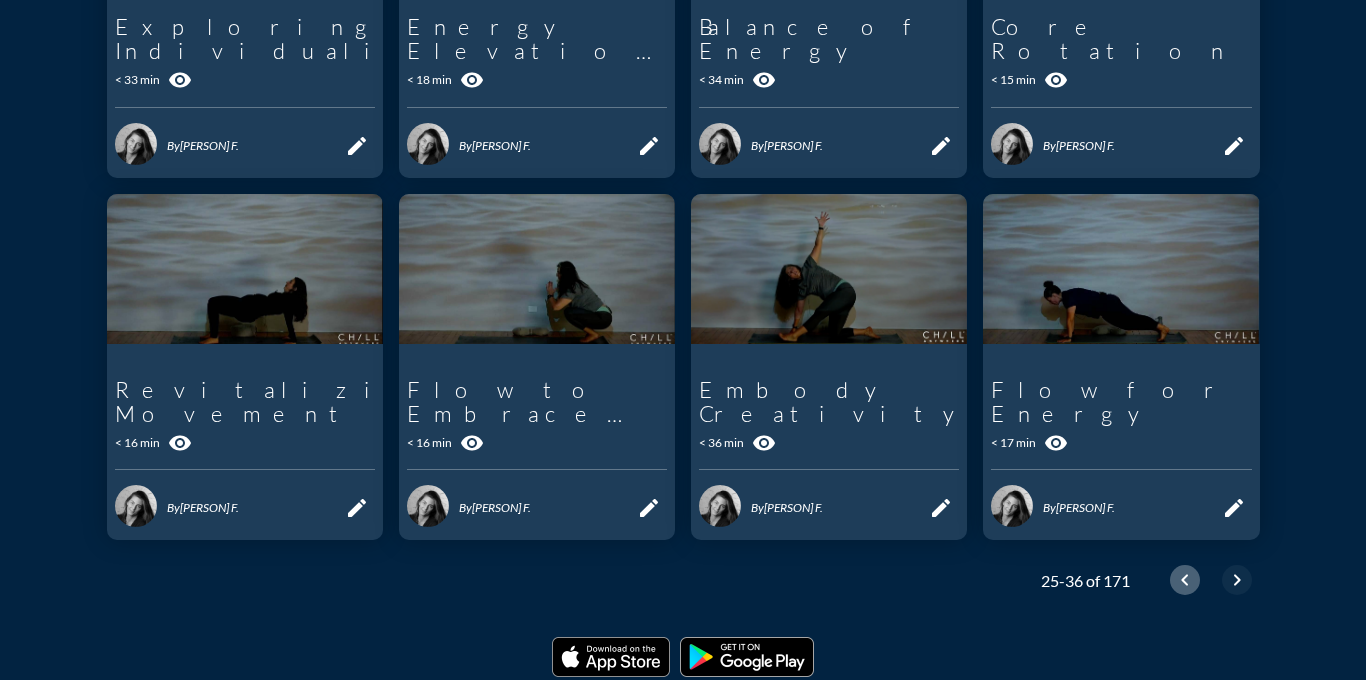 click on "chevron_left" at bounding box center [1185, 580] 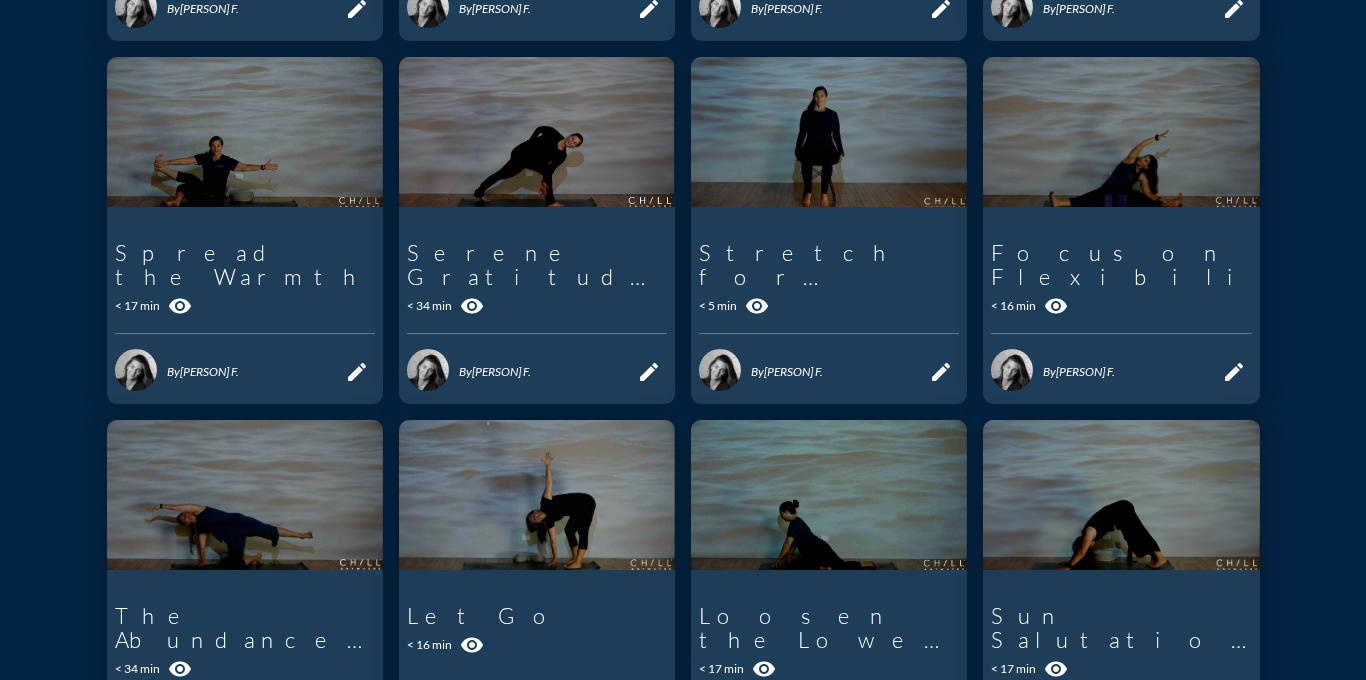 scroll, scrollTop: 730, scrollLeft: 0, axis: vertical 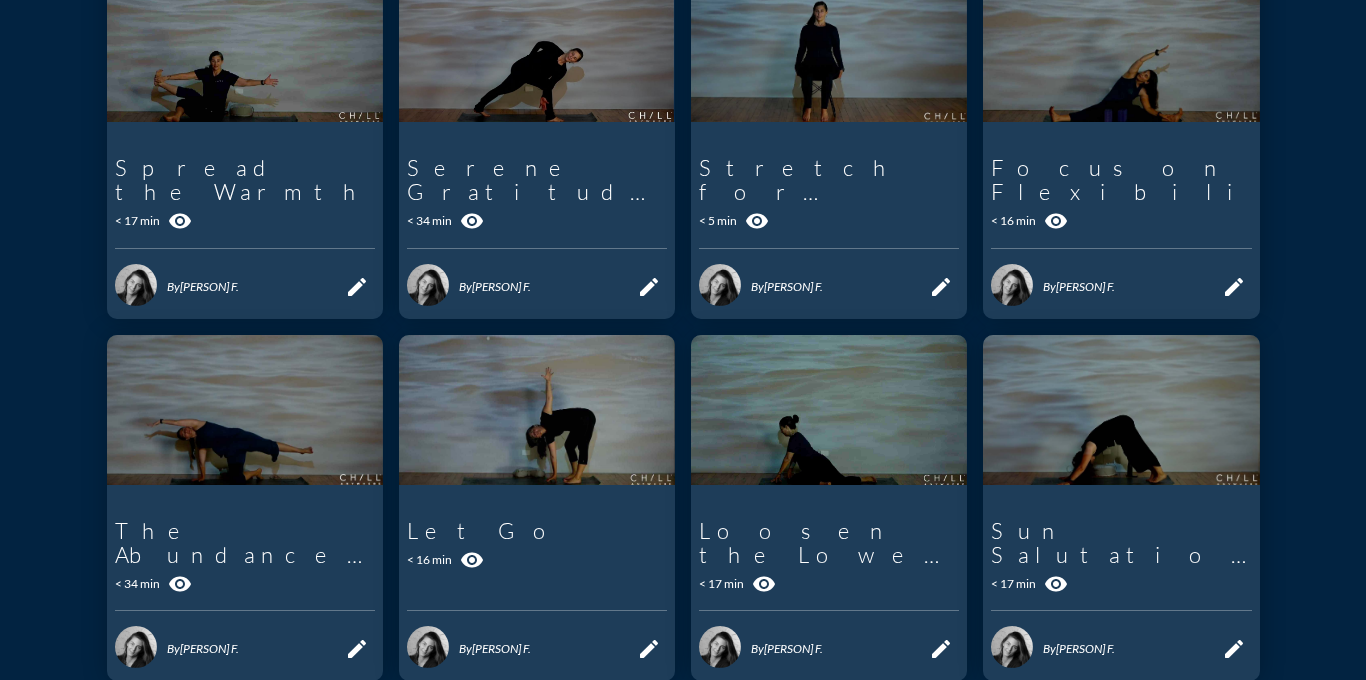 click on "chevron_left" at bounding box center (1185, 721) 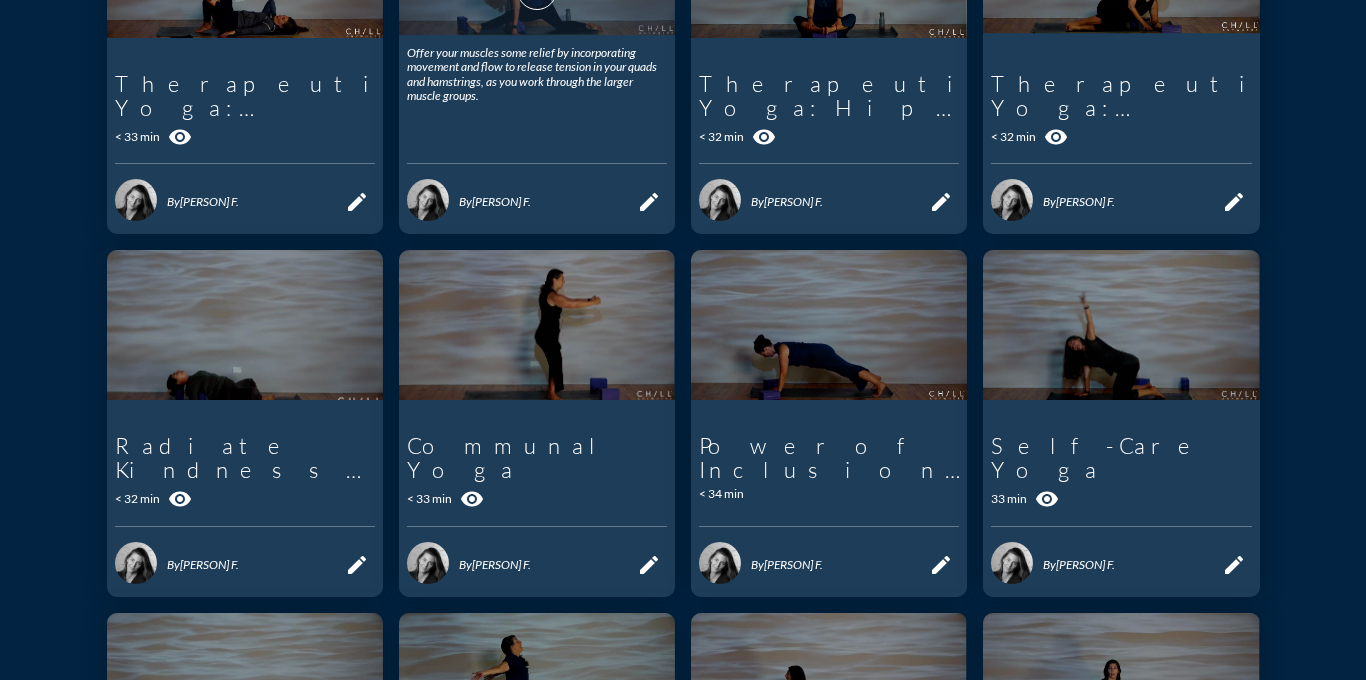 scroll, scrollTop: 492, scrollLeft: 0, axis: vertical 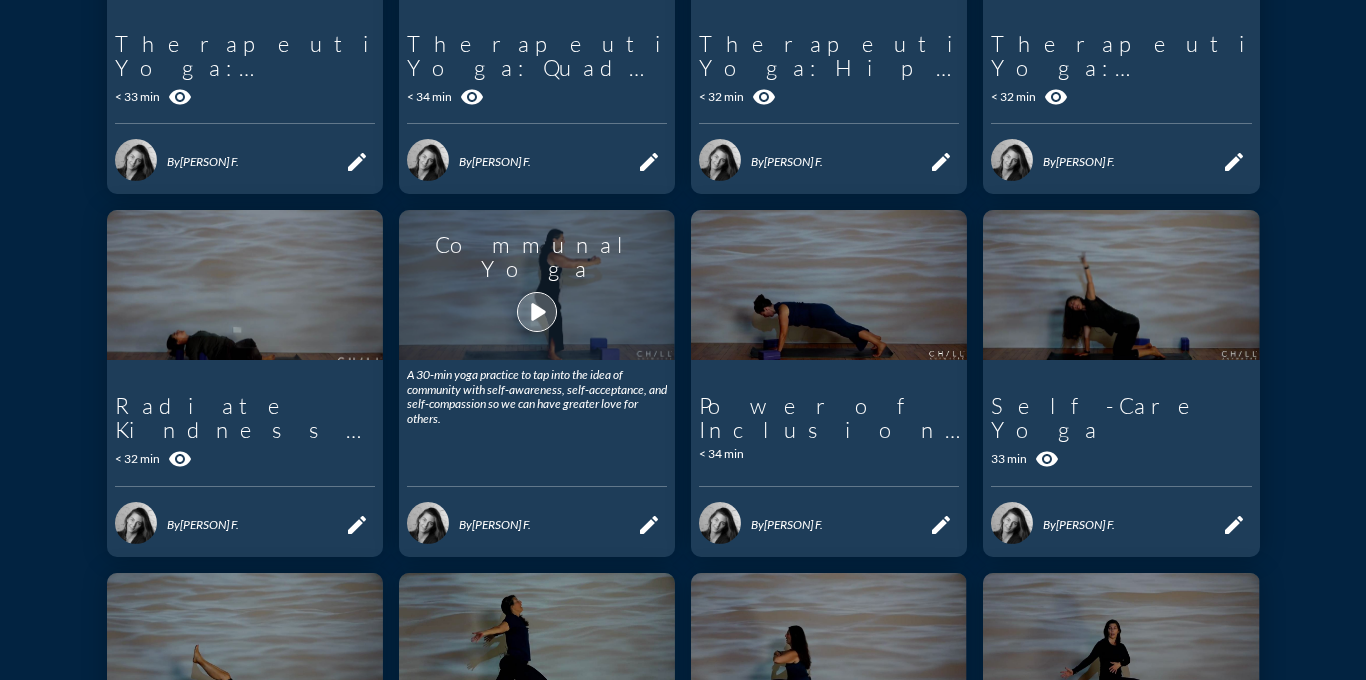 click on "play_arrow" at bounding box center (537, 312) 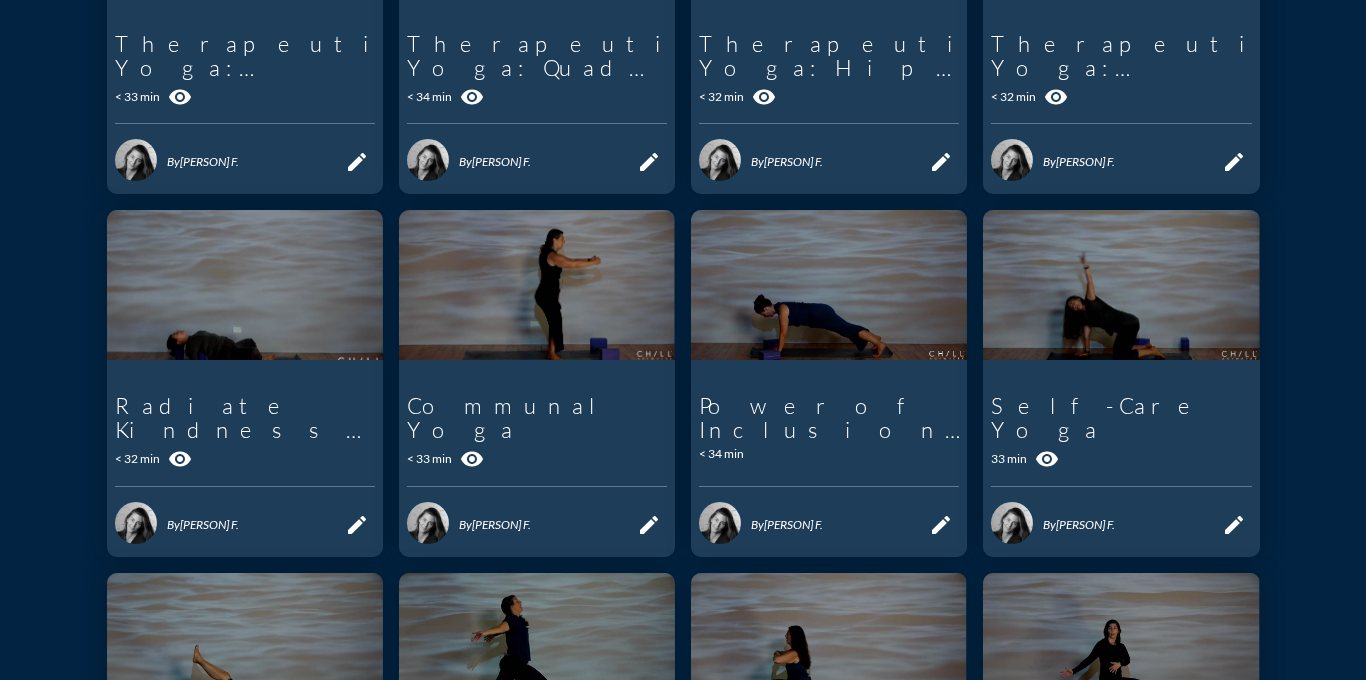 scroll, scrollTop: 0, scrollLeft: 0, axis: both 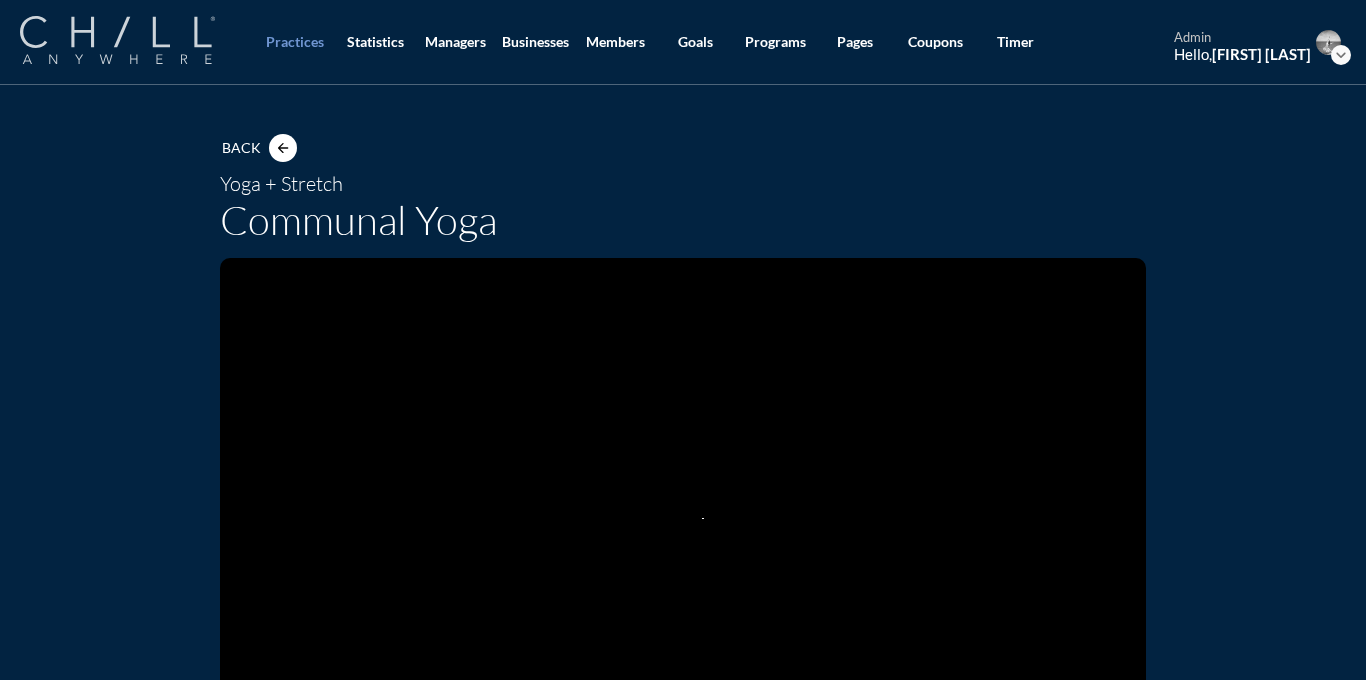 click at bounding box center (117, 40) 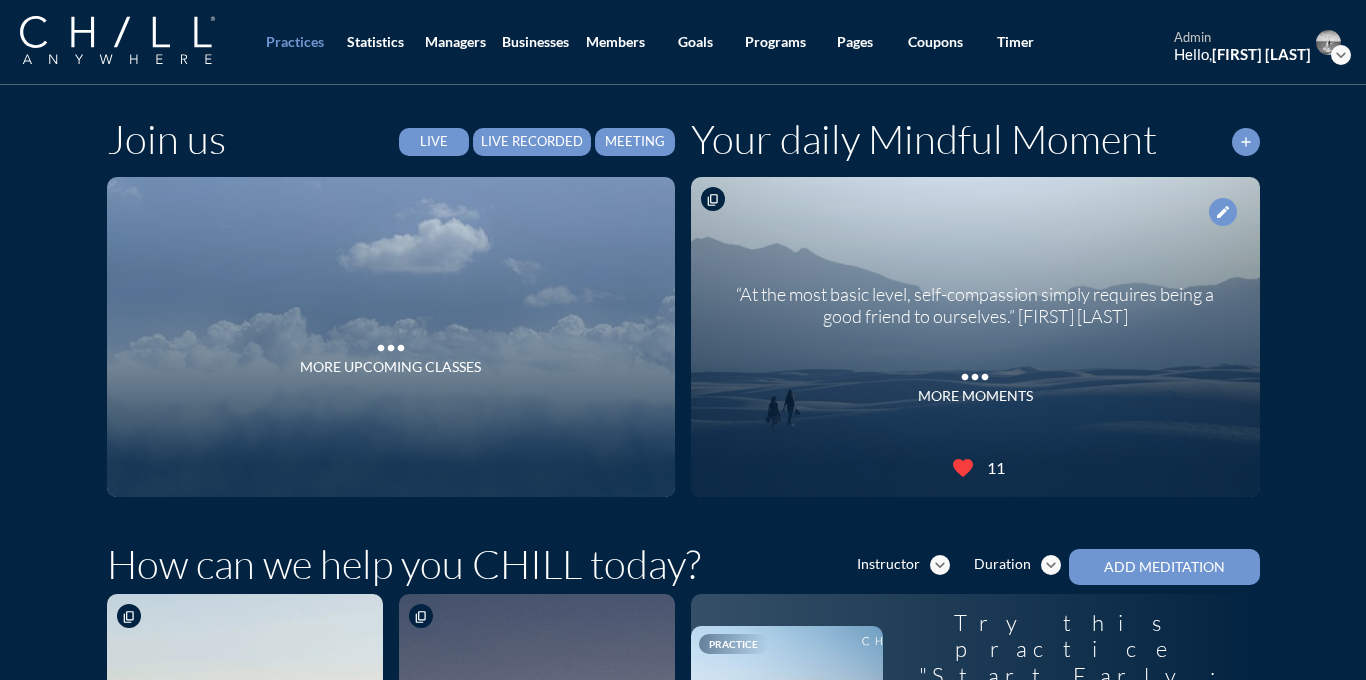 click on "Live Recorded" at bounding box center (532, 142) 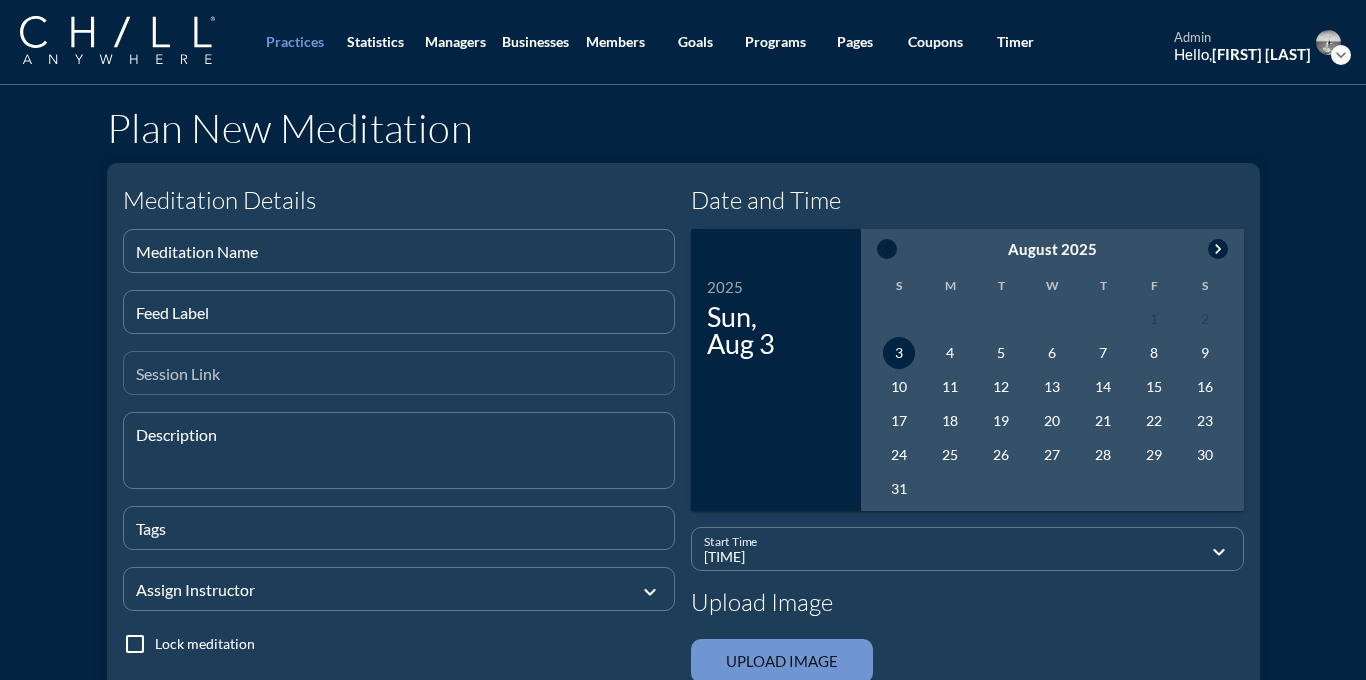 click on "Session Link" at bounding box center [399, 373] 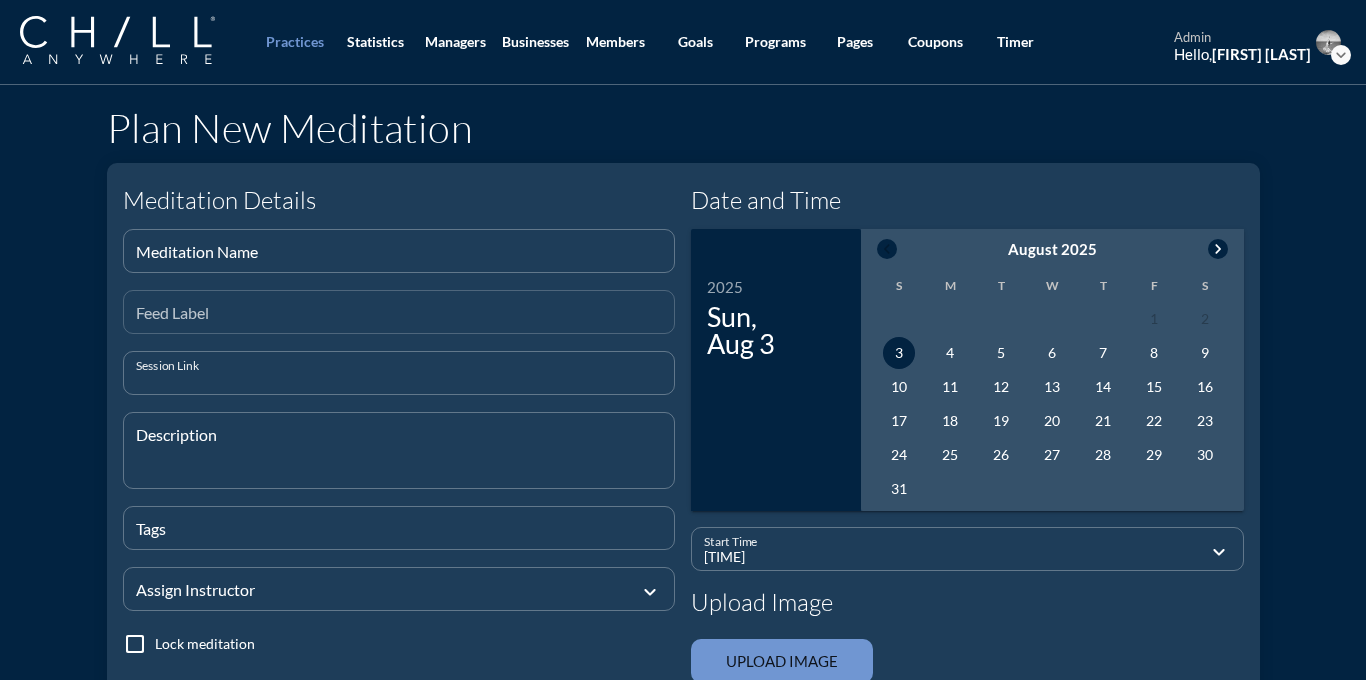 paste on "https://app.chillanywhere.com/sessions/view/61a4be2f73f6a2bb52f3f817e5e5dd2a" 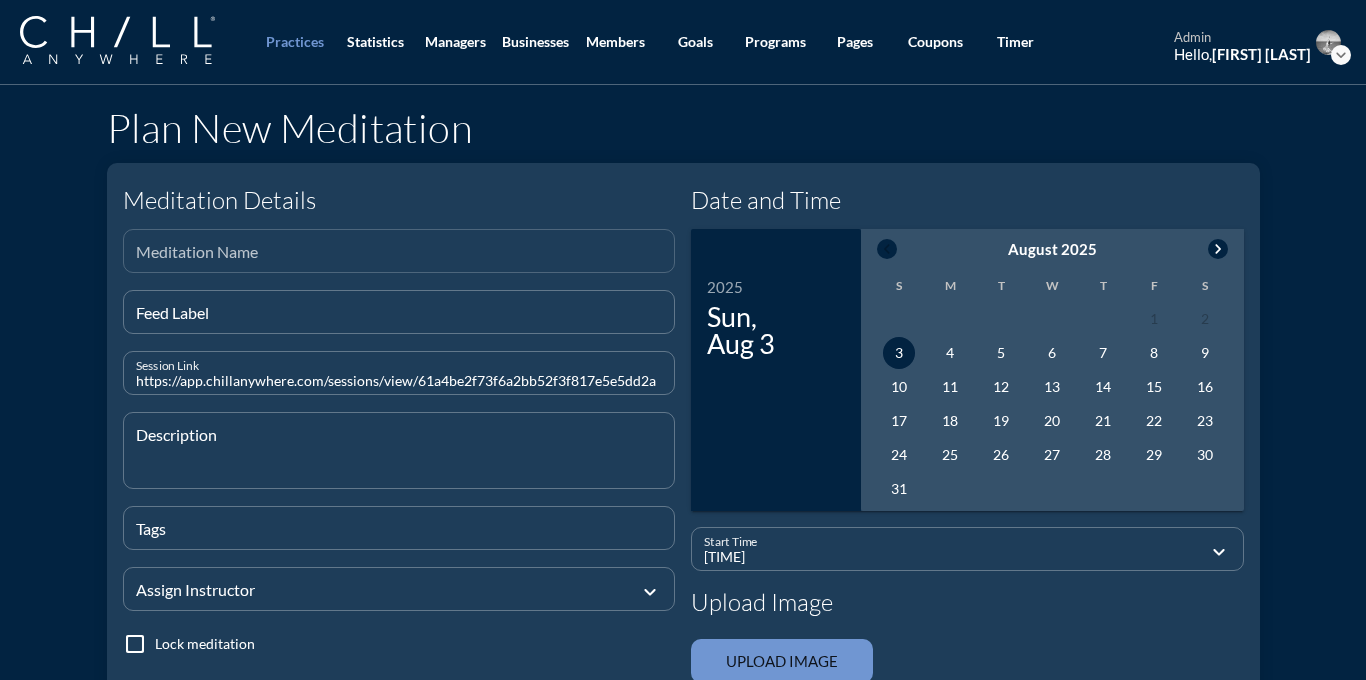 type on "https://app.chillanywhere.com/sessions/view/61a4be2f73f6a2bb52f3f817e5e5dd2a" 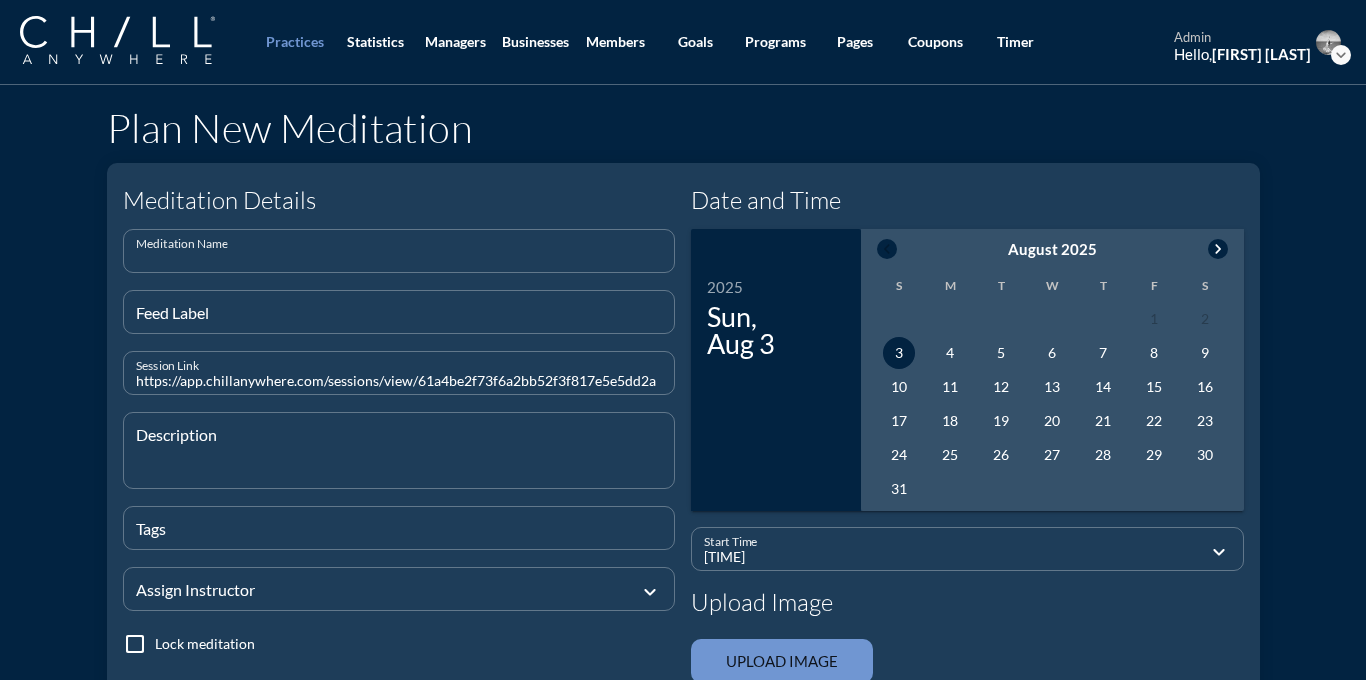 click at bounding box center [399, 259] 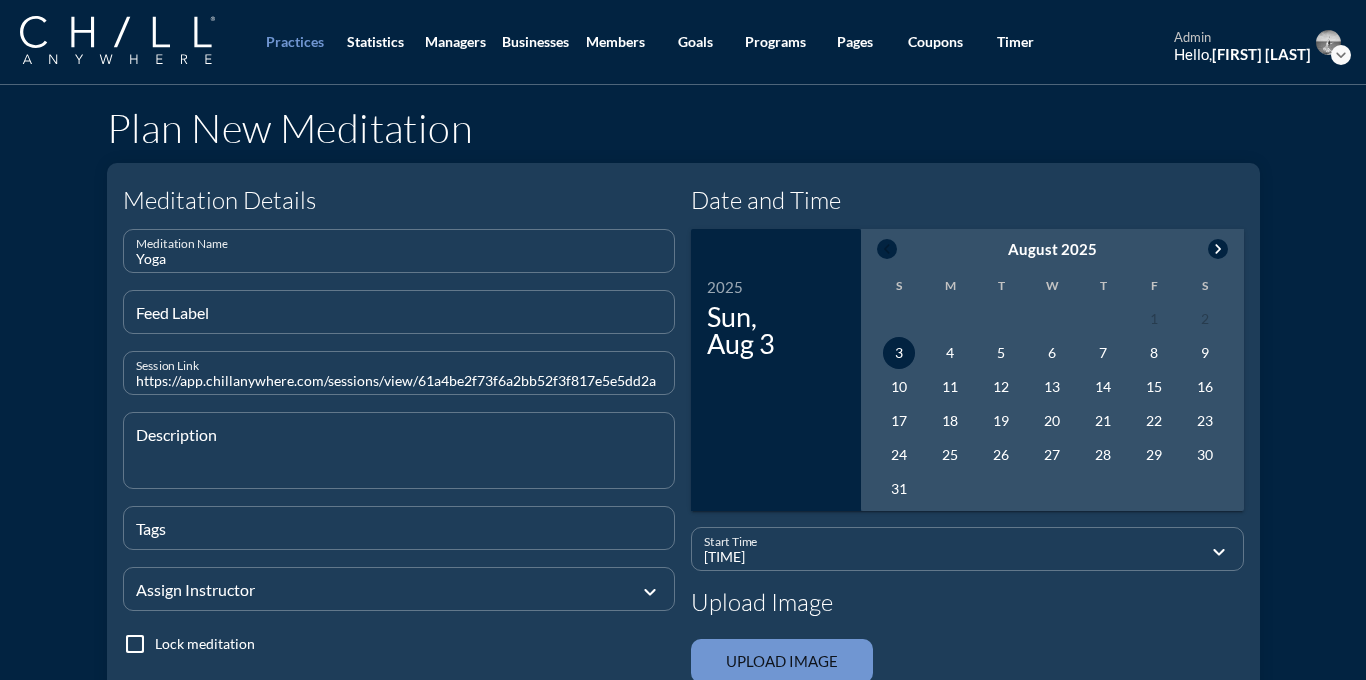 type on "Yoga" 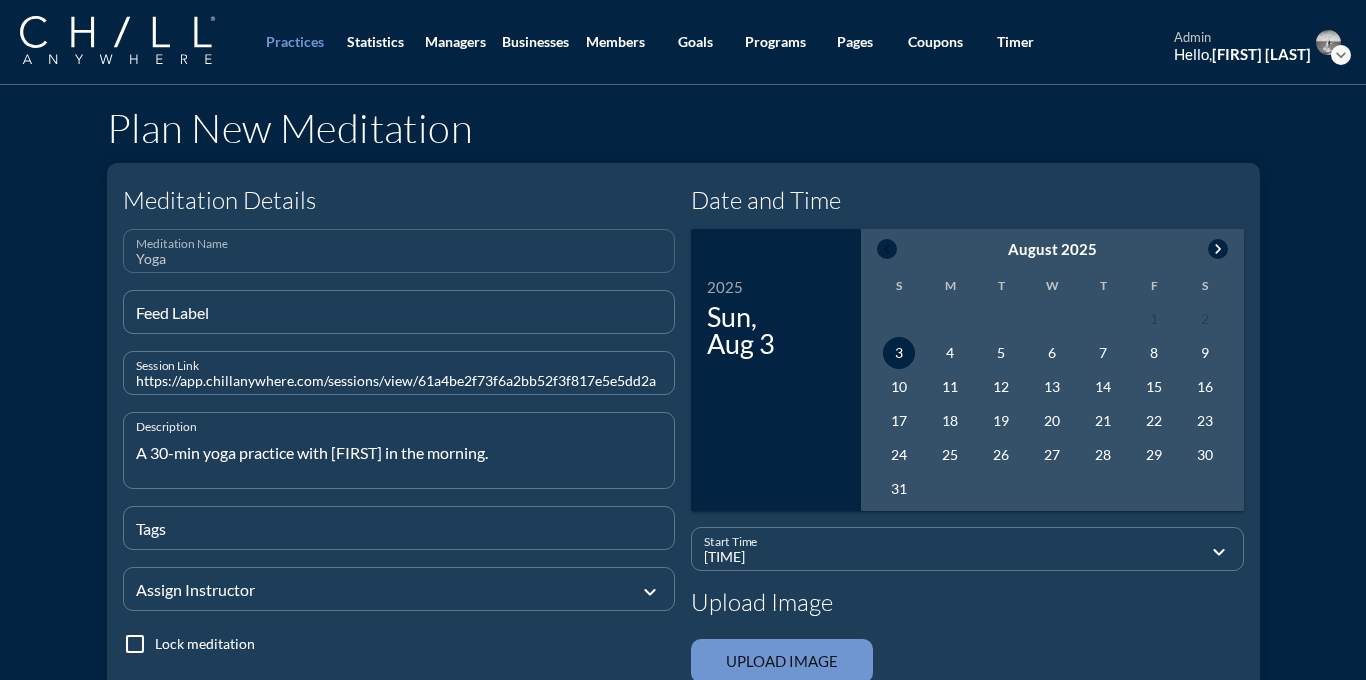 type on "A 30-min yoga practice with [FIRST] in the morning." 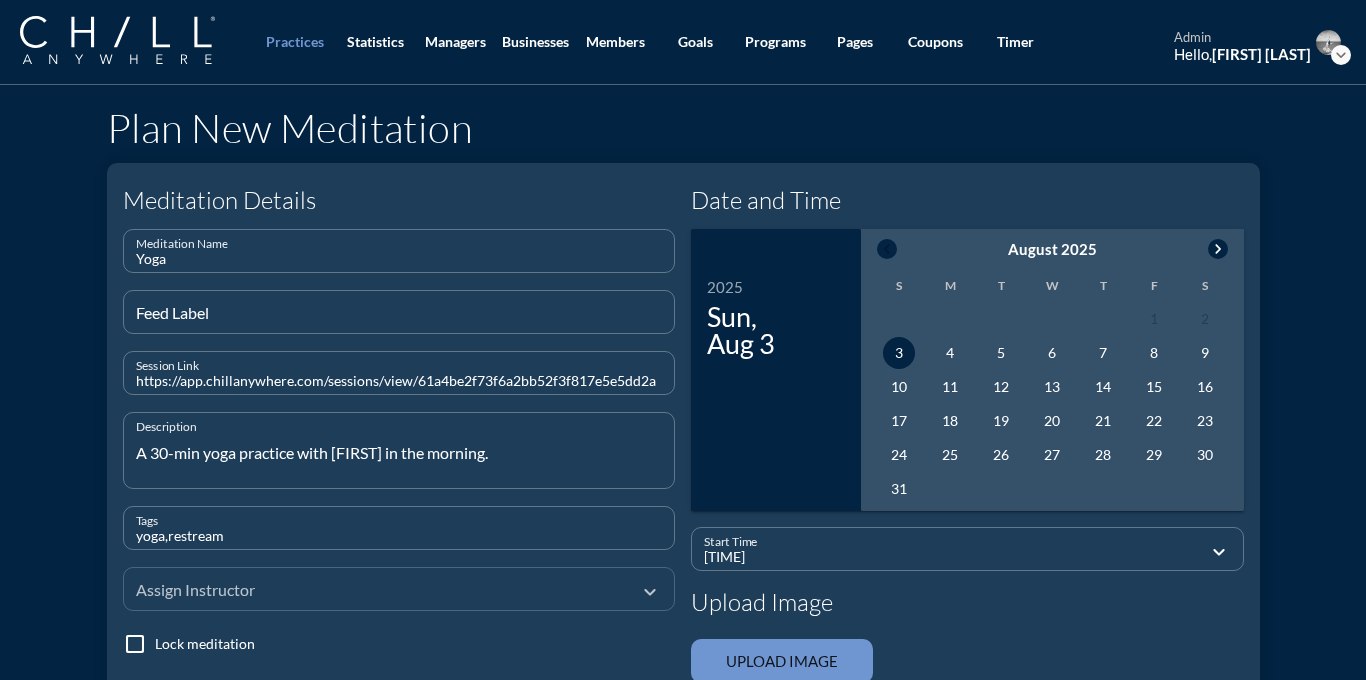type on "yoga,restream" 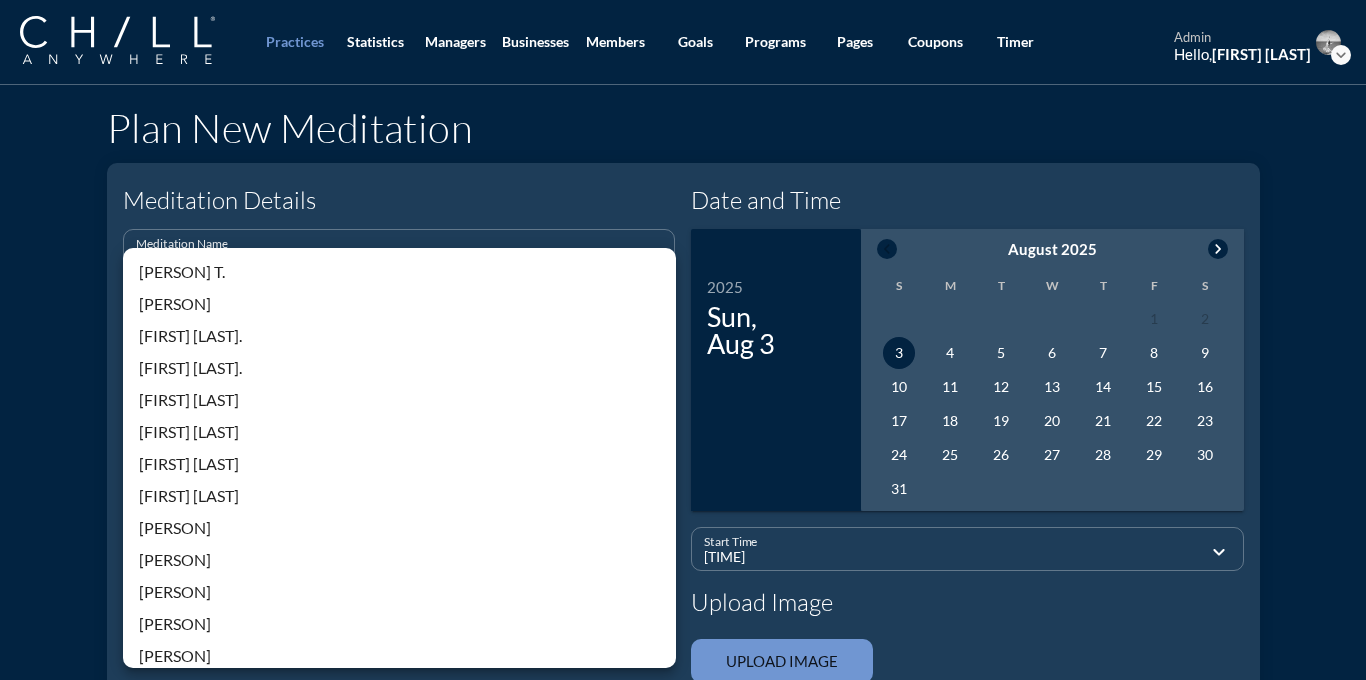 scroll, scrollTop: 428, scrollLeft: 0, axis: vertical 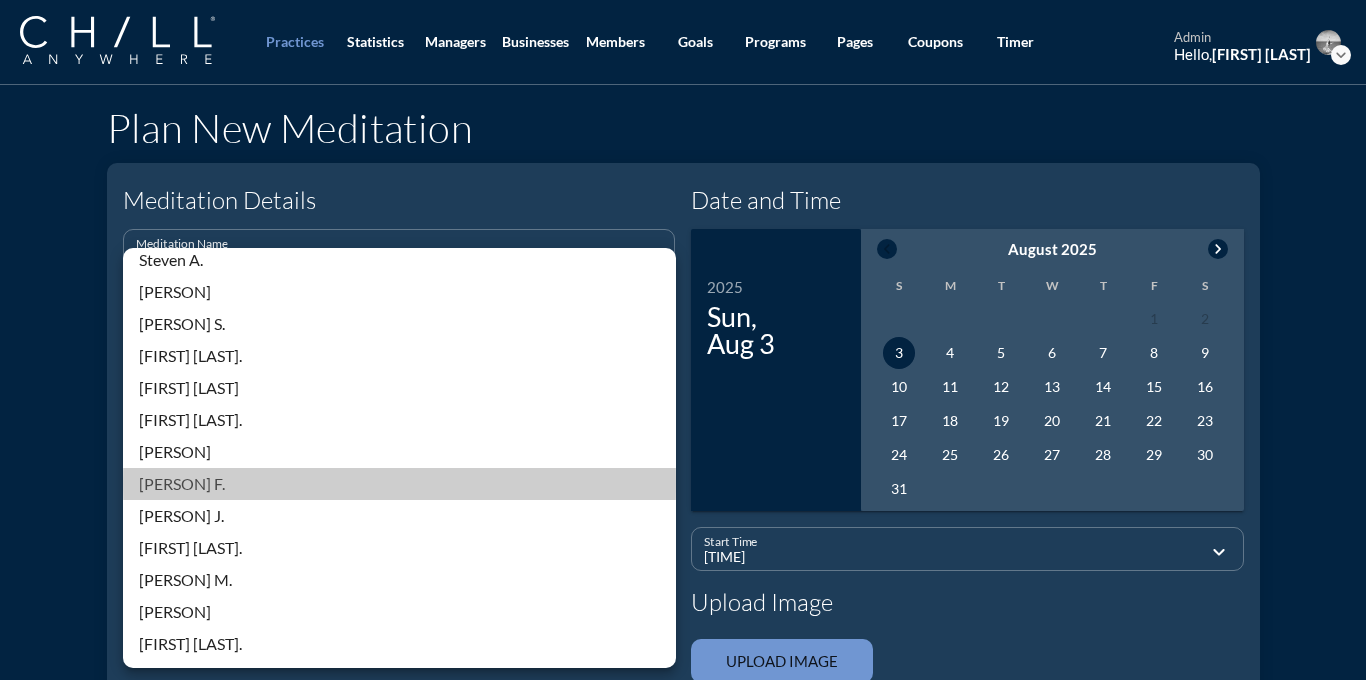click on "[PERSON] F." at bounding box center [399, 484] 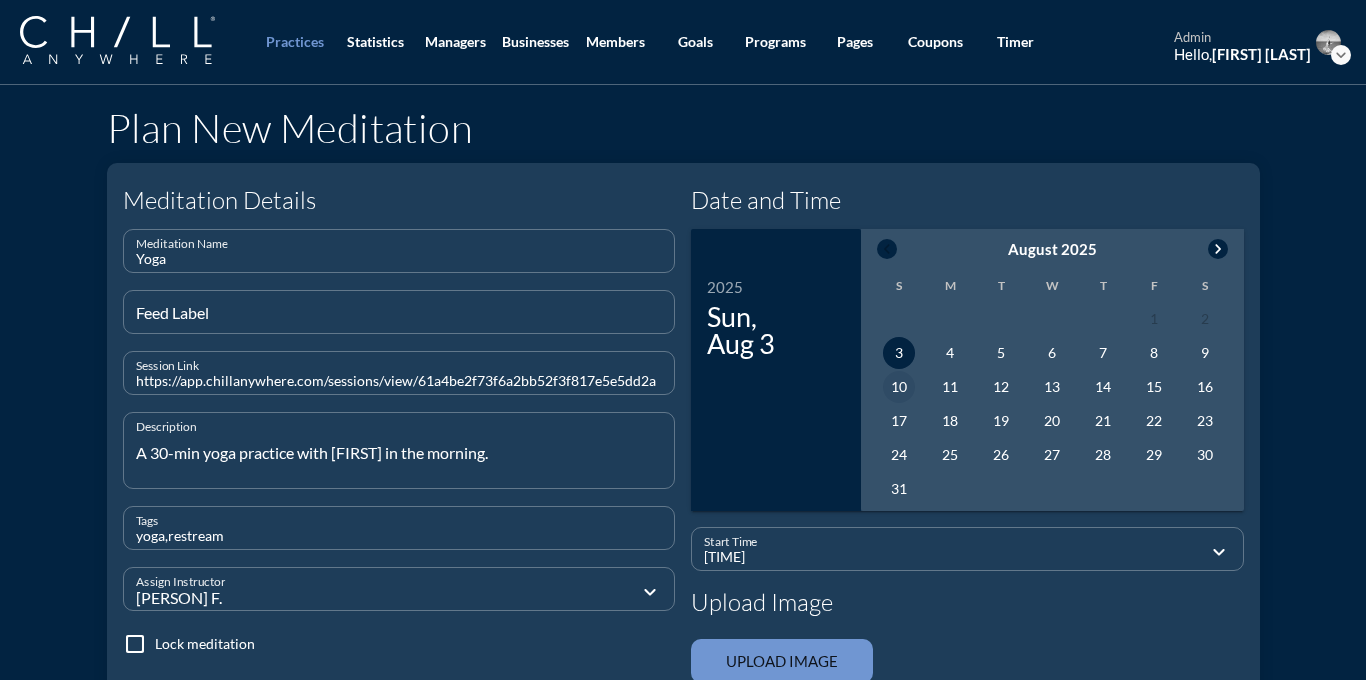 click on "10" at bounding box center [899, 387] 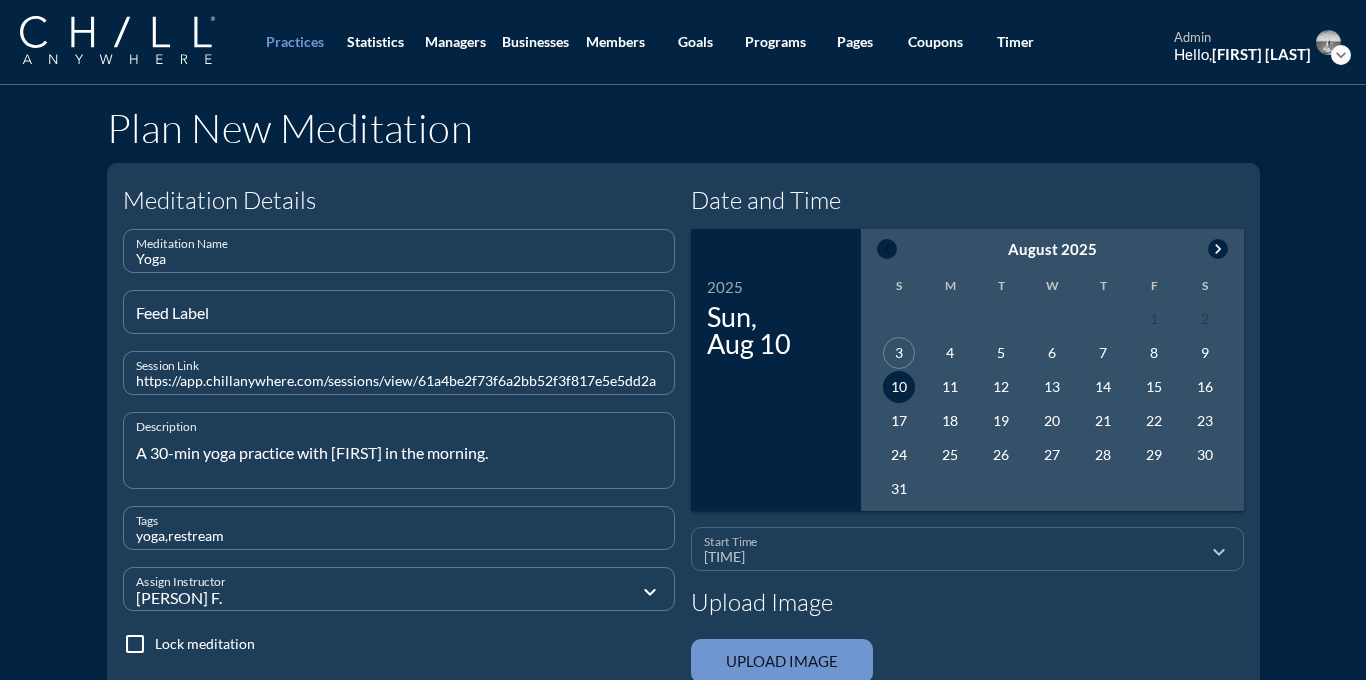 click on "[TIME]" at bounding box center [953, 557] 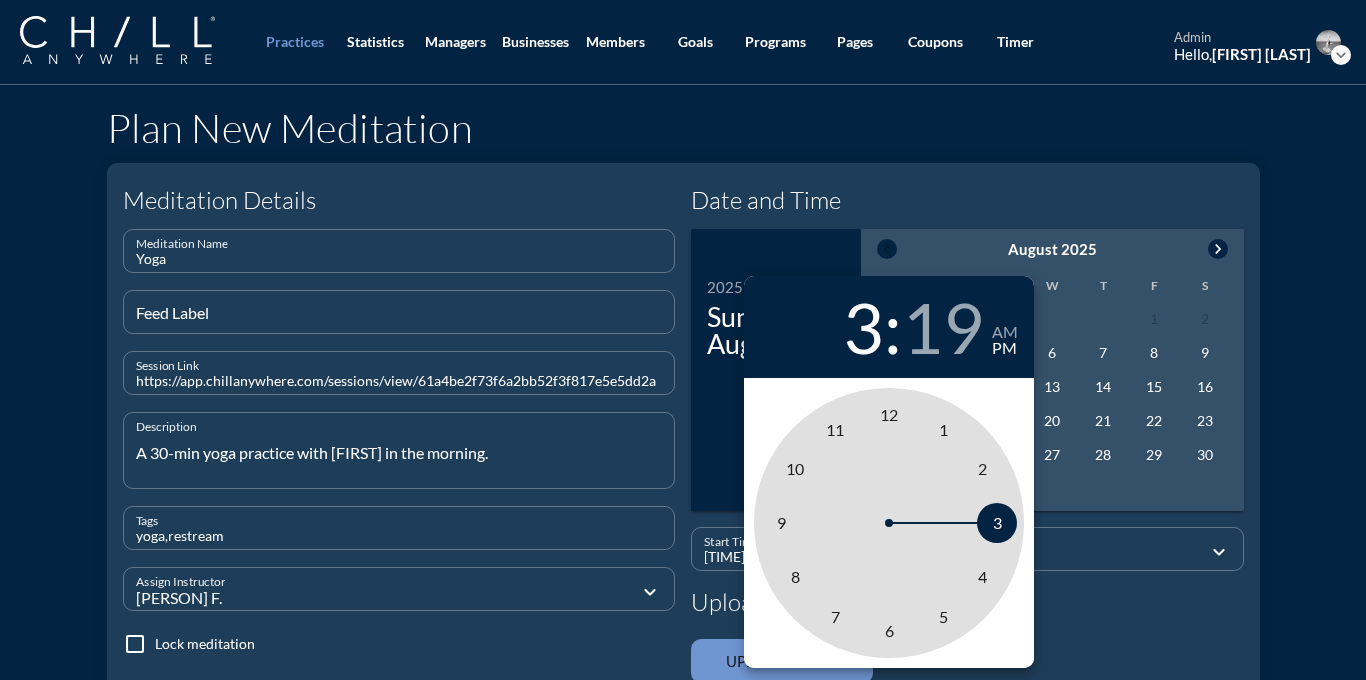click on "8" at bounding box center [795, 576] 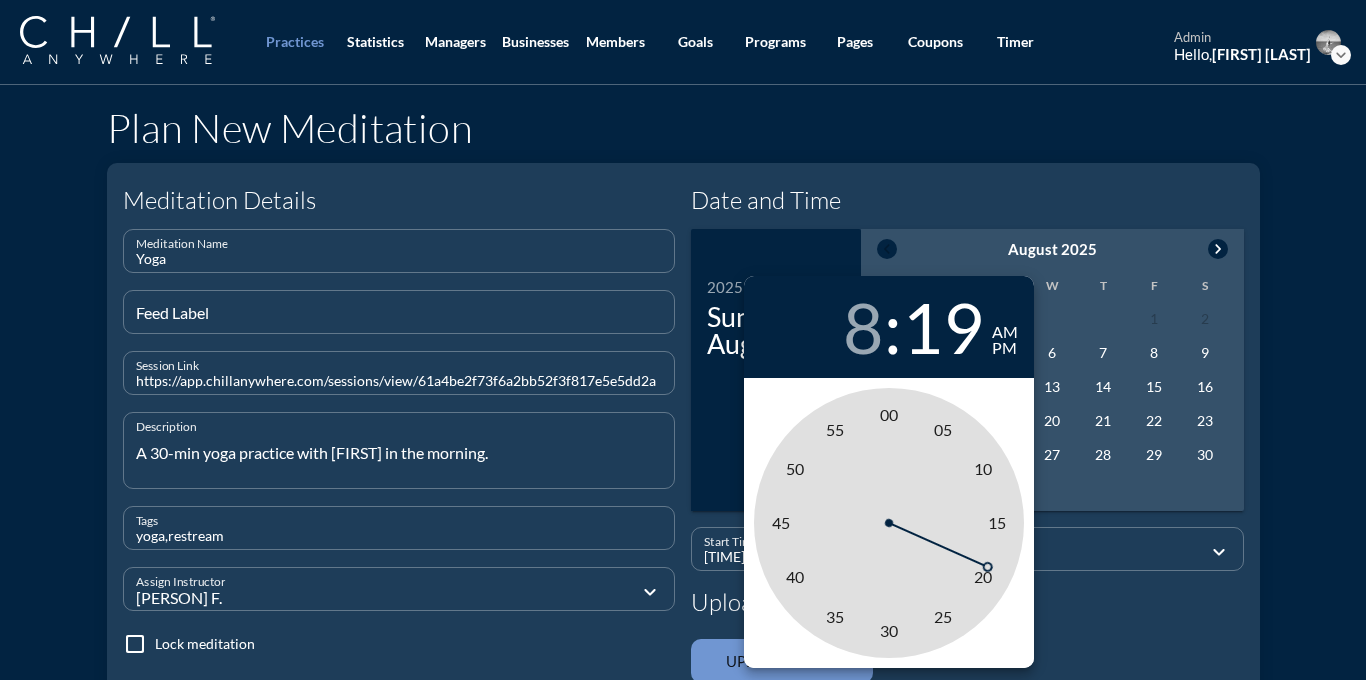 click on "am" at bounding box center [1005, 332] 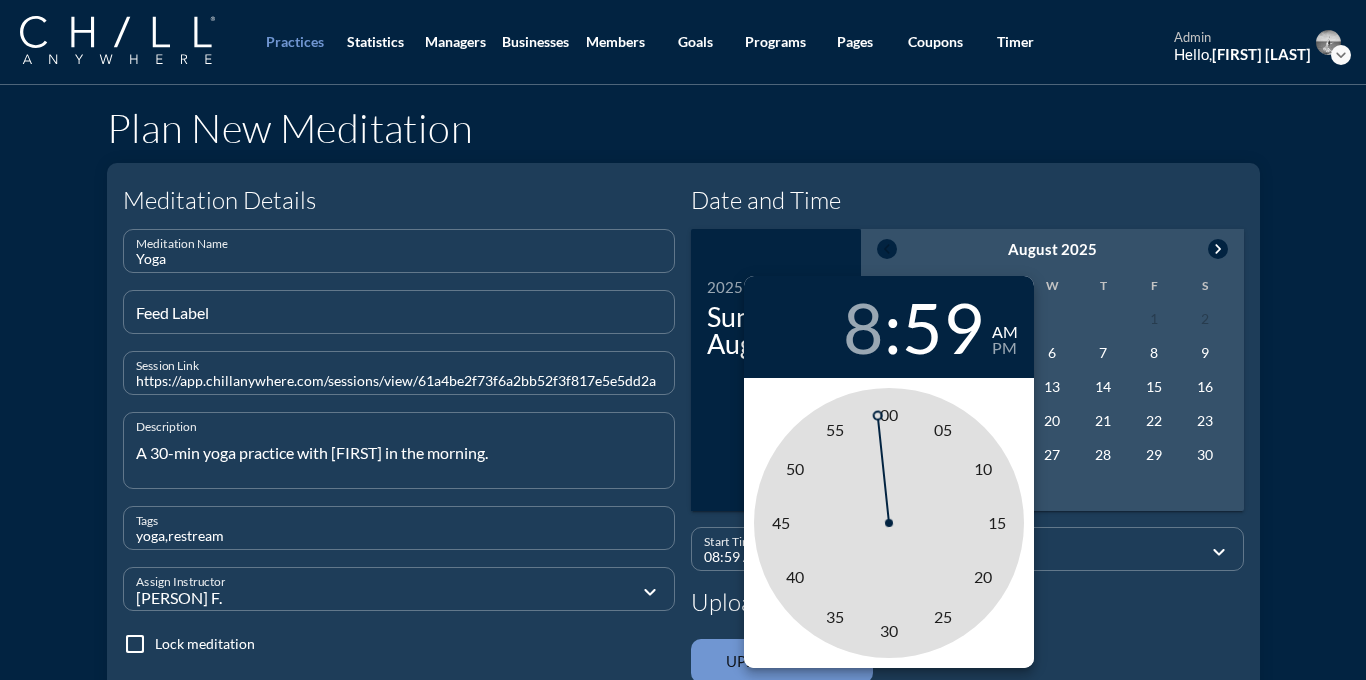 click on "00 05 10 15 20 25 30 35 40 45 50 55" at bounding box center (889, 523) 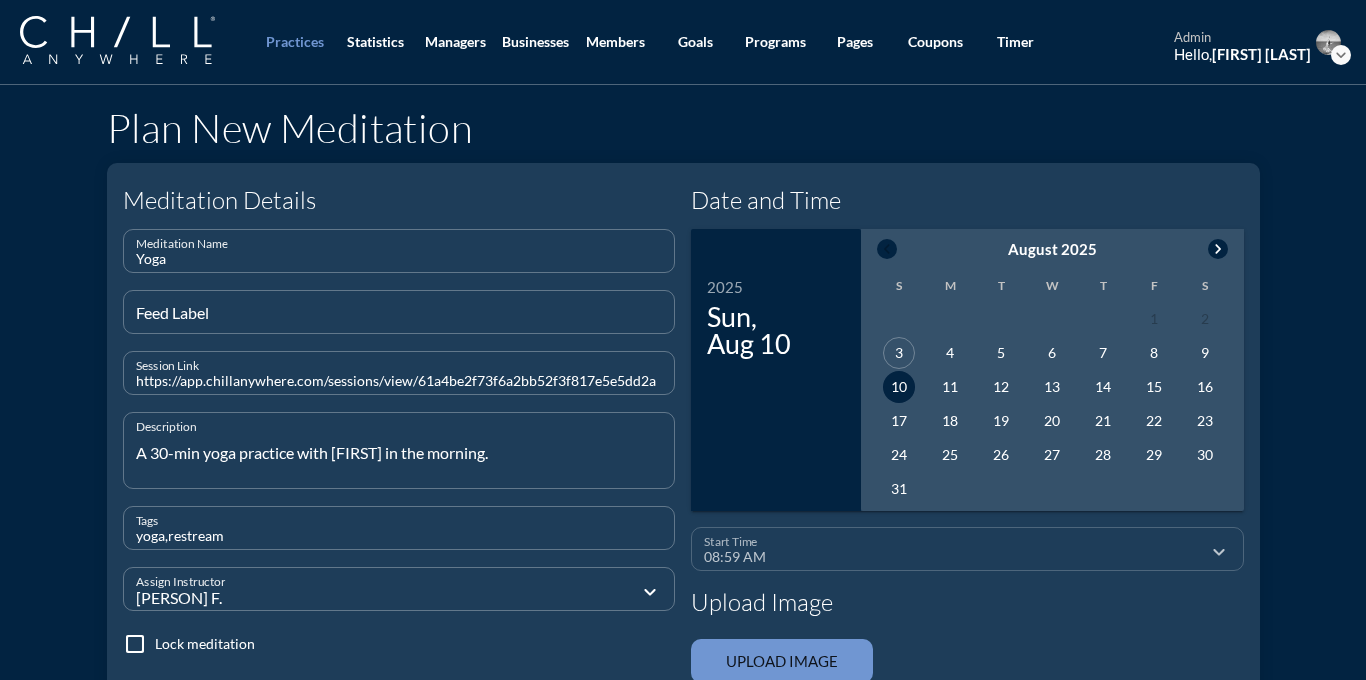 click on "08:59 AM" at bounding box center (953, 557) 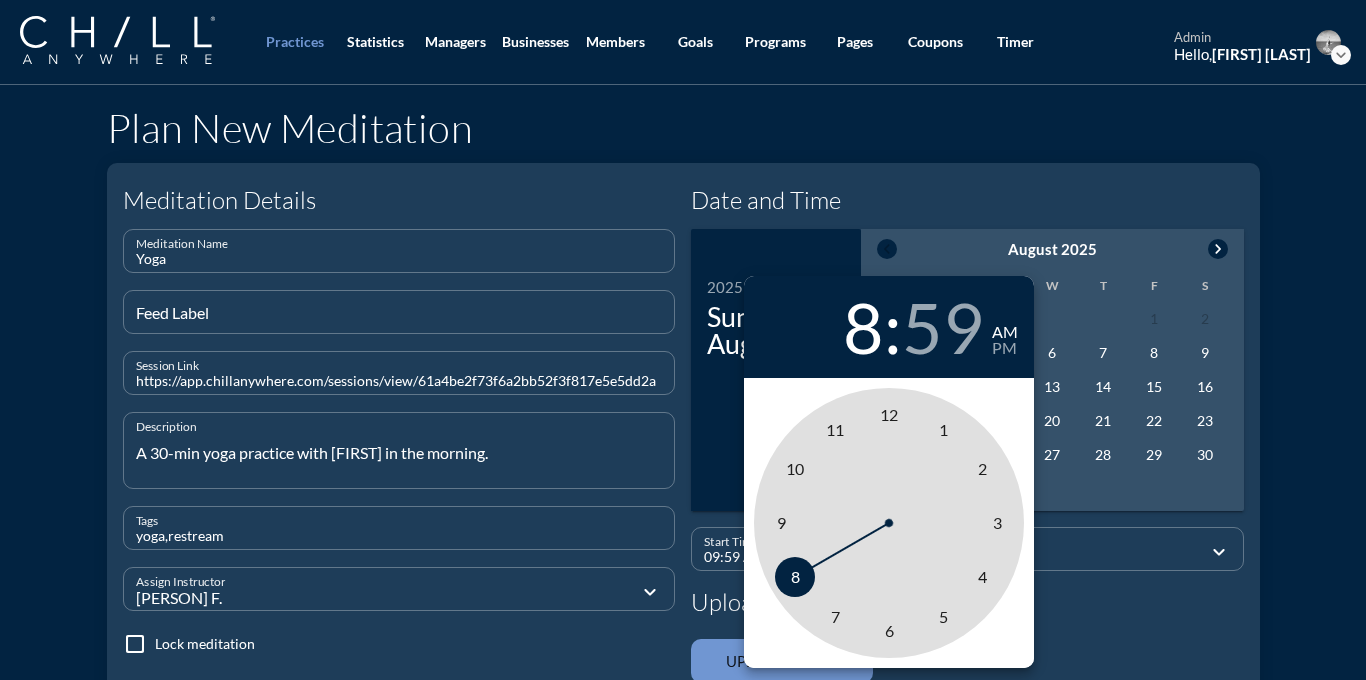 click on "9" at bounding box center (781, 522) 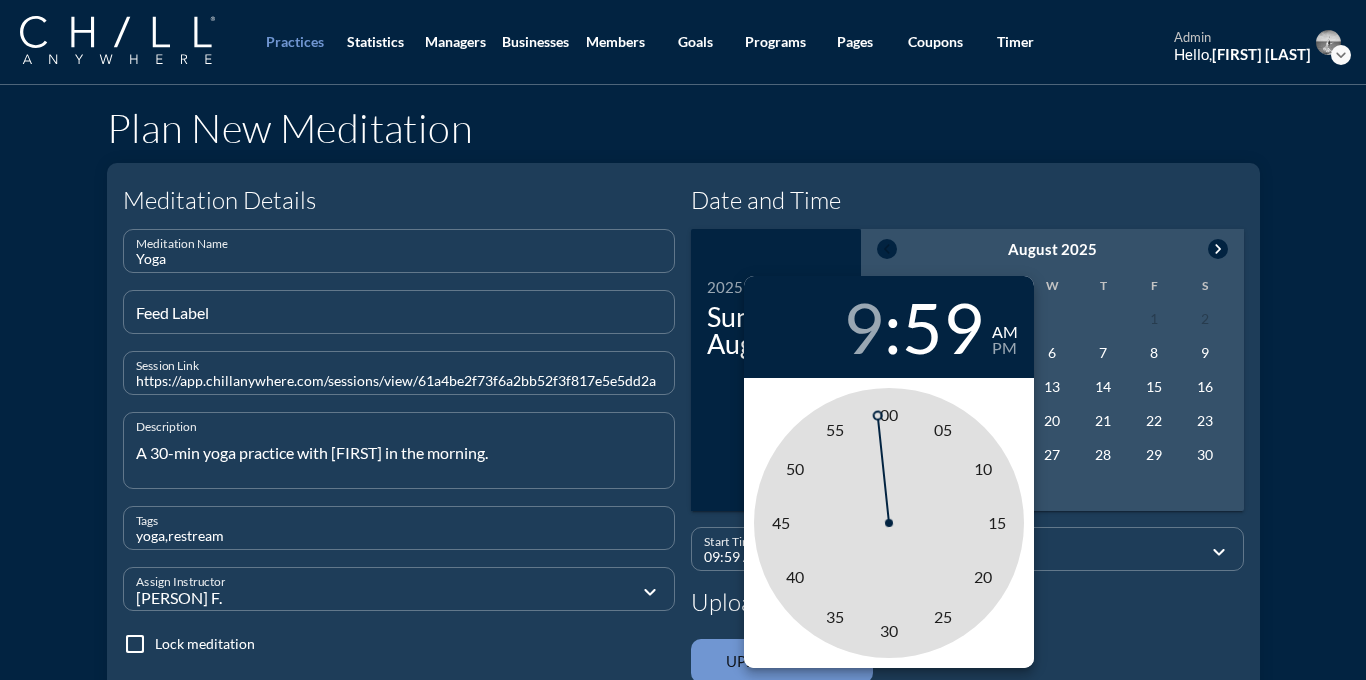 type on "09:00 AM" 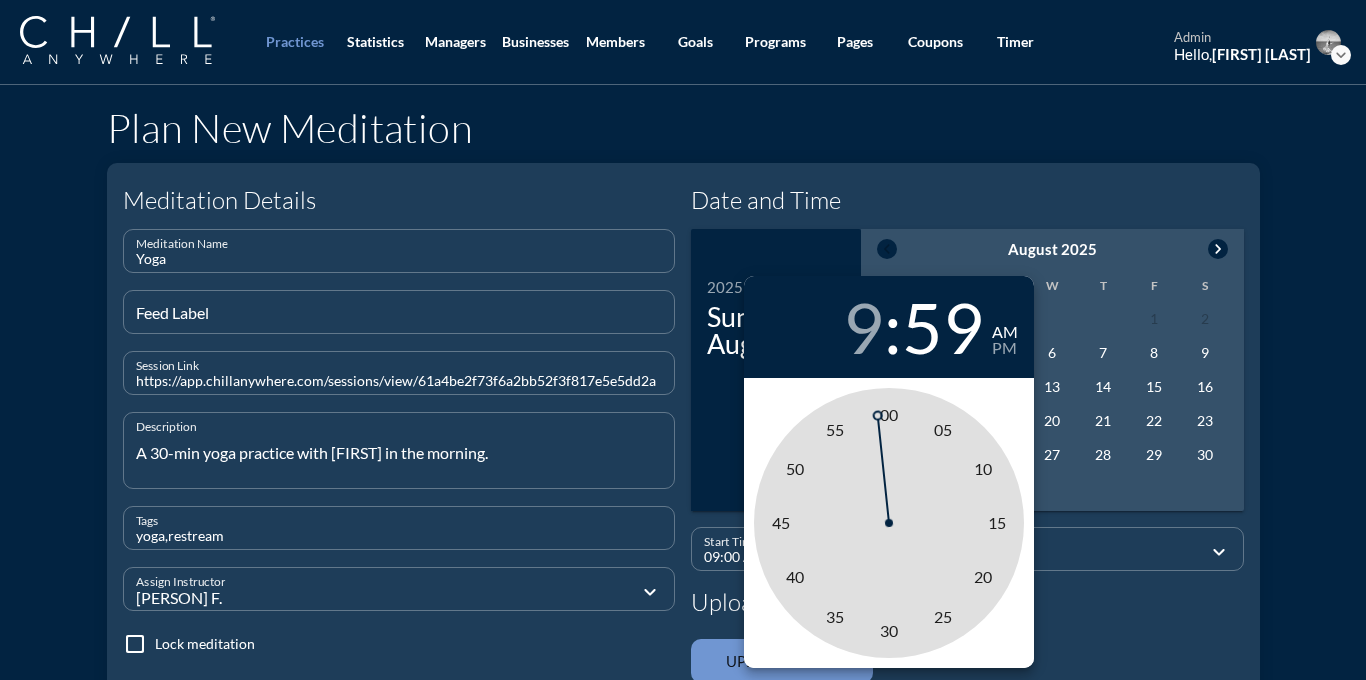 click on "00" at bounding box center (889, 414) 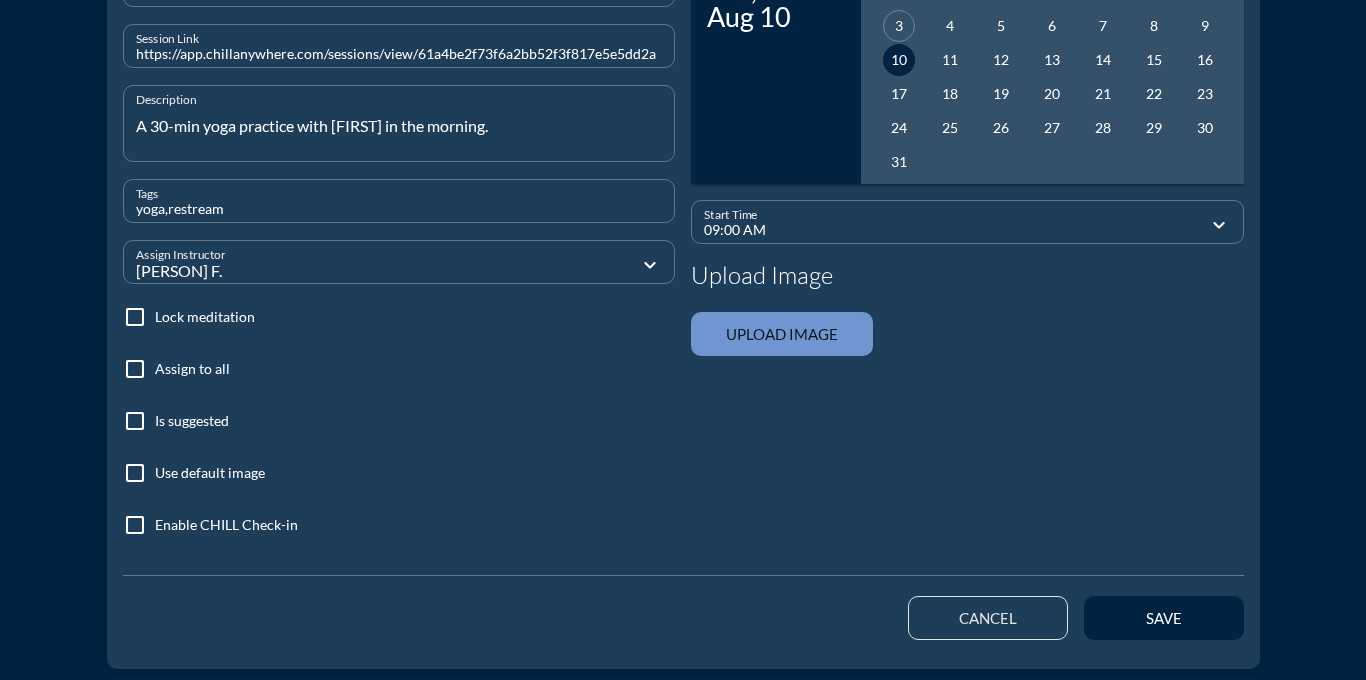 scroll, scrollTop: 349, scrollLeft: 0, axis: vertical 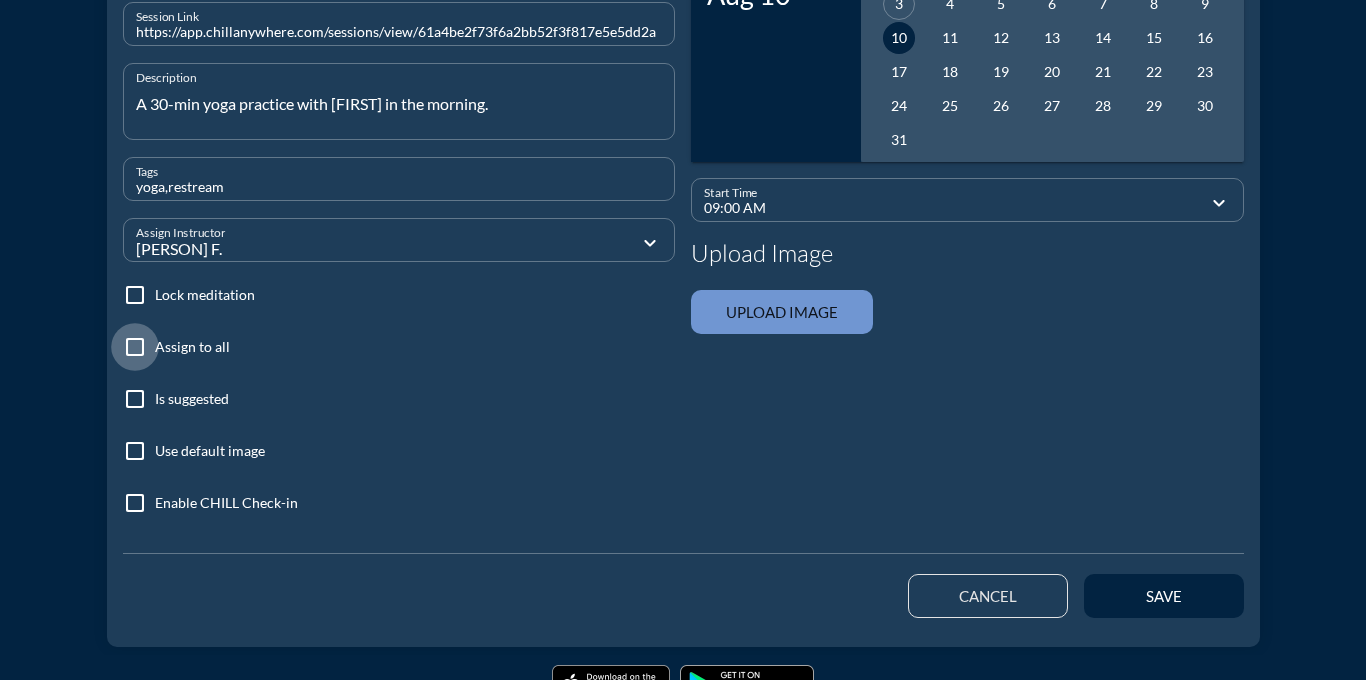 click at bounding box center [135, 347] 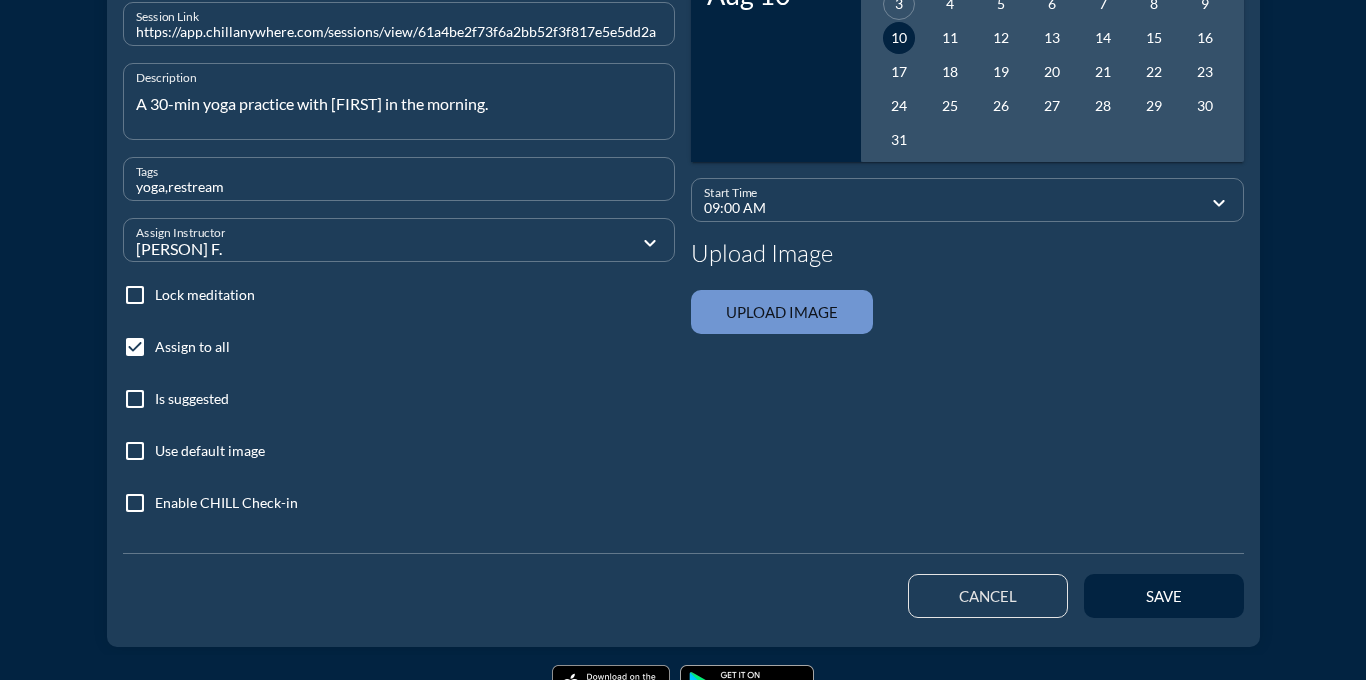 click at bounding box center [135, 451] 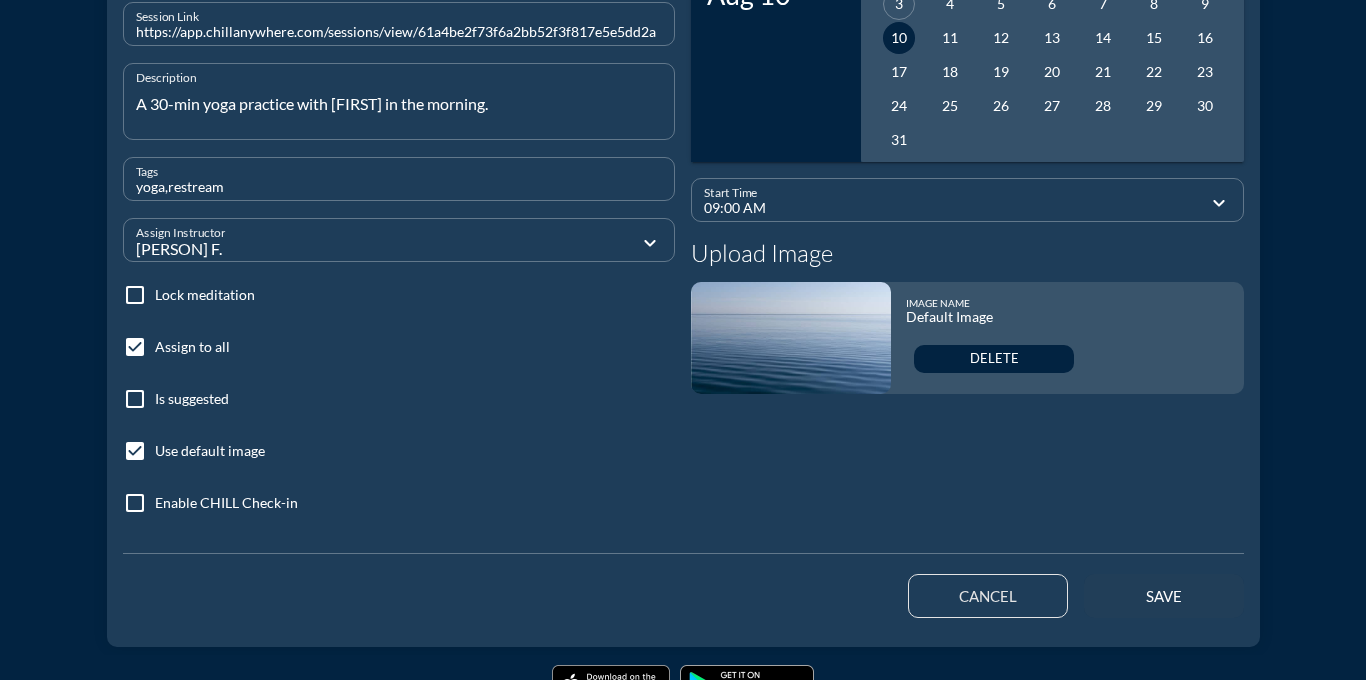 click on "save" at bounding box center [1164, 596] 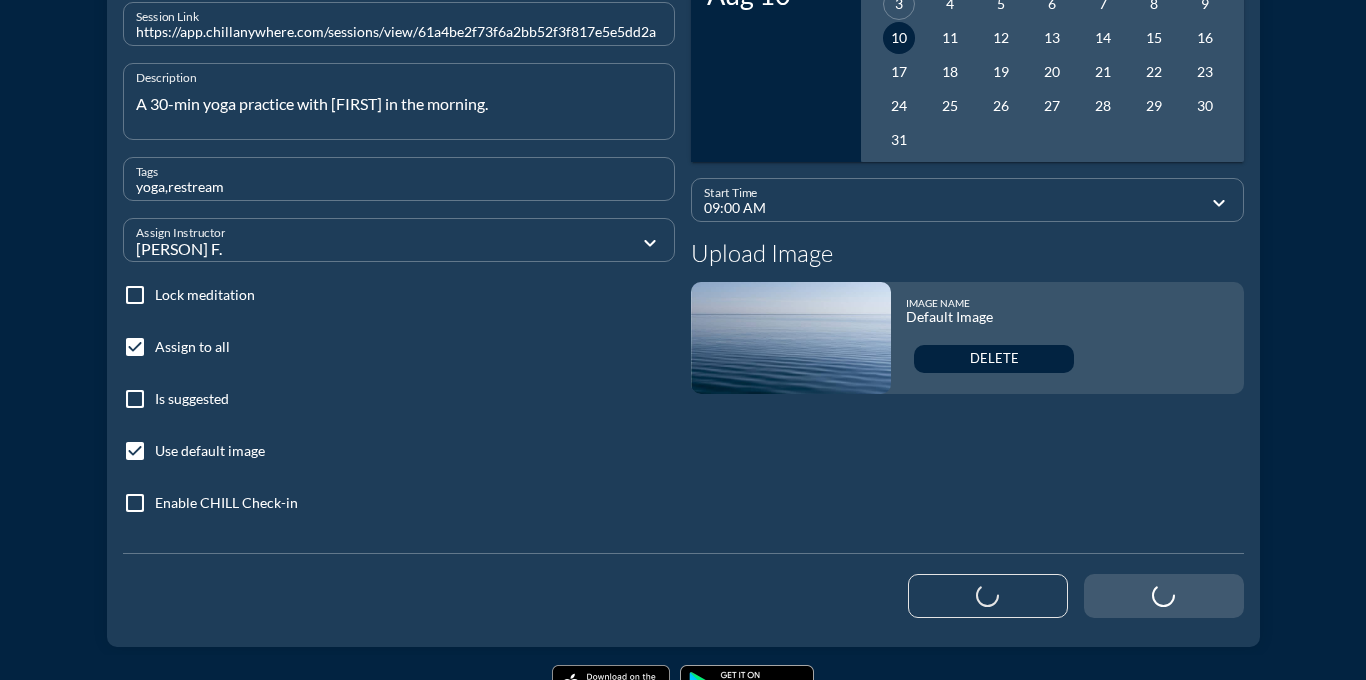 type 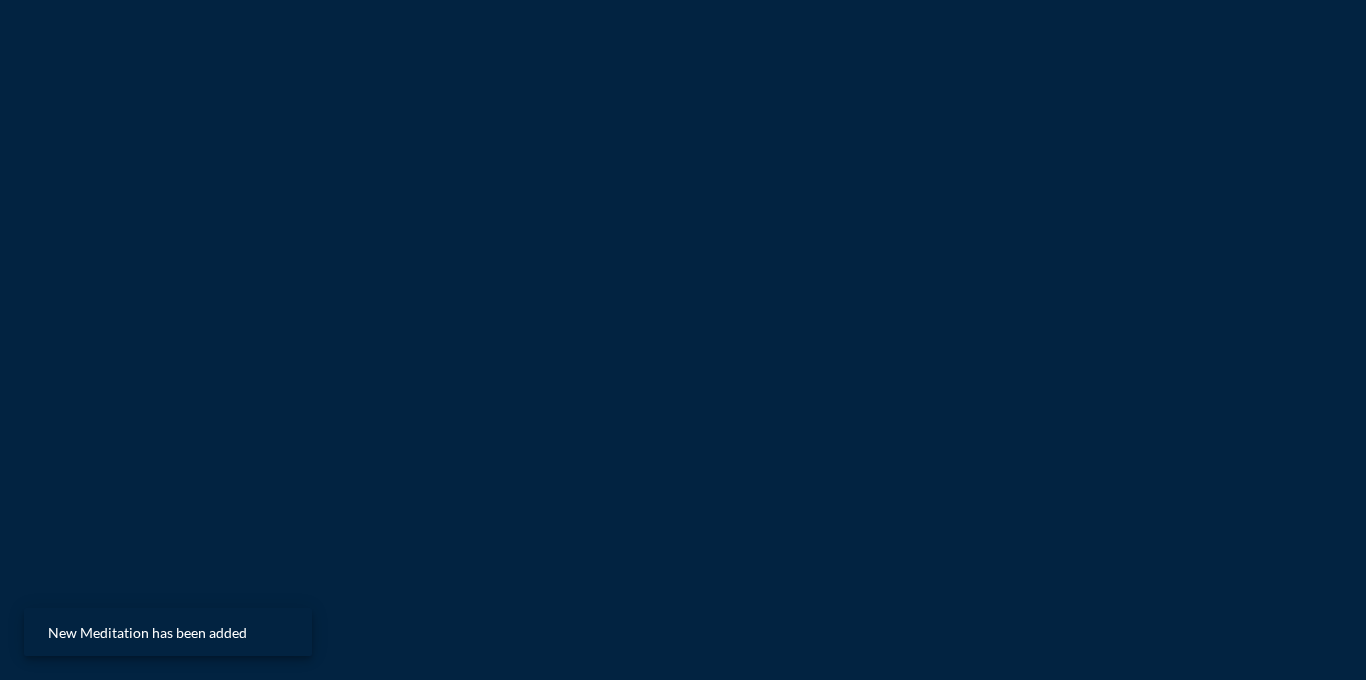 scroll, scrollTop: 0, scrollLeft: 0, axis: both 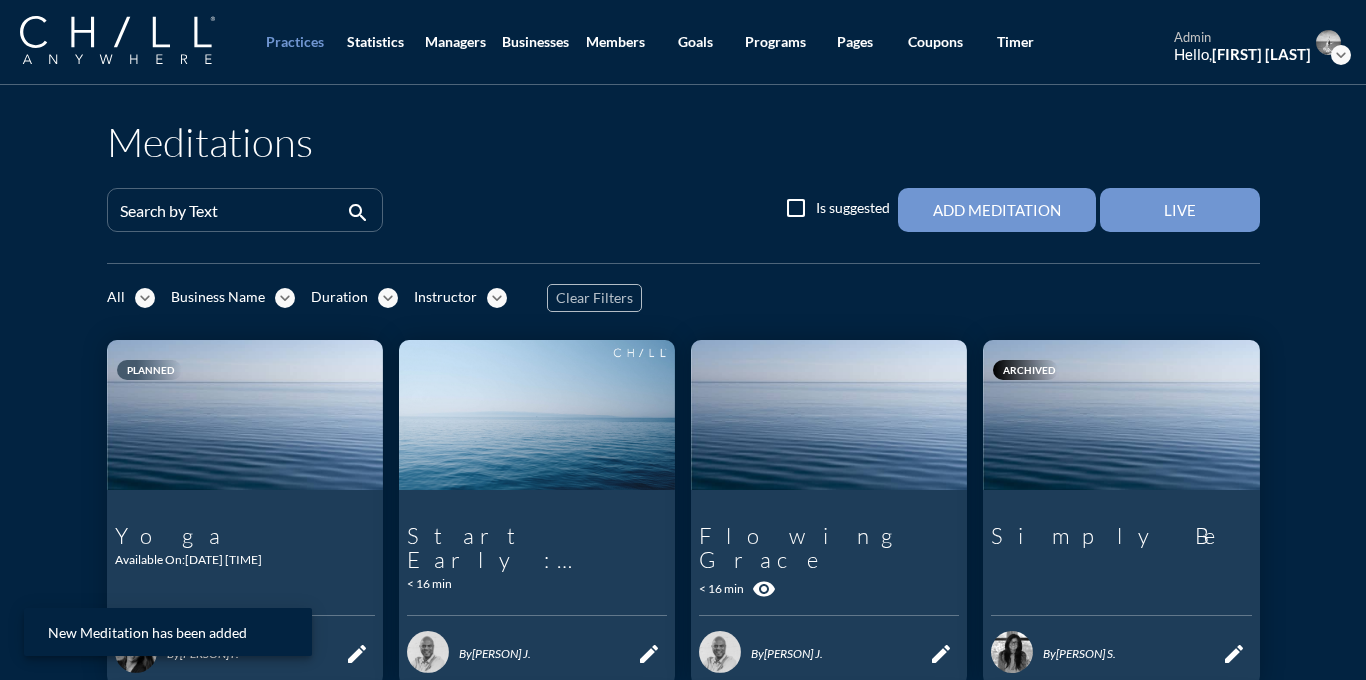click on "Instructor expand_more" at bounding box center (472, 298) 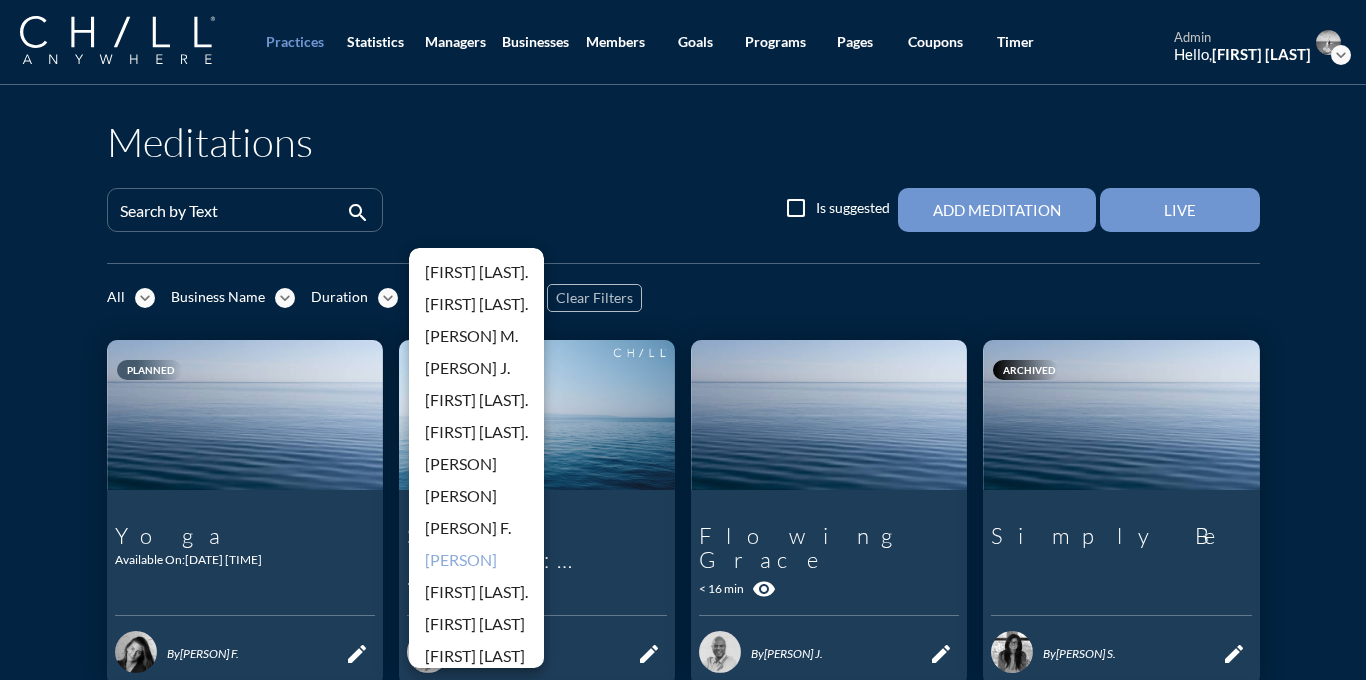 scroll, scrollTop: 332, scrollLeft: 0, axis: vertical 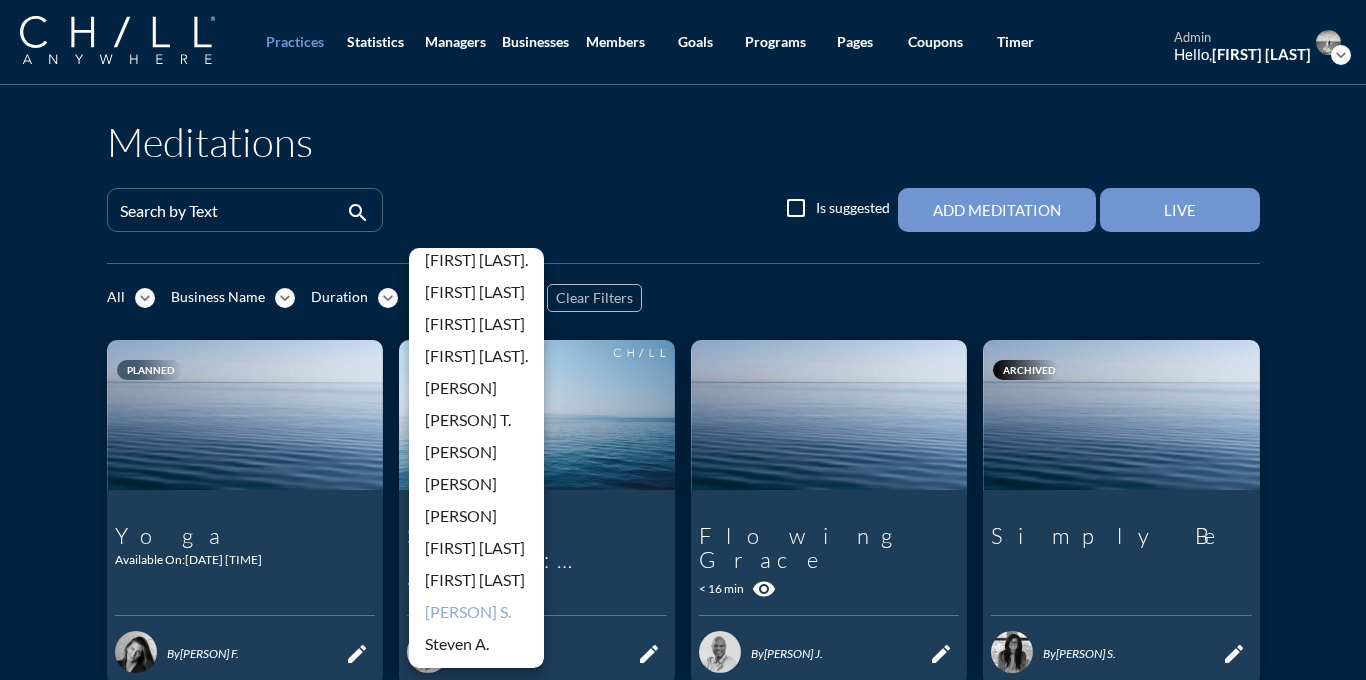 click on "[PERSON] S." at bounding box center (476, 612) 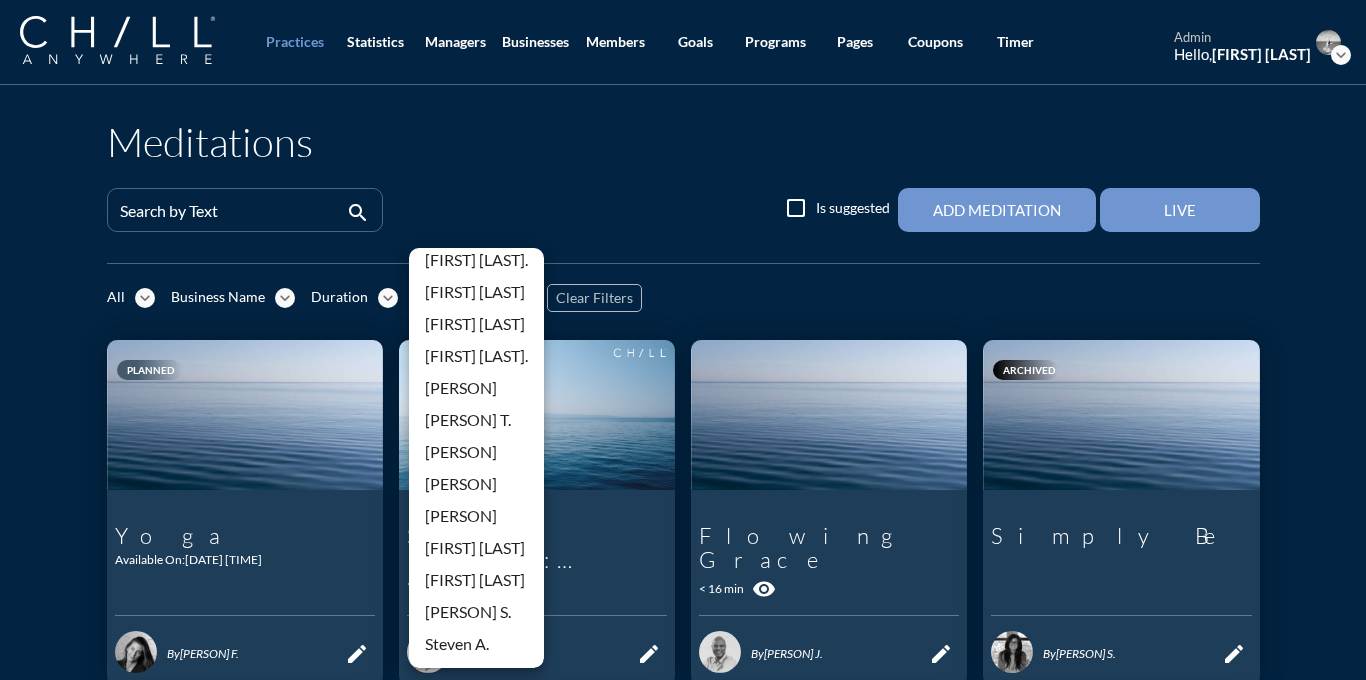 scroll, scrollTop: 0, scrollLeft: 0, axis: both 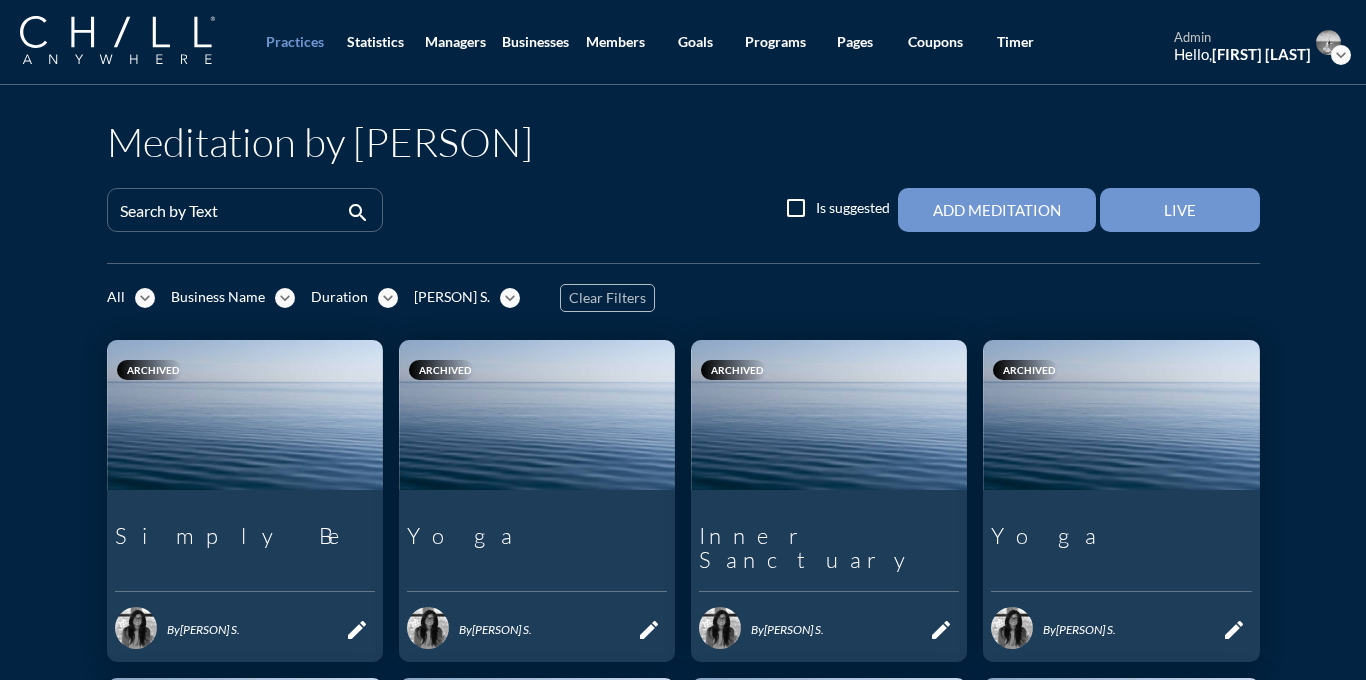 click on "expand_more" at bounding box center [145, 298] 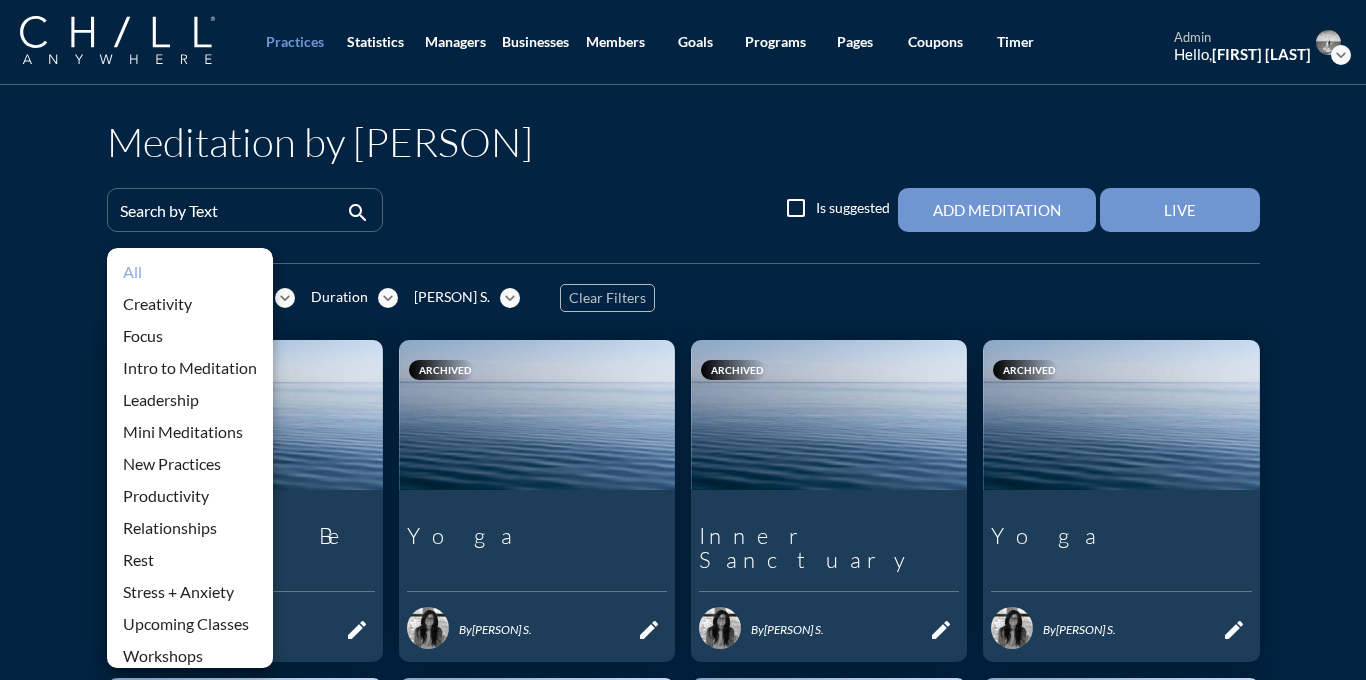 click on "All" at bounding box center [190, 272] 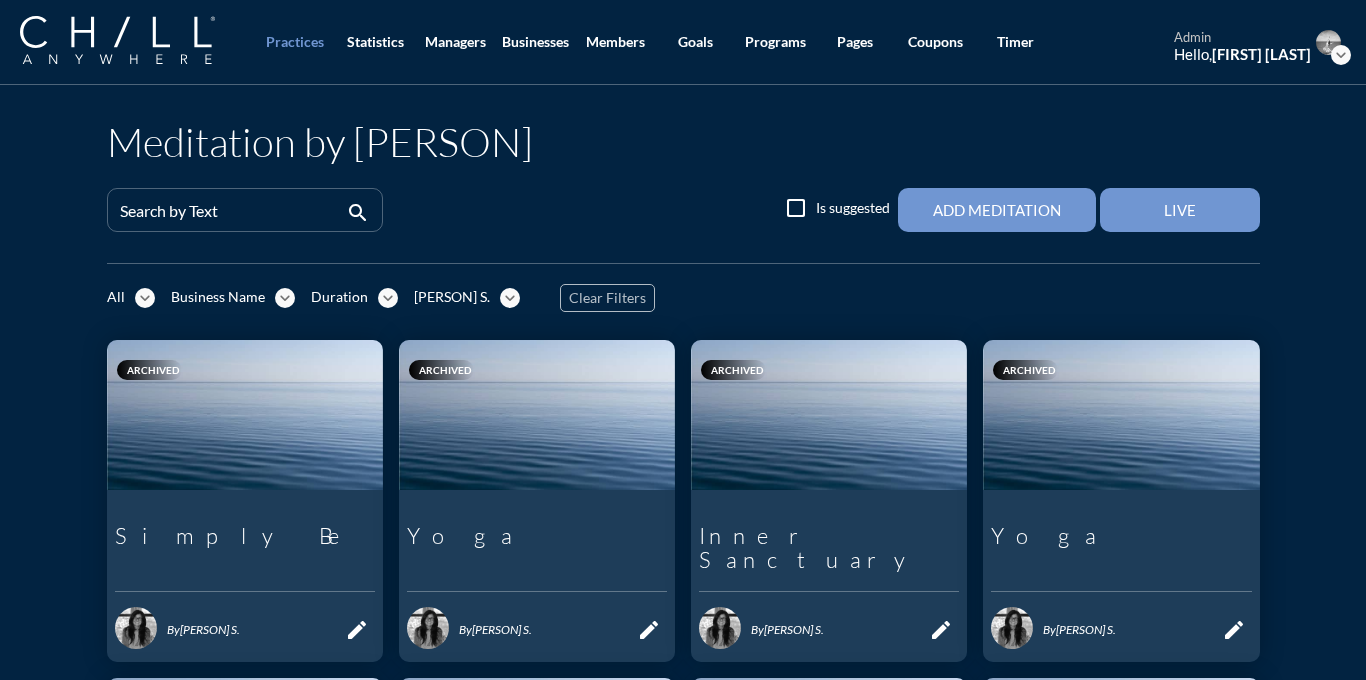 click on "expand_more" at bounding box center (145, 298) 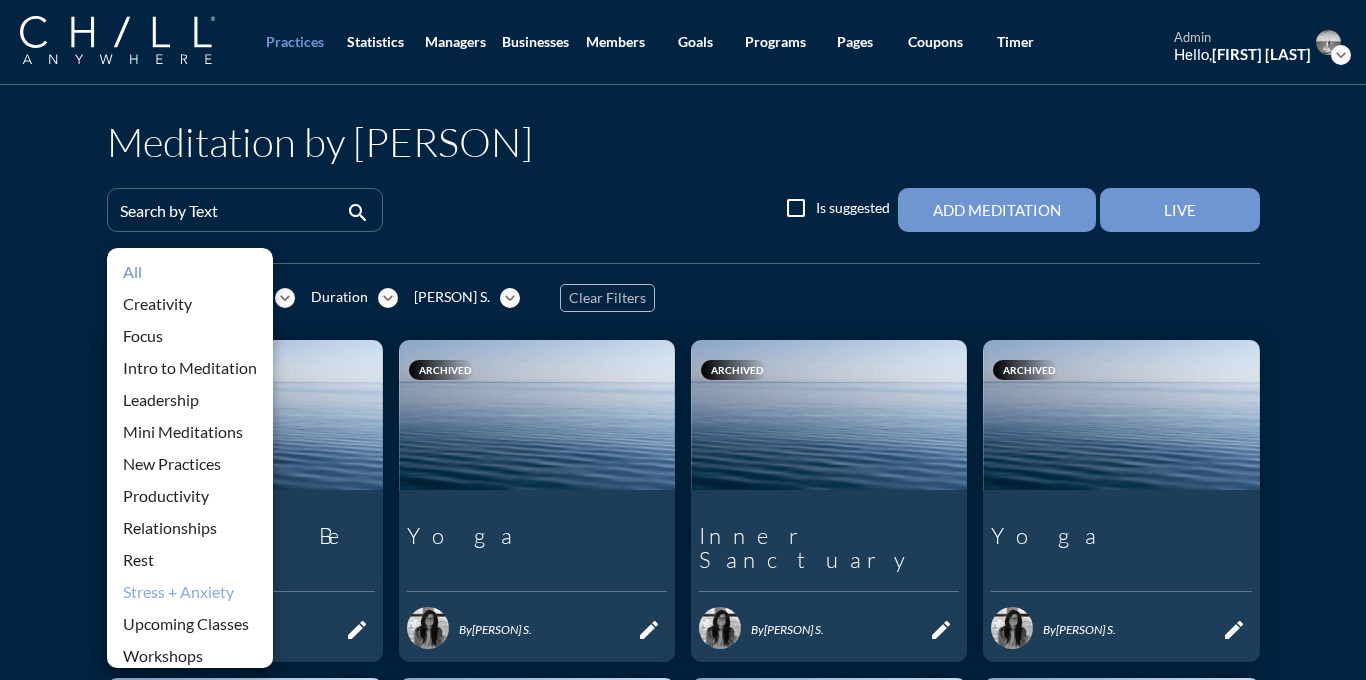scroll, scrollTop: 44, scrollLeft: 0, axis: vertical 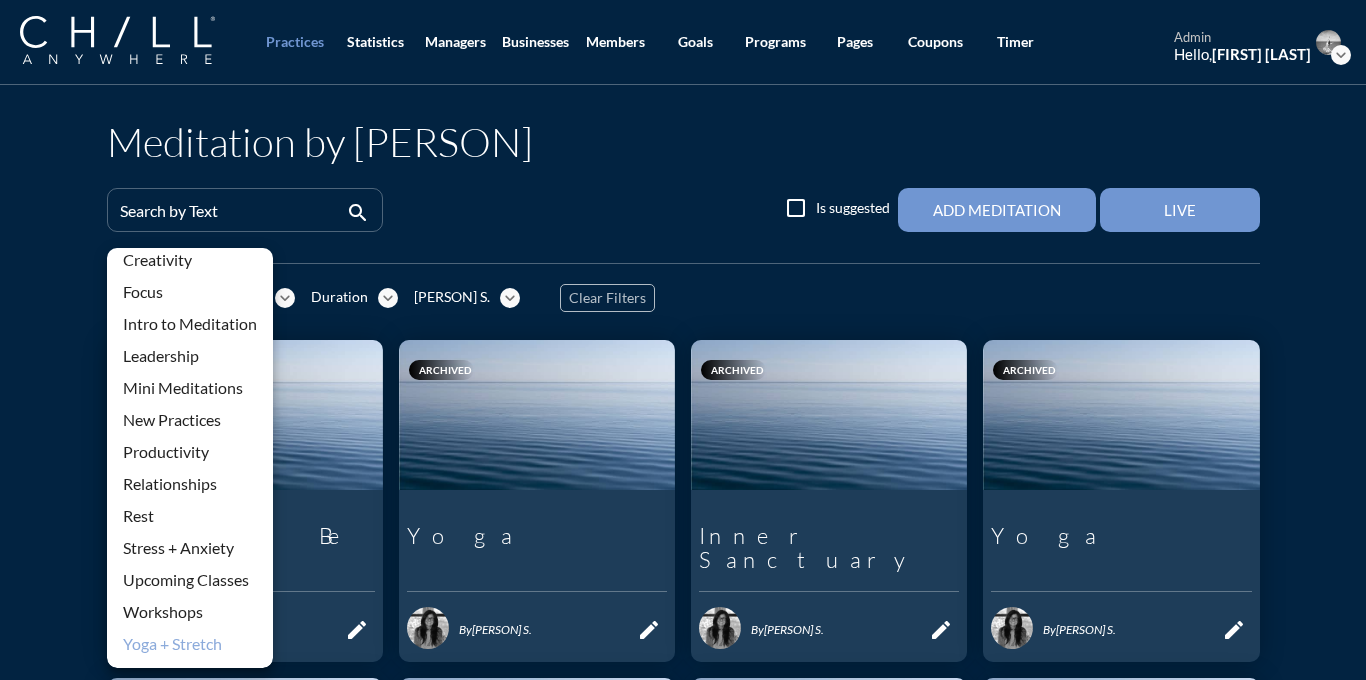 click on "Yoga + Stretch" at bounding box center (190, 644) 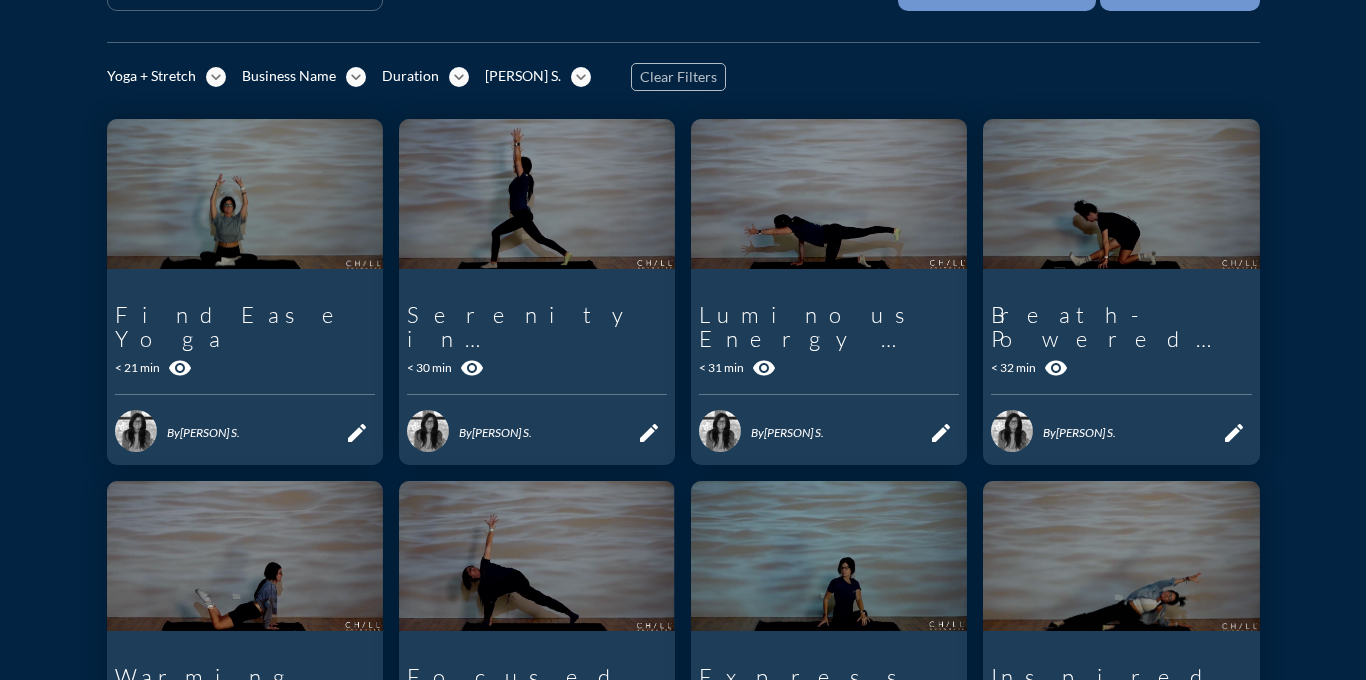 scroll, scrollTop: 83, scrollLeft: 0, axis: vertical 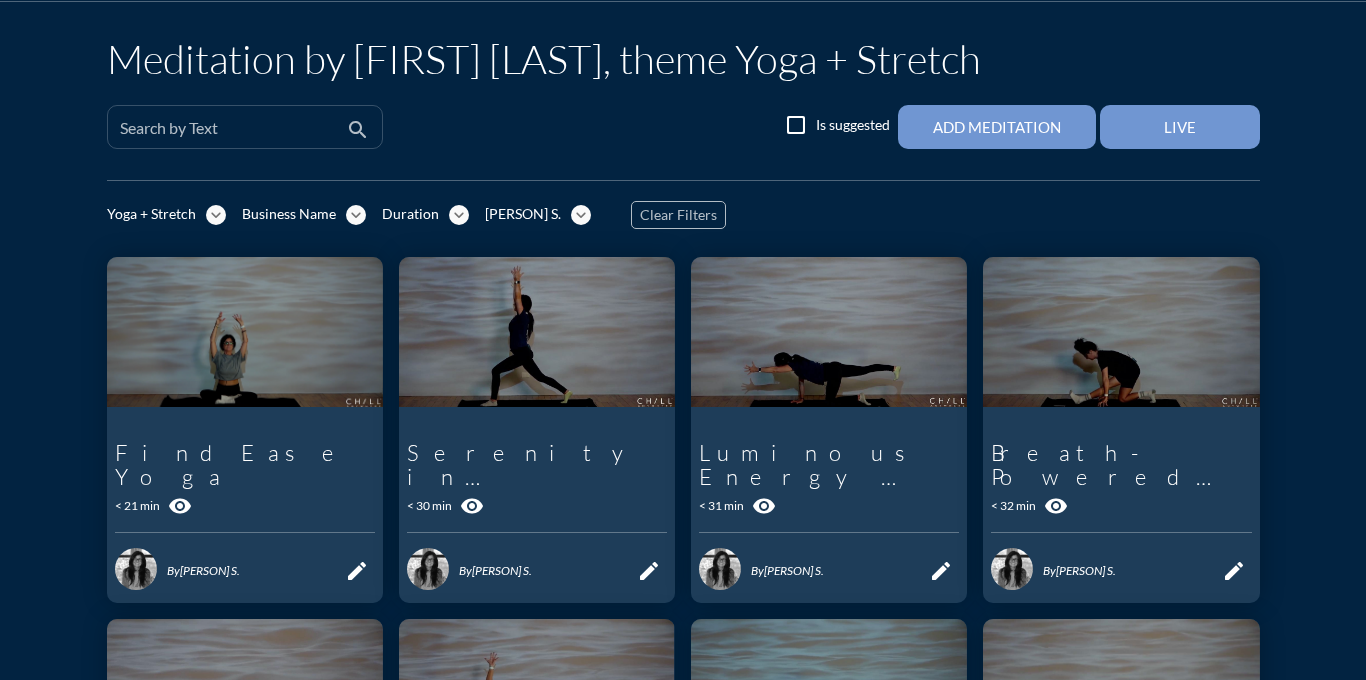 click at bounding box center (231, 135) 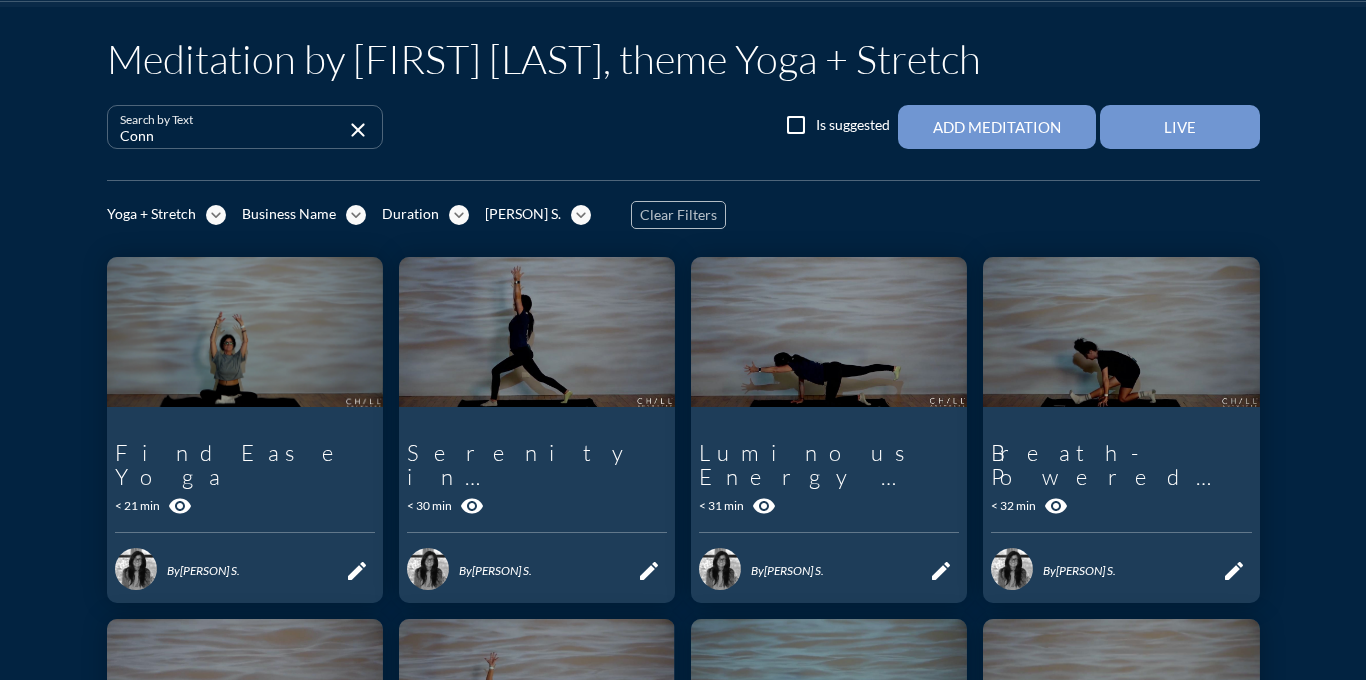 scroll, scrollTop: 0, scrollLeft: 0, axis: both 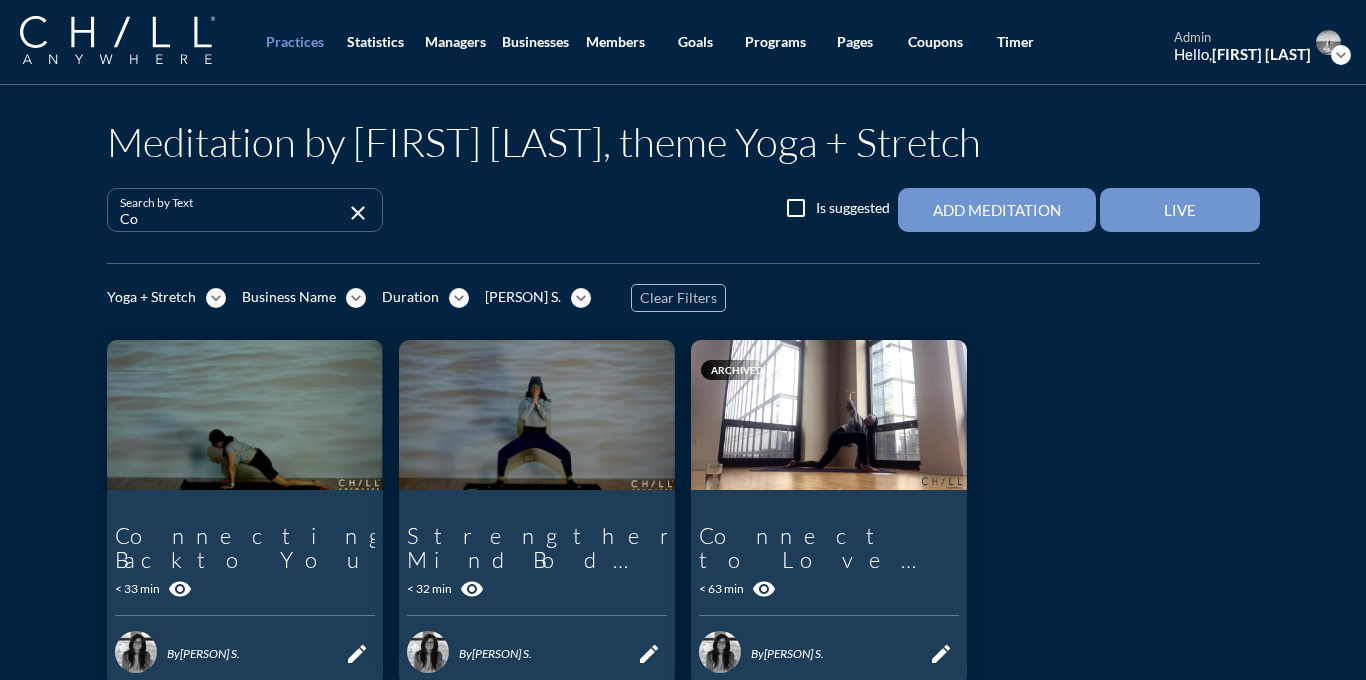 type on "C" 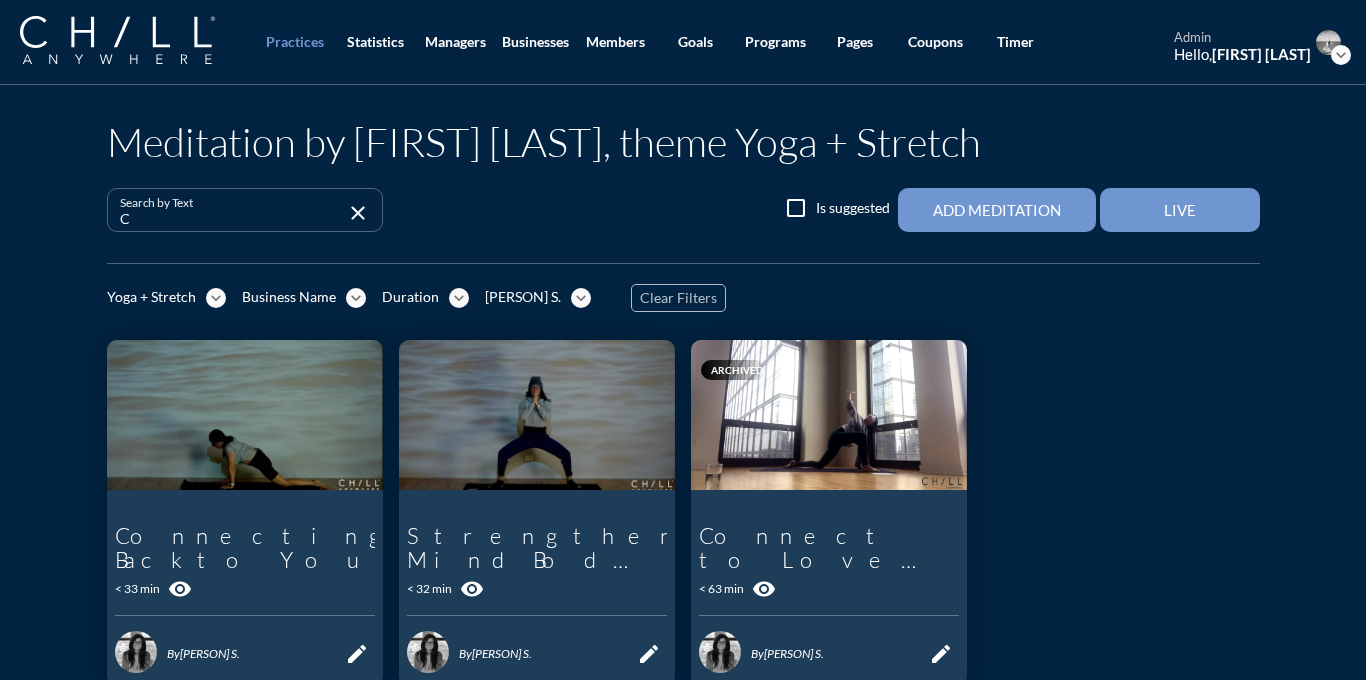 type 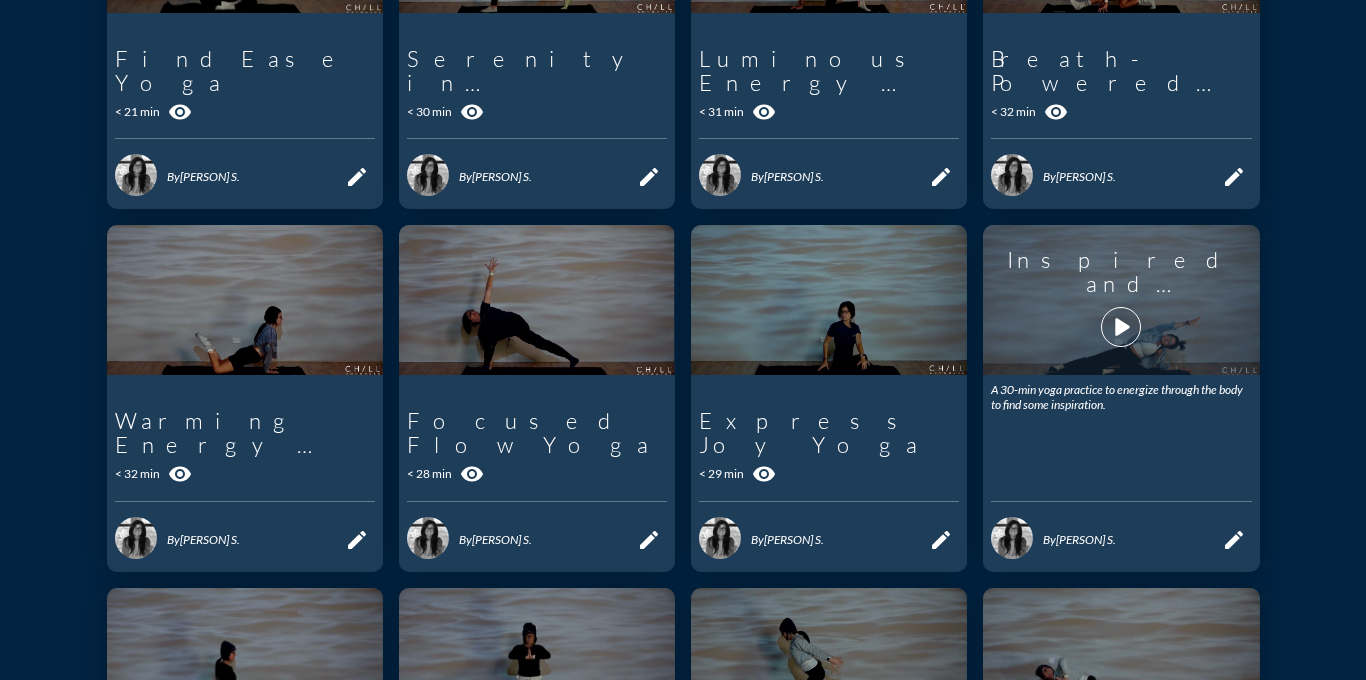 scroll, scrollTop: 749, scrollLeft: 0, axis: vertical 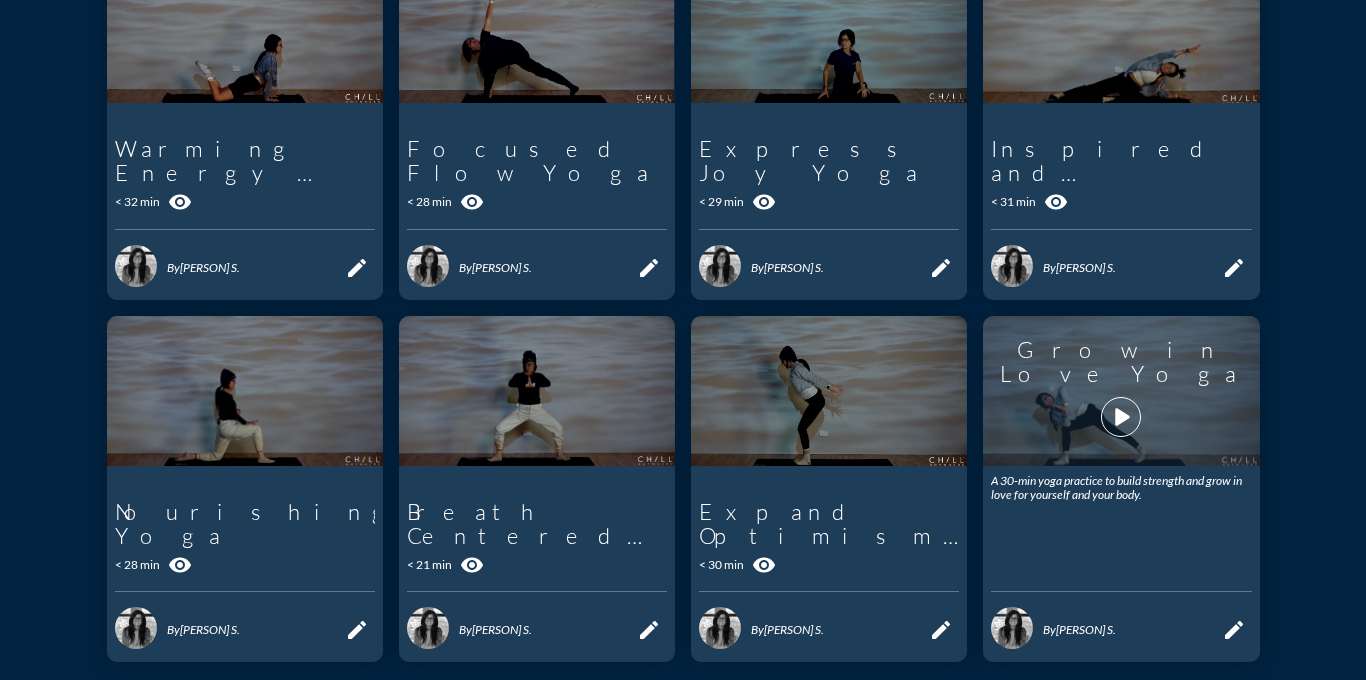 click on "play_arrow" at bounding box center (1121, 417) 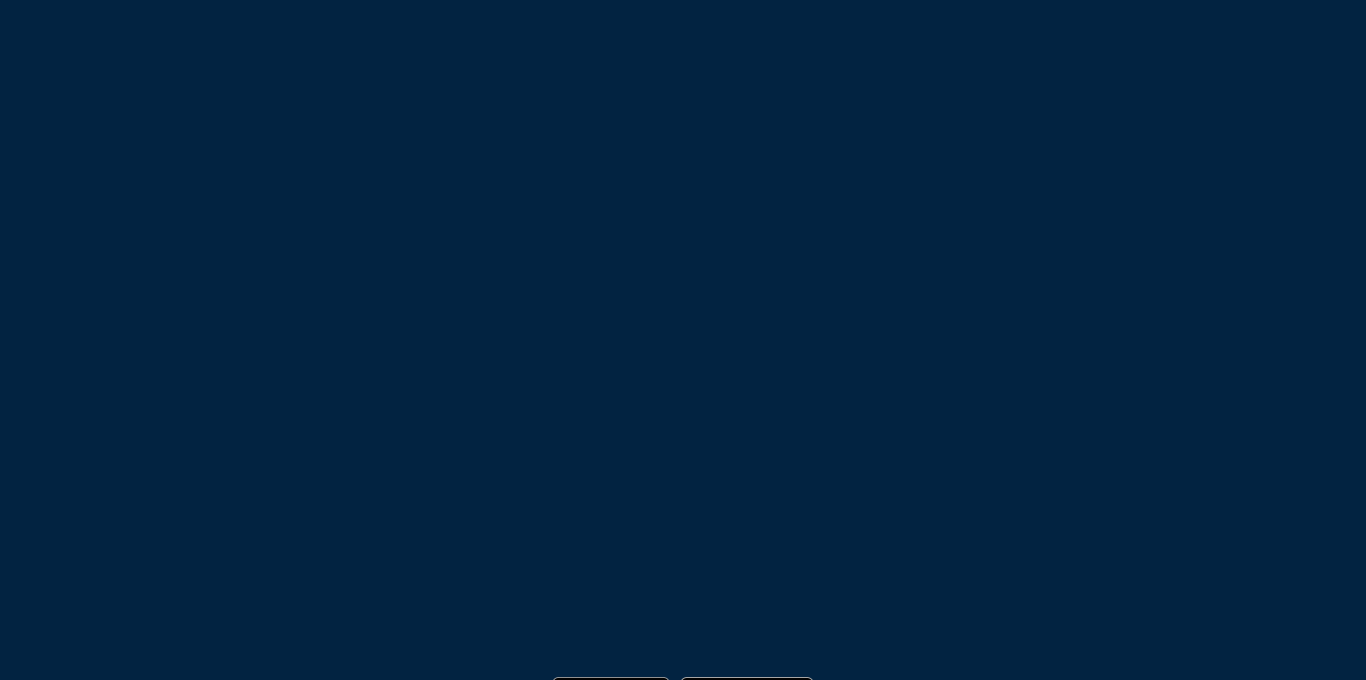 scroll, scrollTop: 0, scrollLeft: 0, axis: both 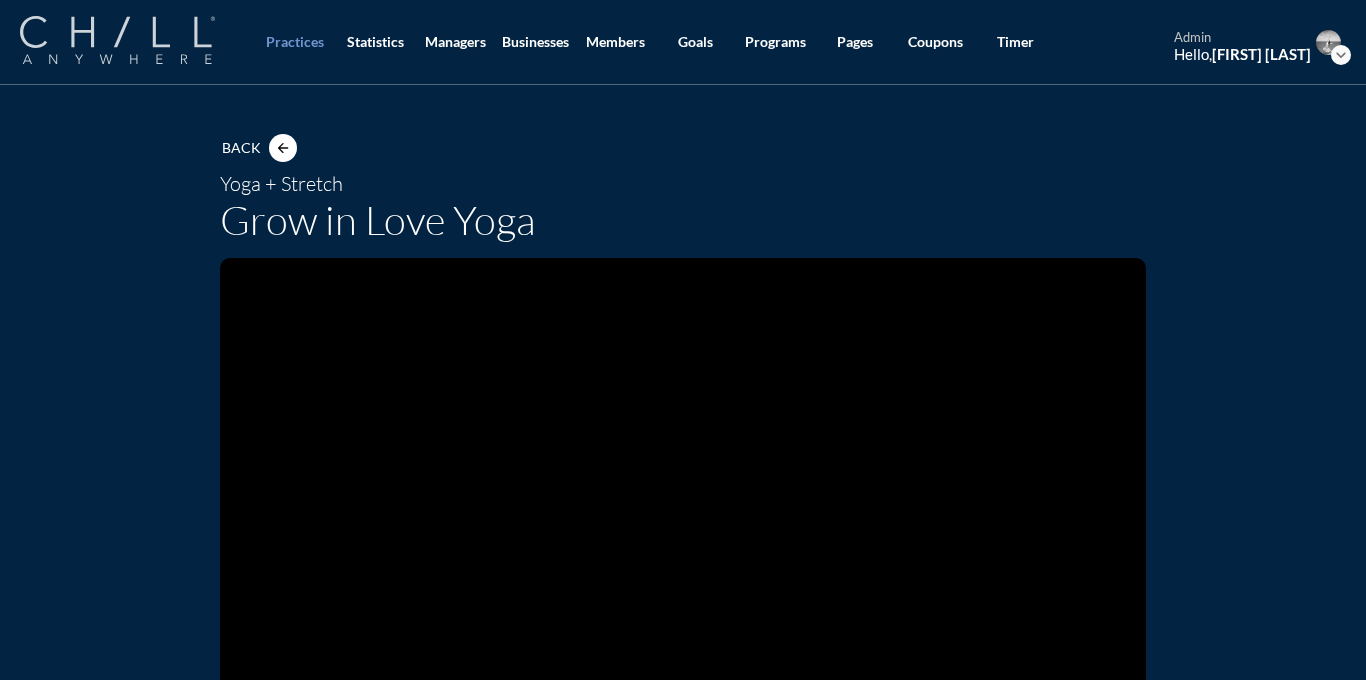 click at bounding box center [137, 41] 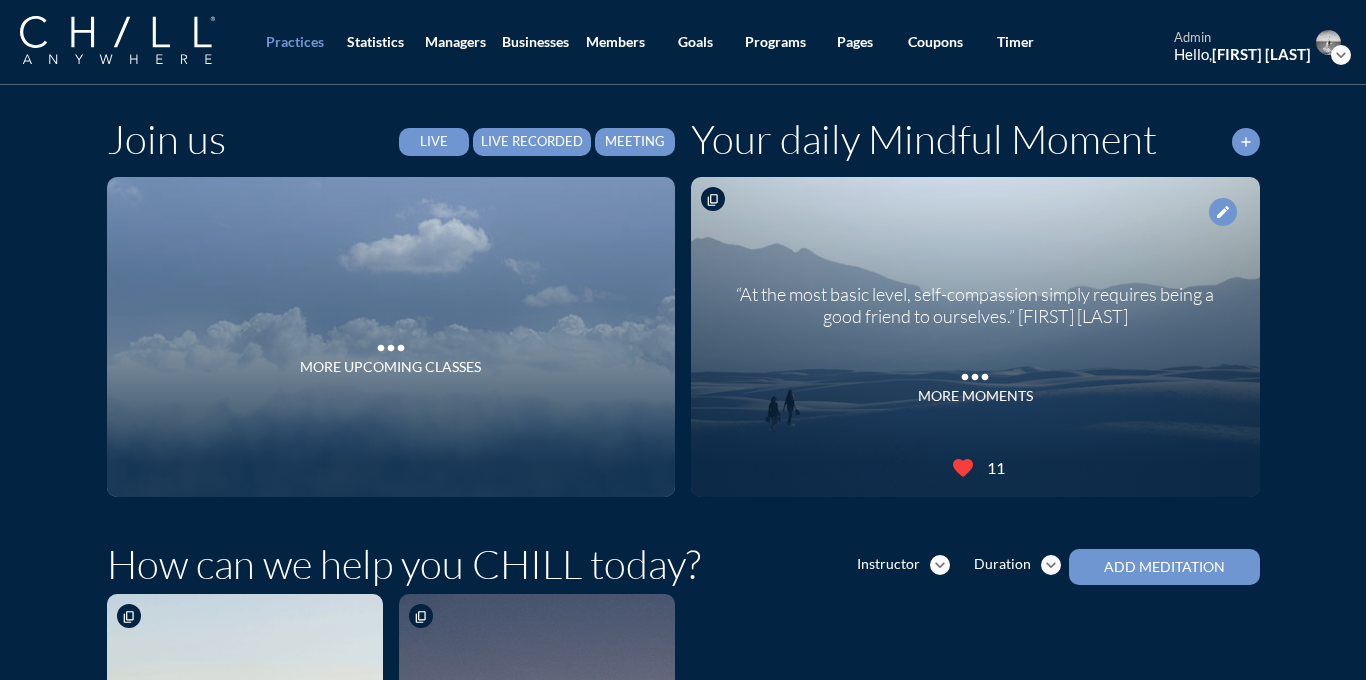 click on "Live Recorded" at bounding box center (532, 142) 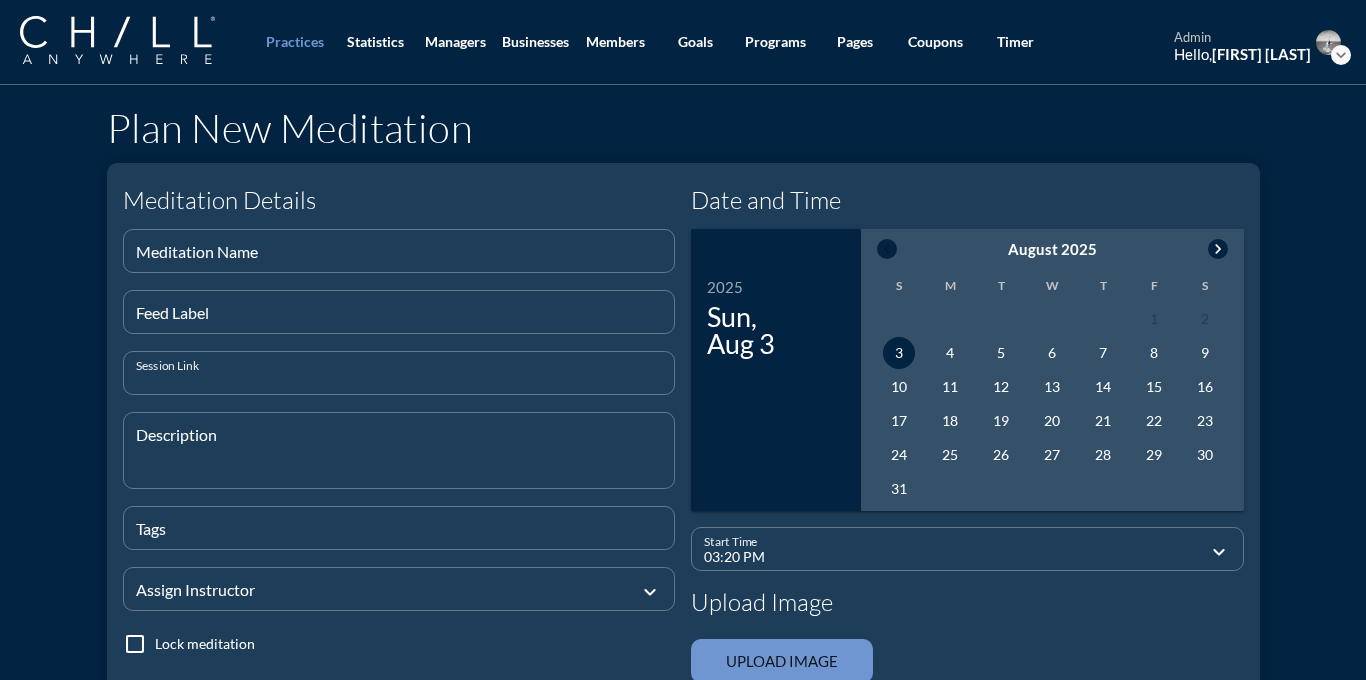 click at bounding box center [399, 381] 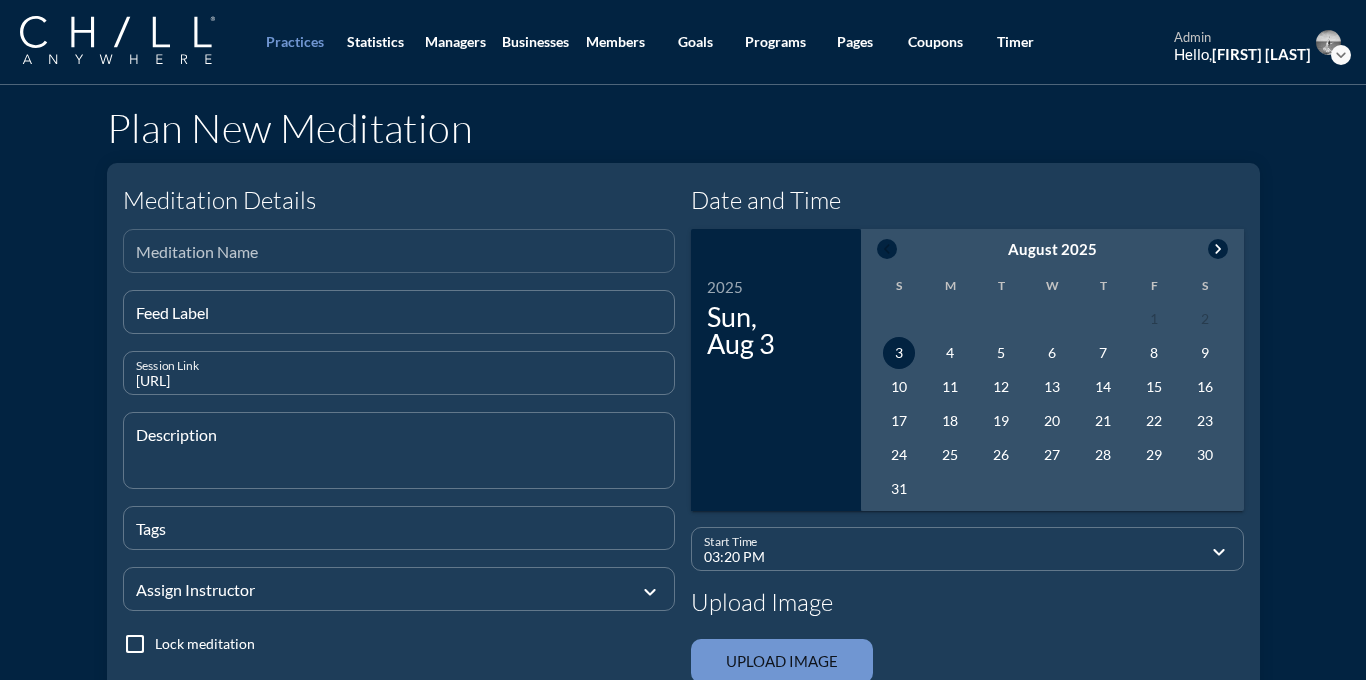 type on "[URL]" 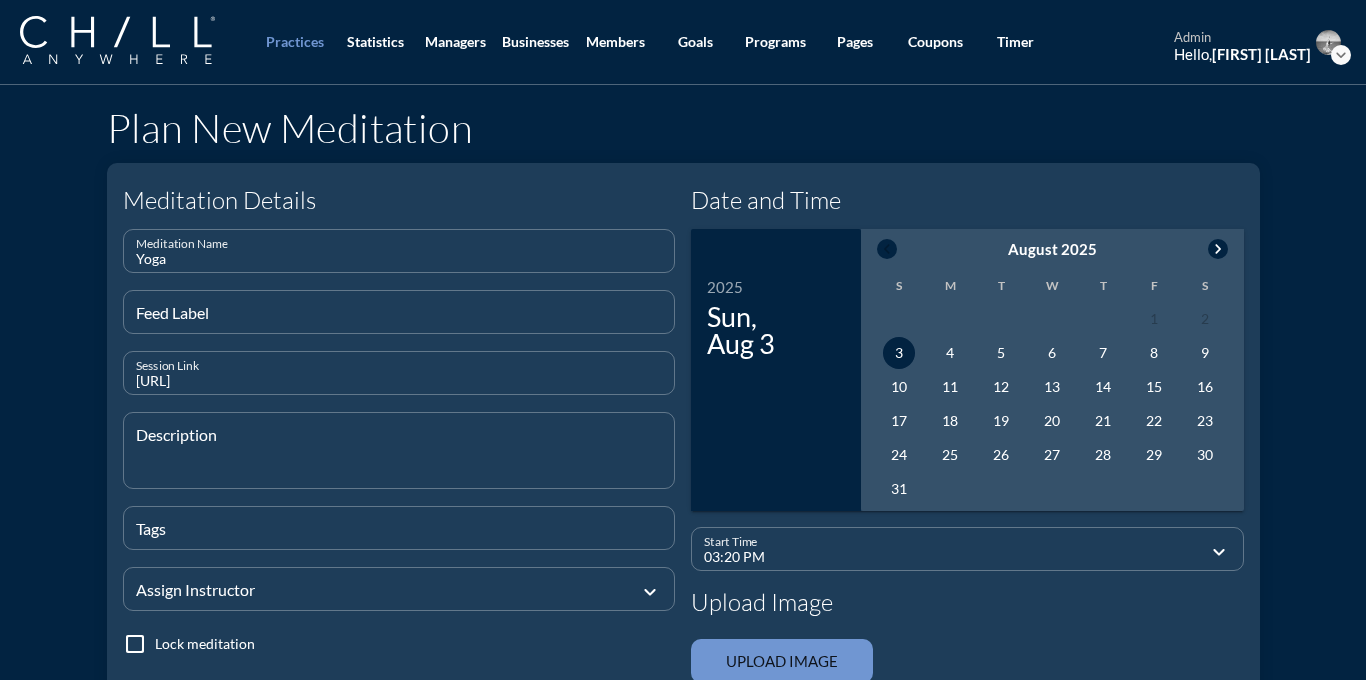 type on "Yoga" 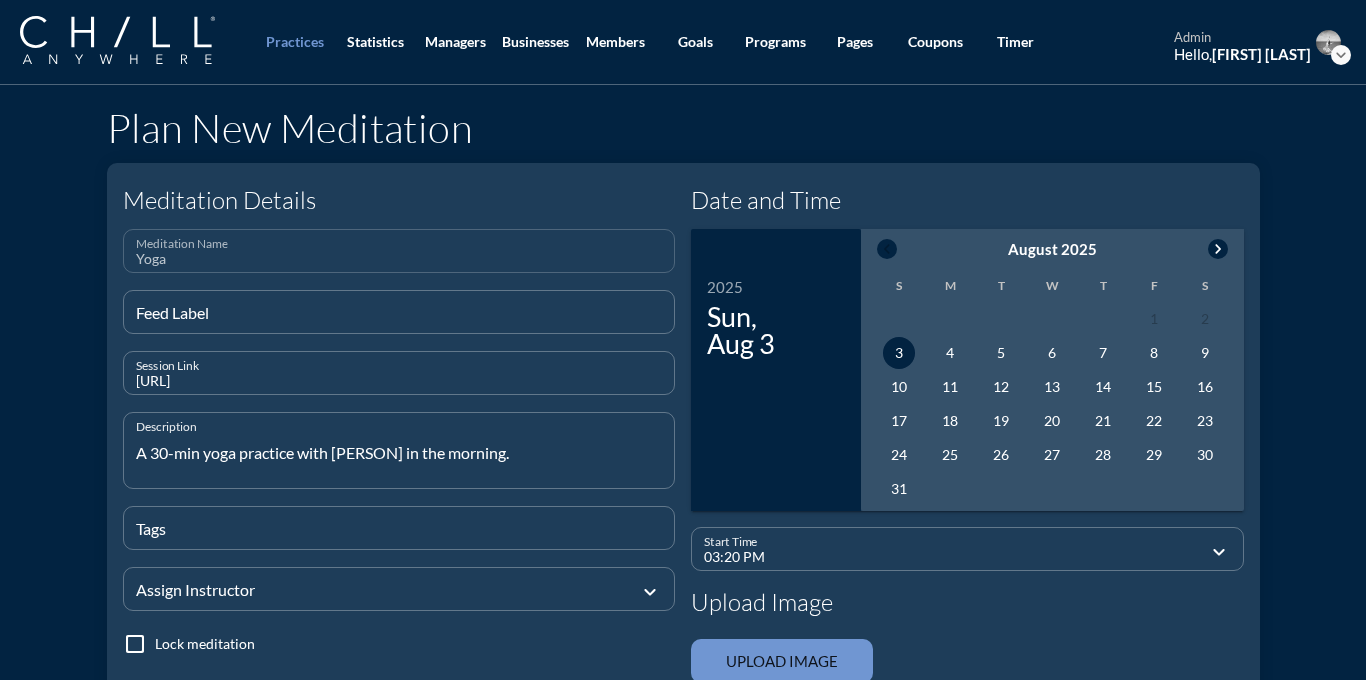 type on "A 30-min yoga practice with [PERSON] in the morning." 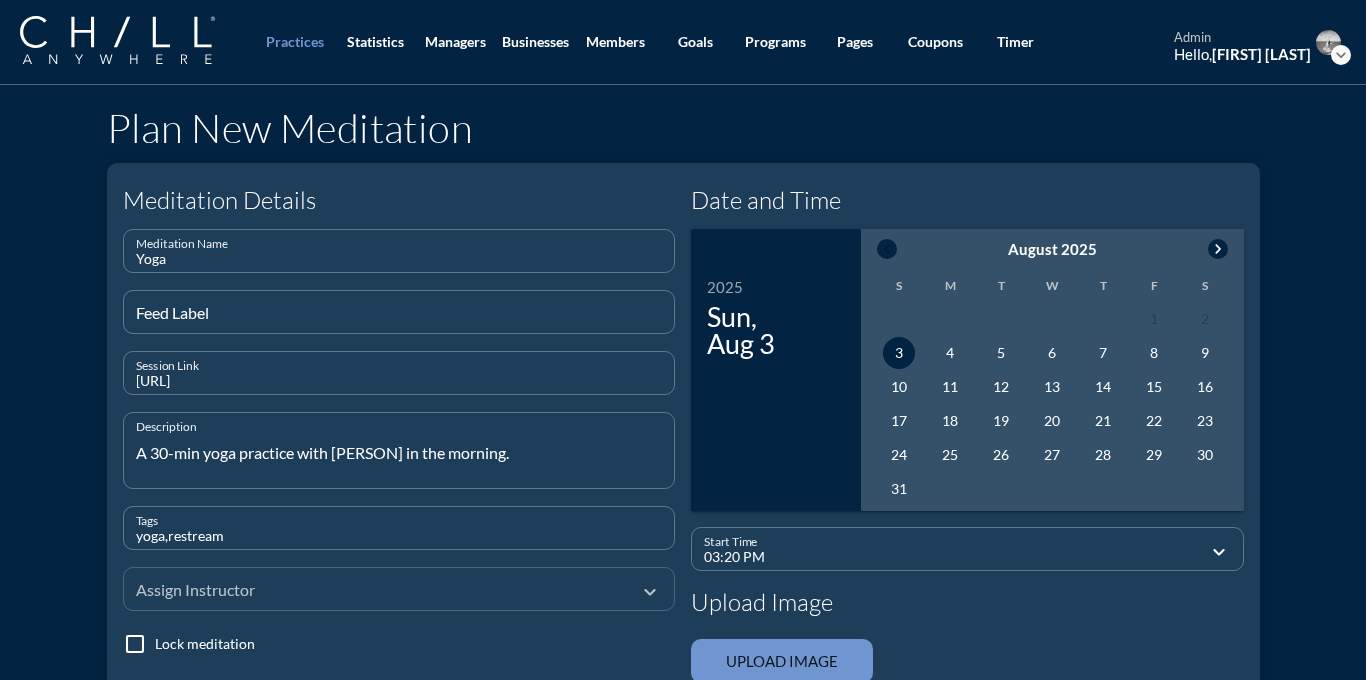 type on "yoga,restream" 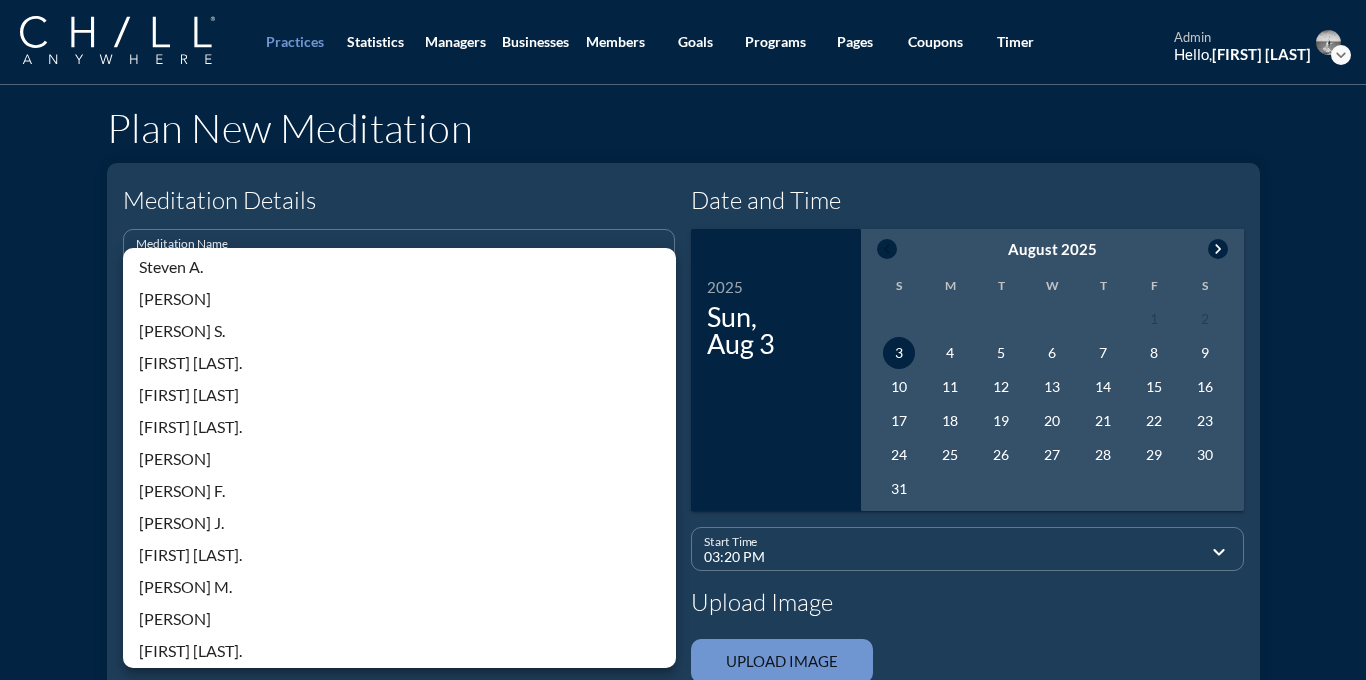 scroll, scrollTop: 428, scrollLeft: 0, axis: vertical 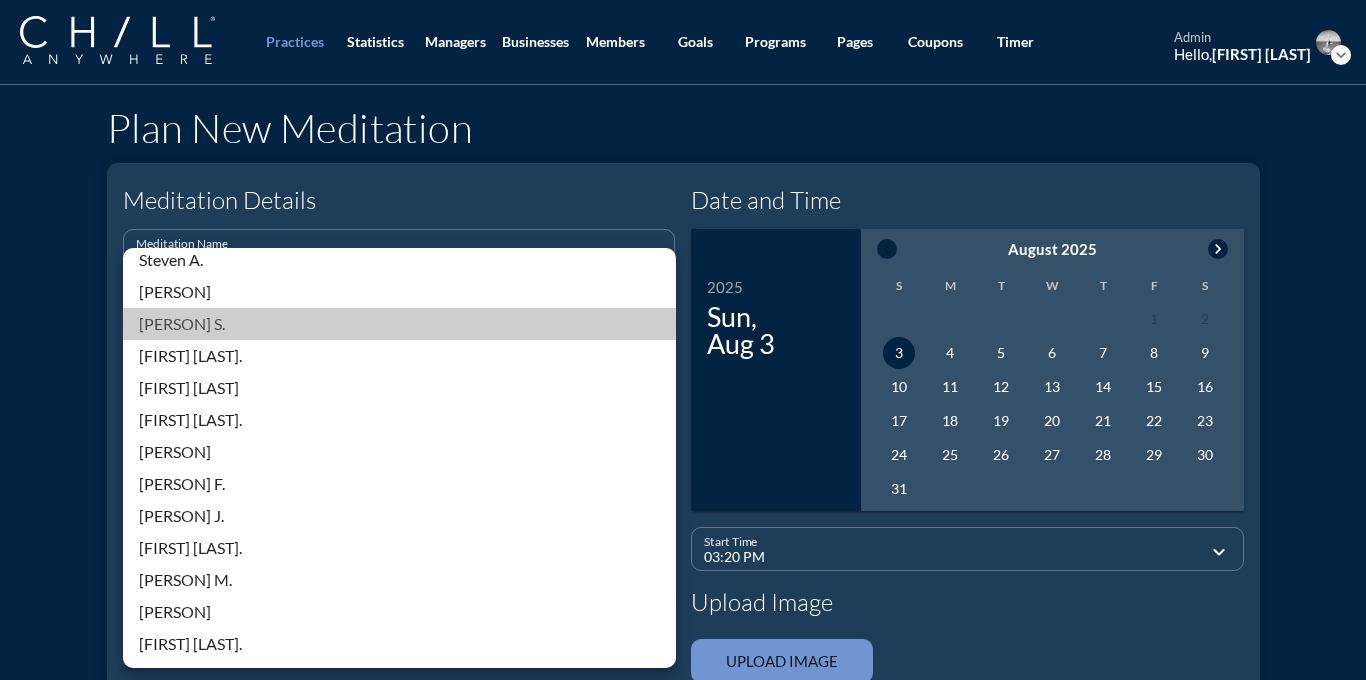 click on "[PERSON] S." at bounding box center [399, 324] 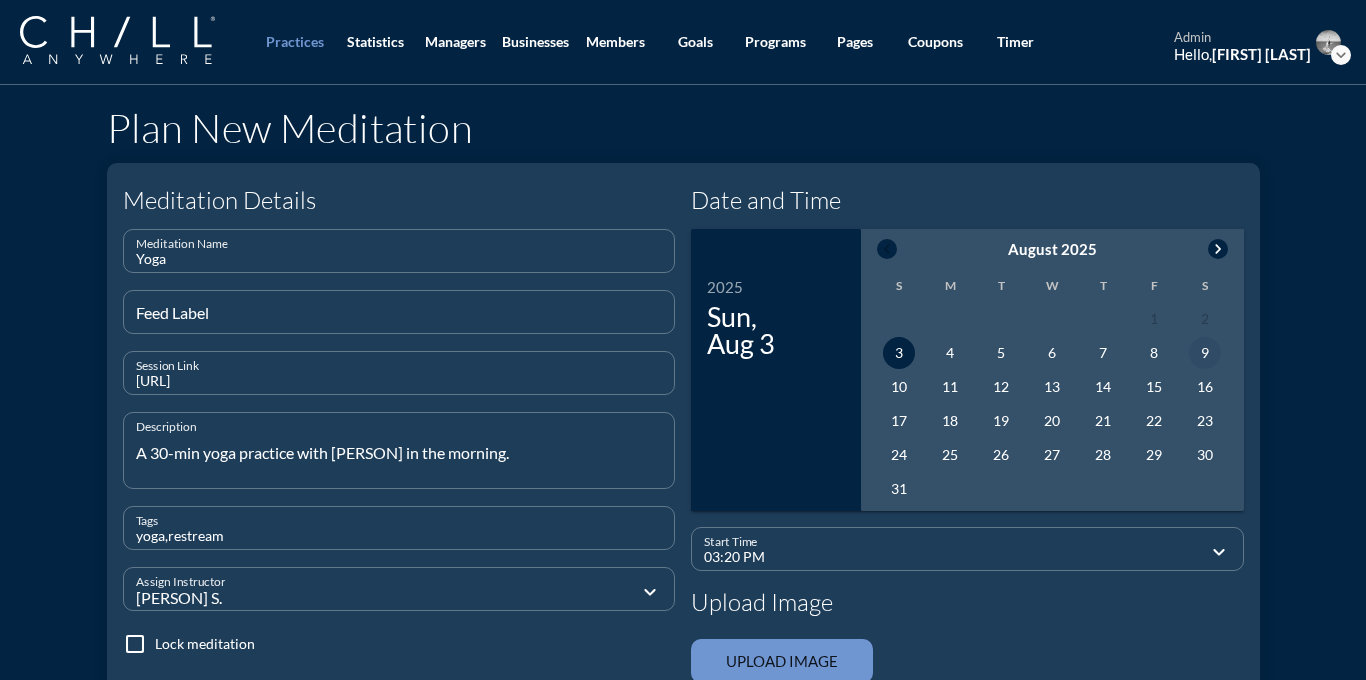 click on "9" at bounding box center [1205, 353] 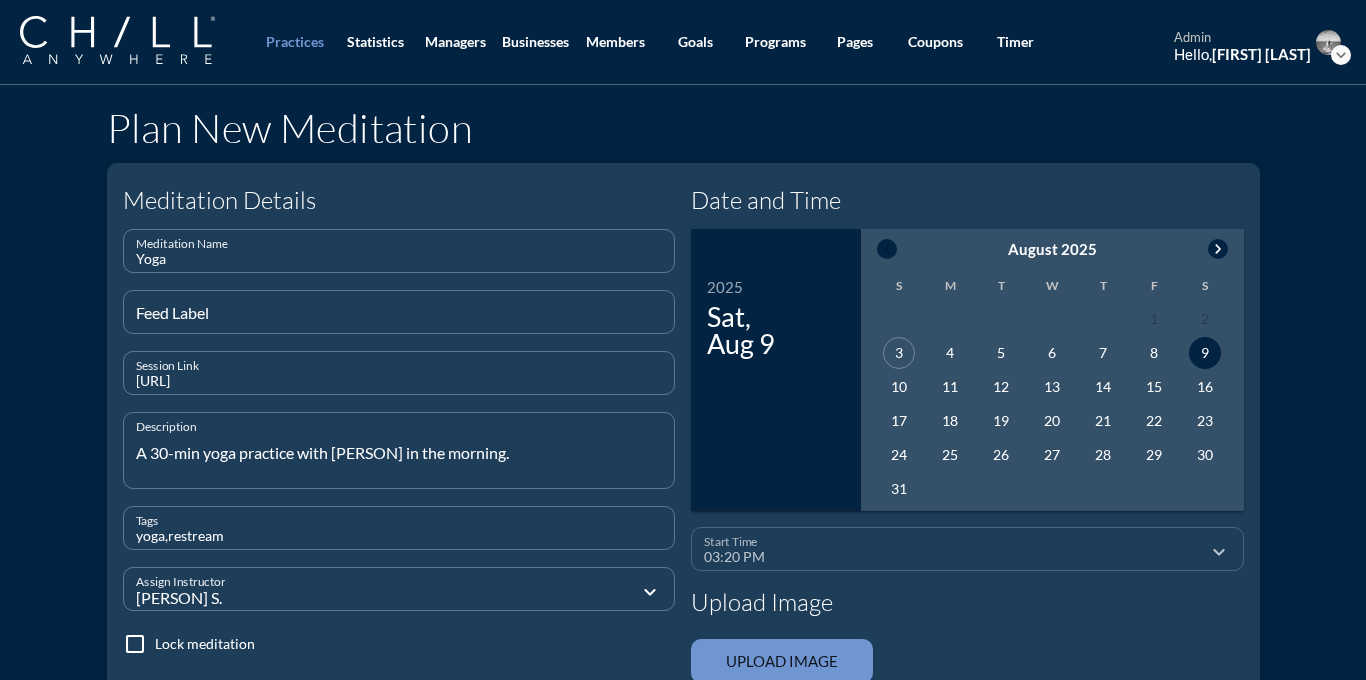 click on "03:20 PM" at bounding box center [953, 557] 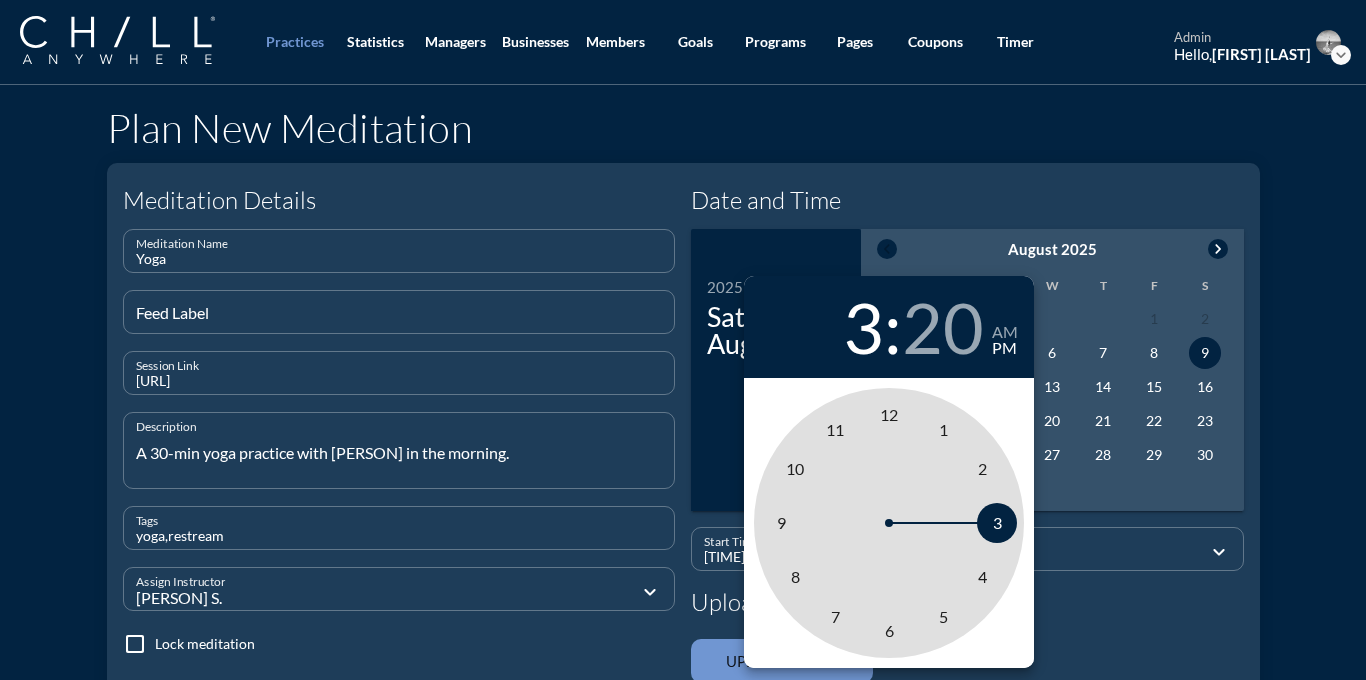 click on "9" at bounding box center (781, 522) 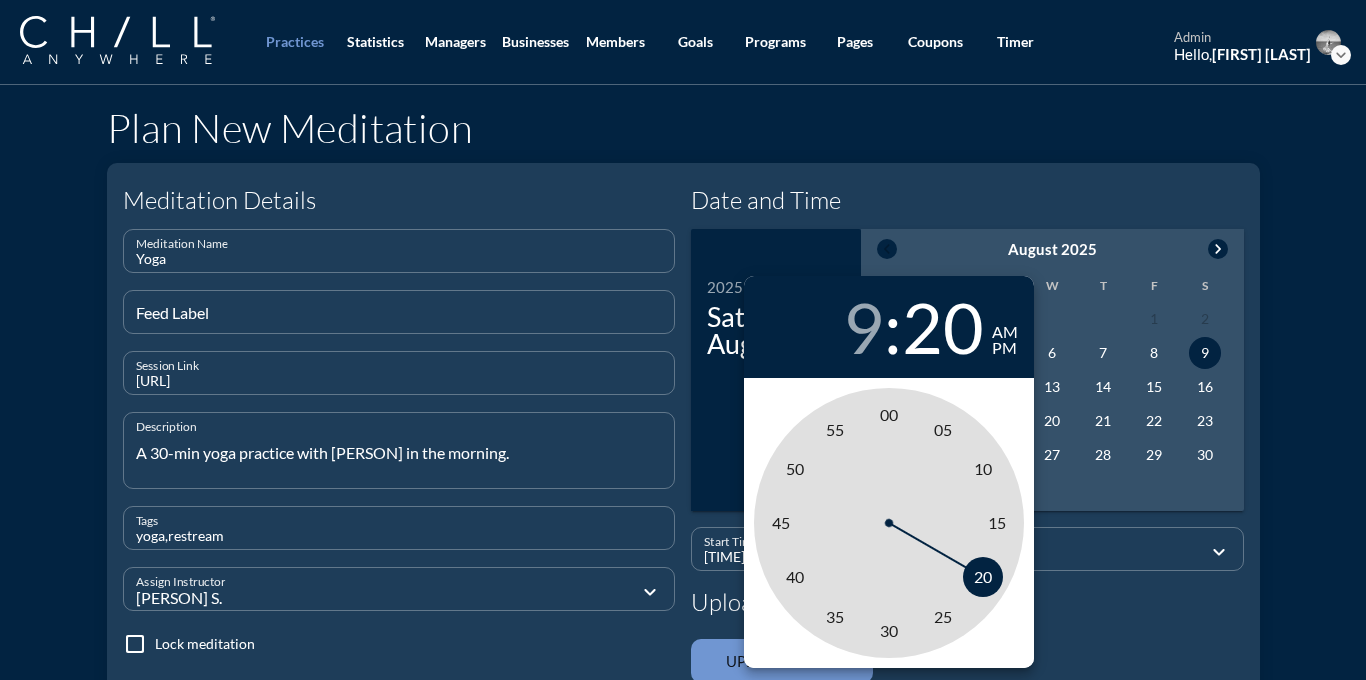 click on "am" at bounding box center (1005, 332) 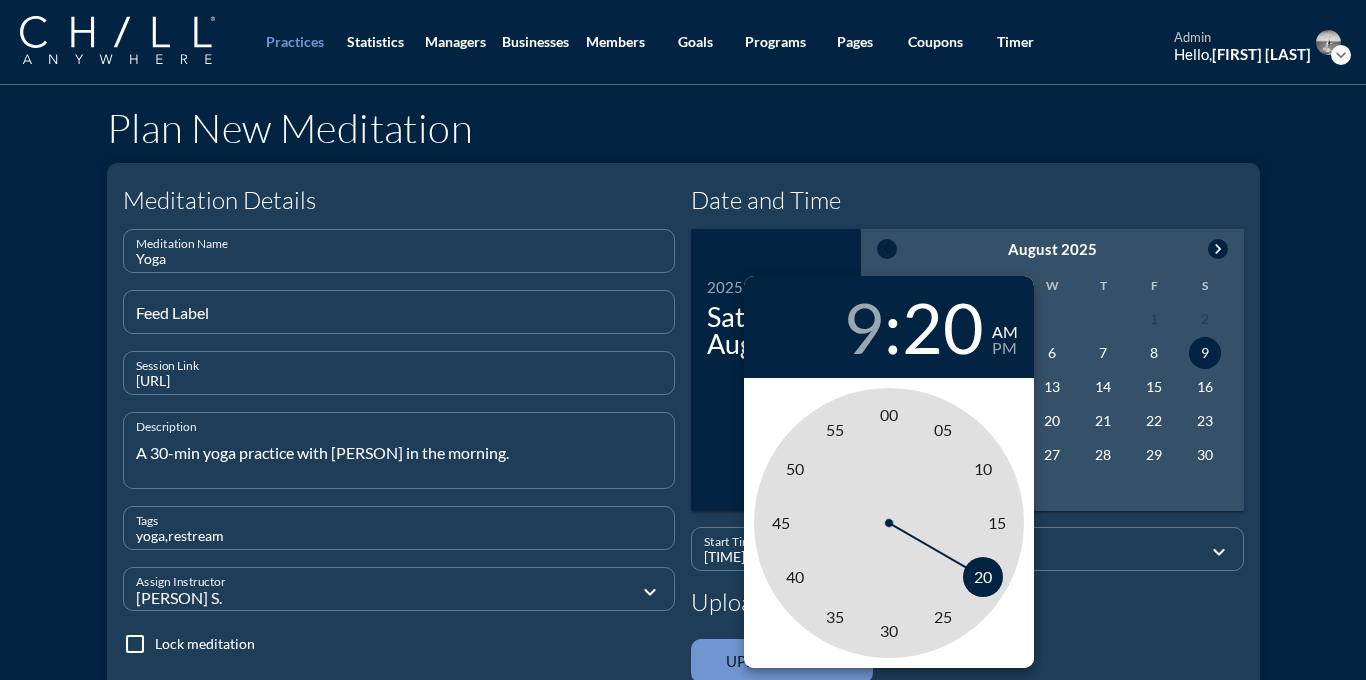 type on "09:00 AM" 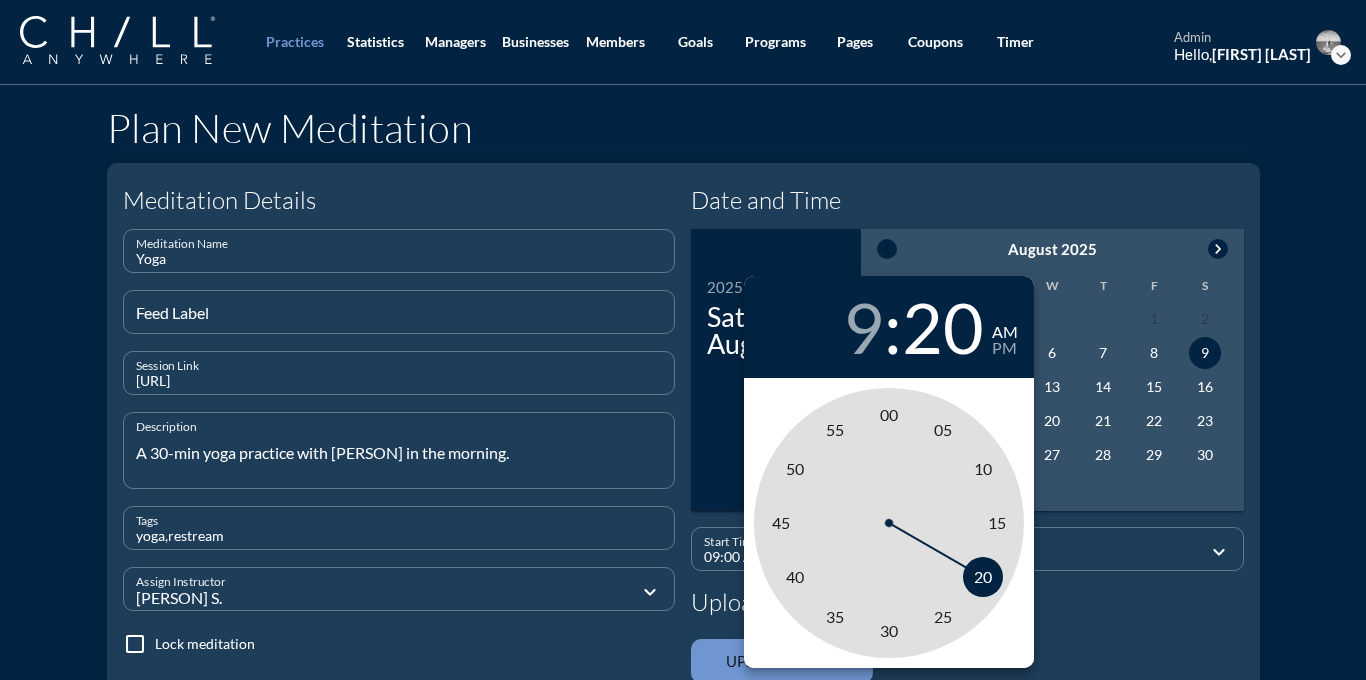 click on "00" at bounding box center [889, 414] 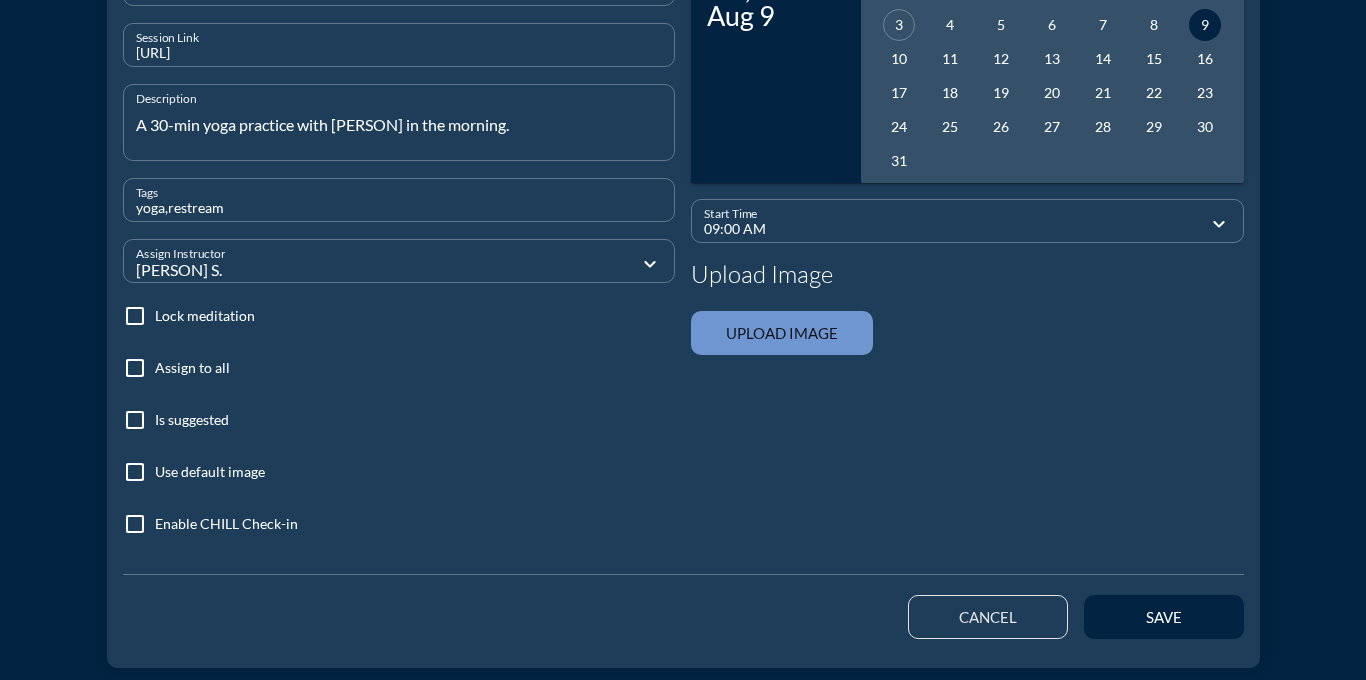 scroll, scrollTop: 372, scrollLeft: 0, axis: vertical 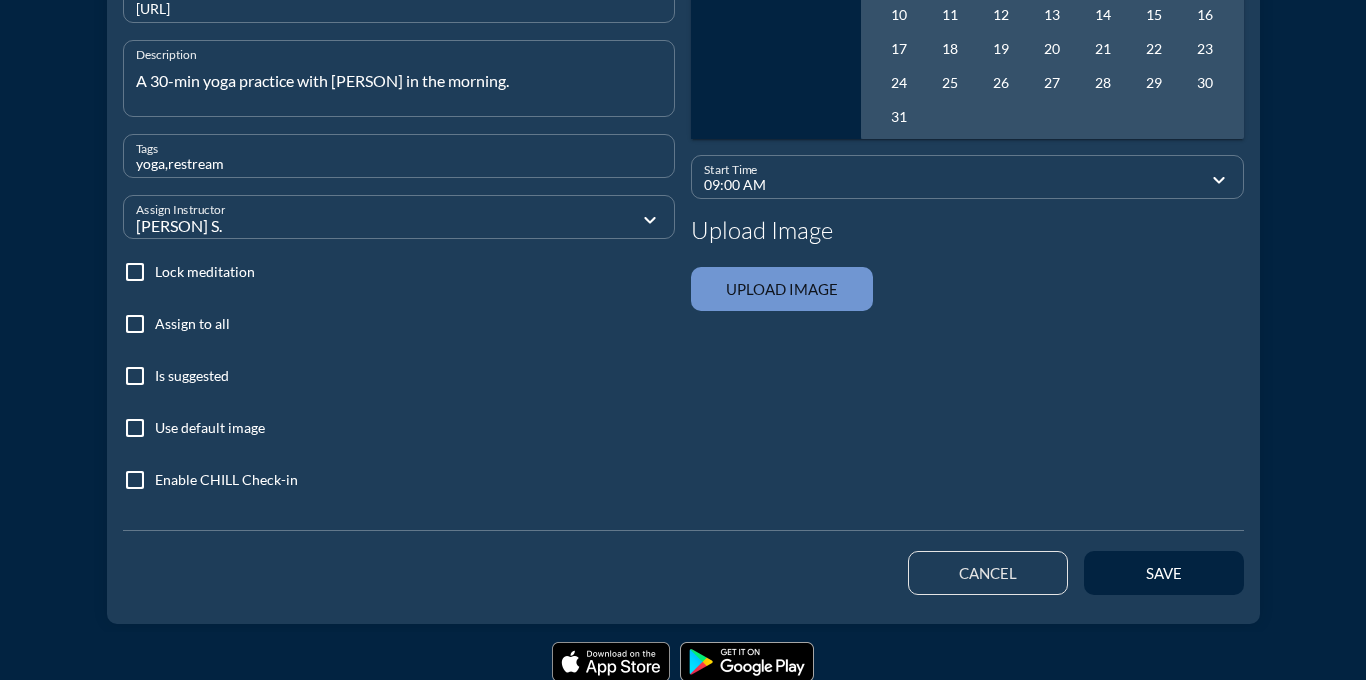 click at bounding box center (135, 324) 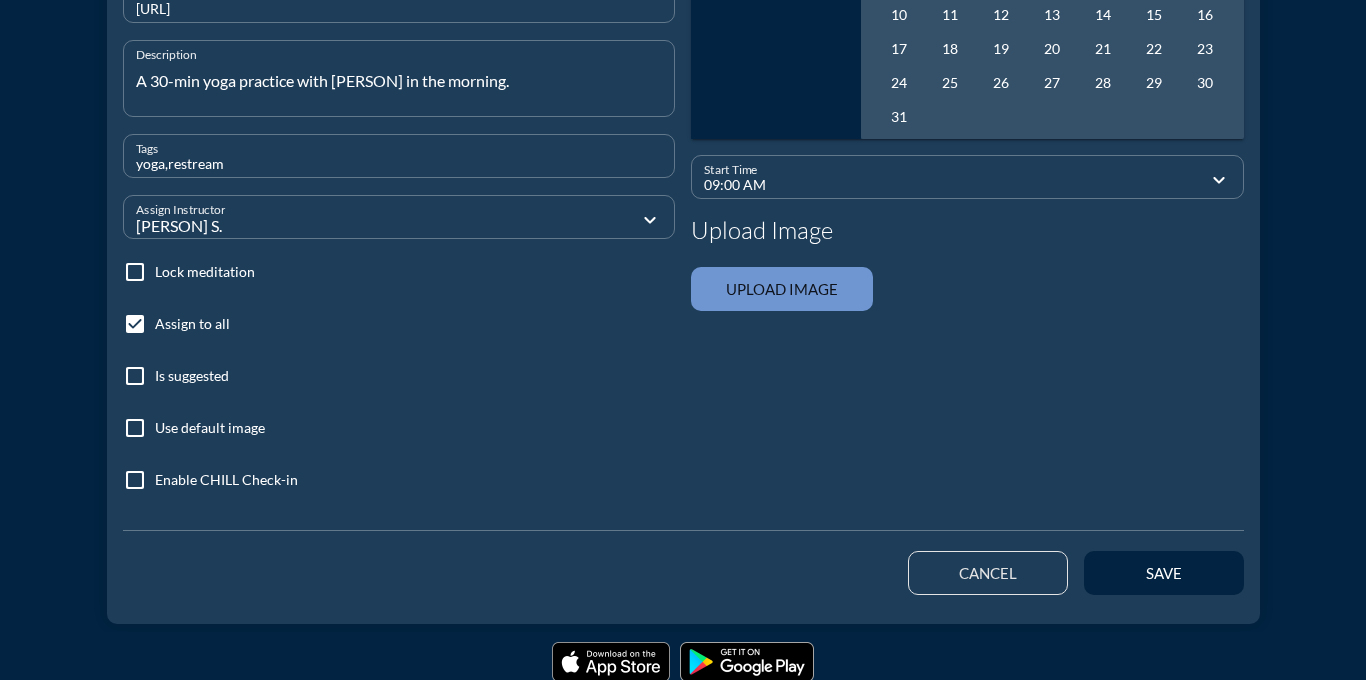 click at bounding box center (135, 428) 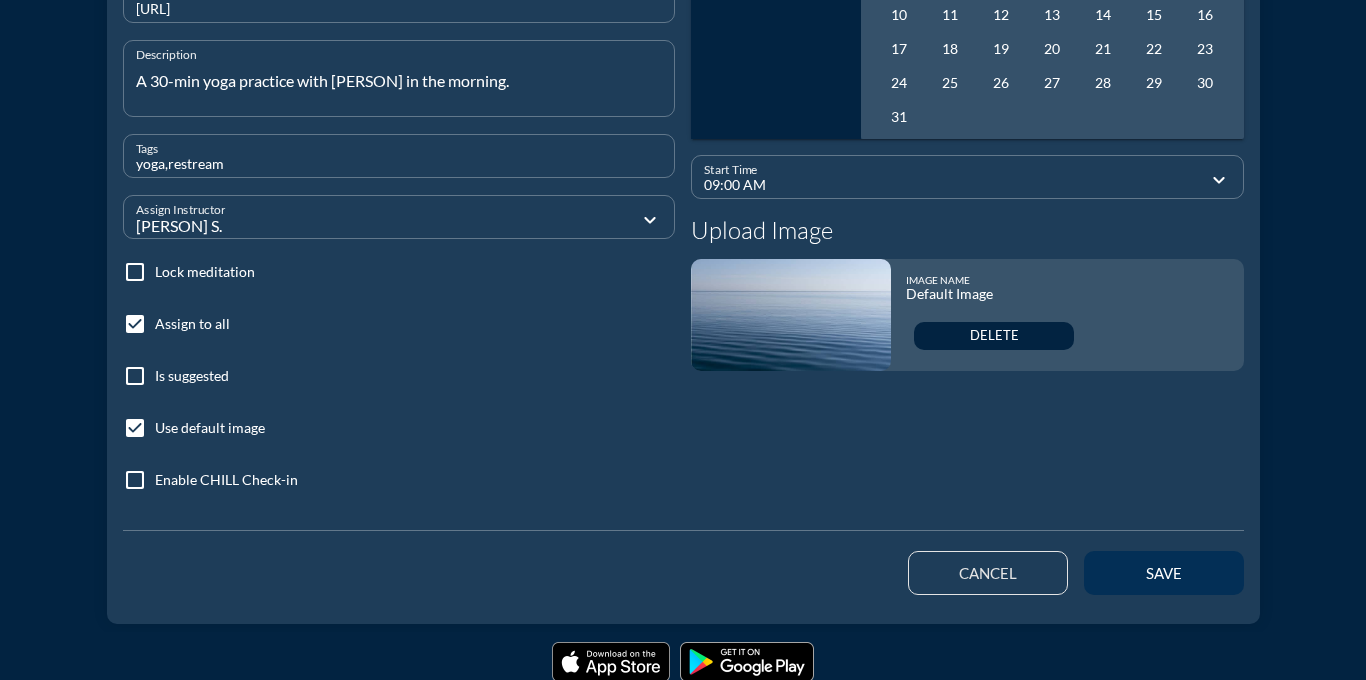 click on "save" at bounding box center [1164, 573] 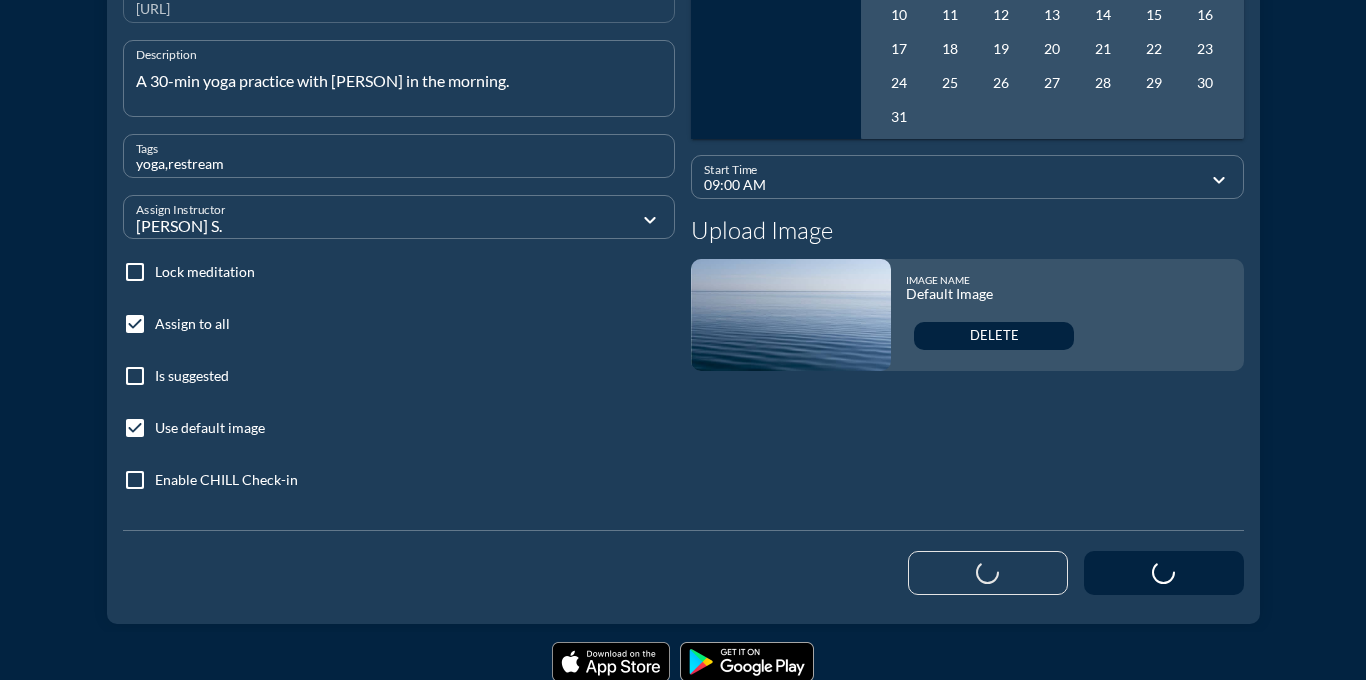 type 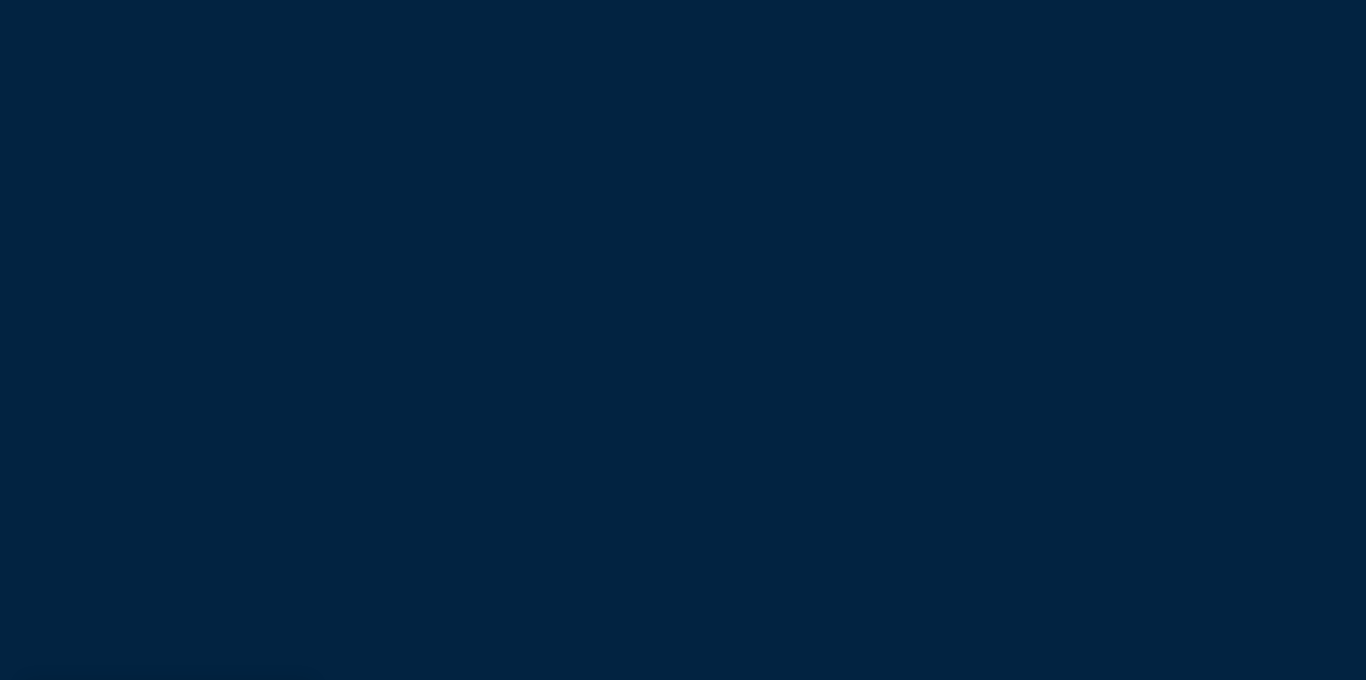scroll, scrollTop: 0, scrollLeft: 0, axis: both 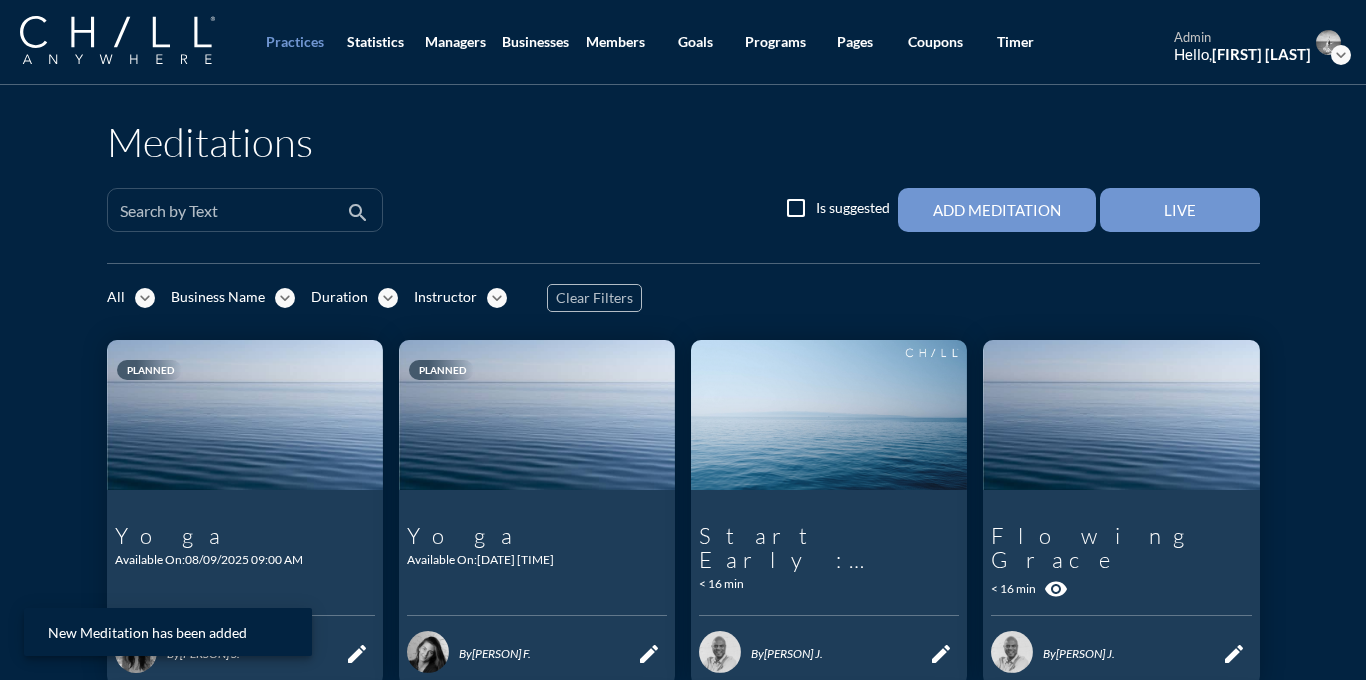 click on "Search by Text" at bounding box center (231, 210) 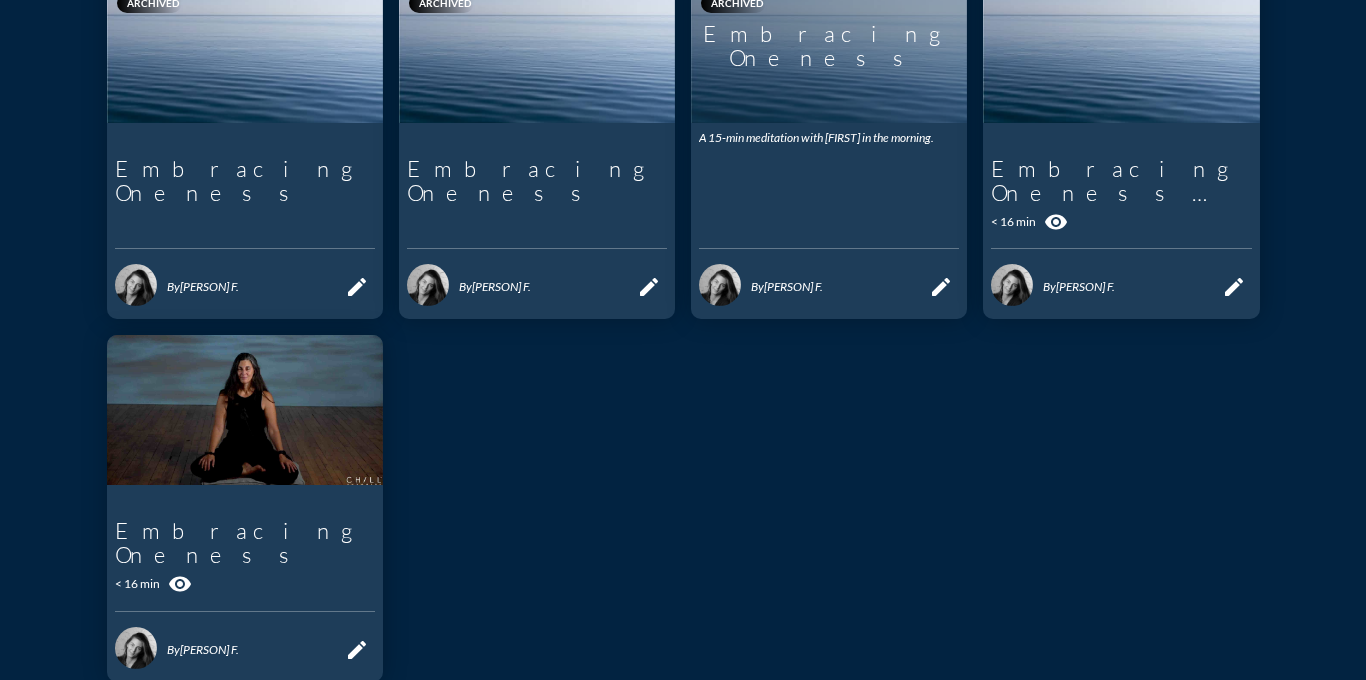 scroll, scrollTop: 365, scrollLeft: 0, axis: vertical 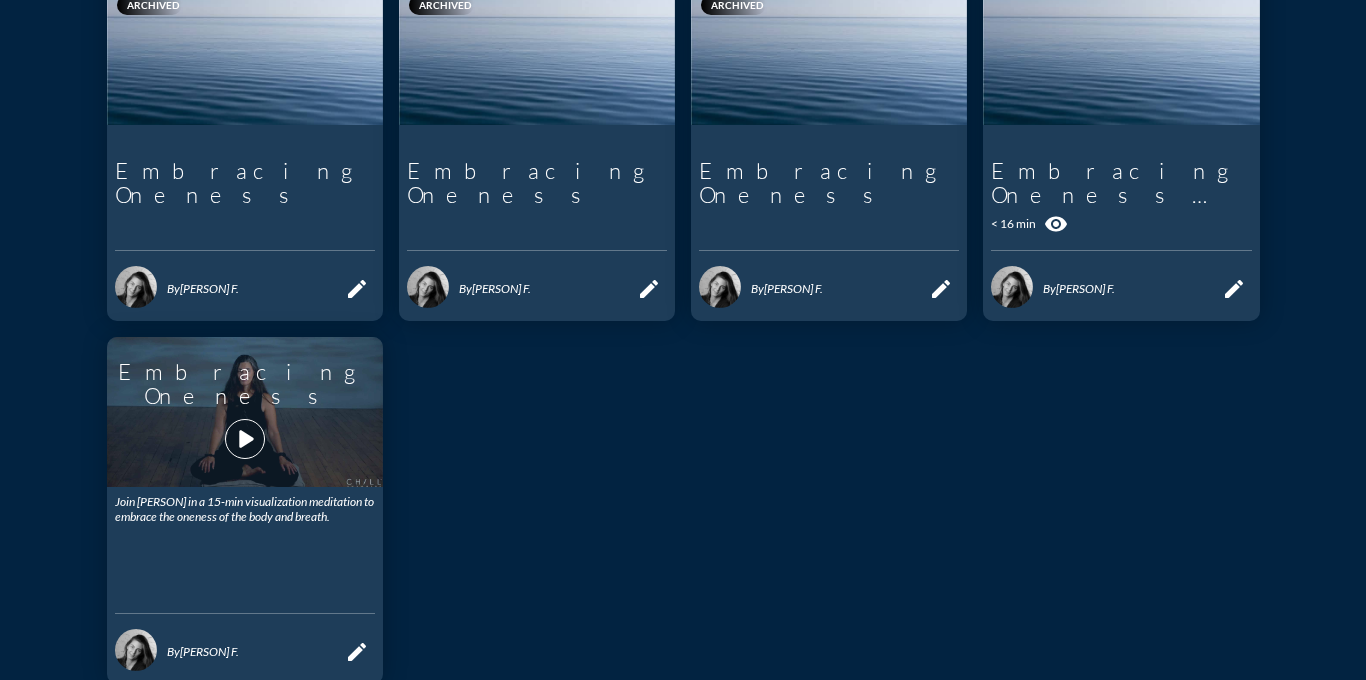 type on "Embracing Oneness" 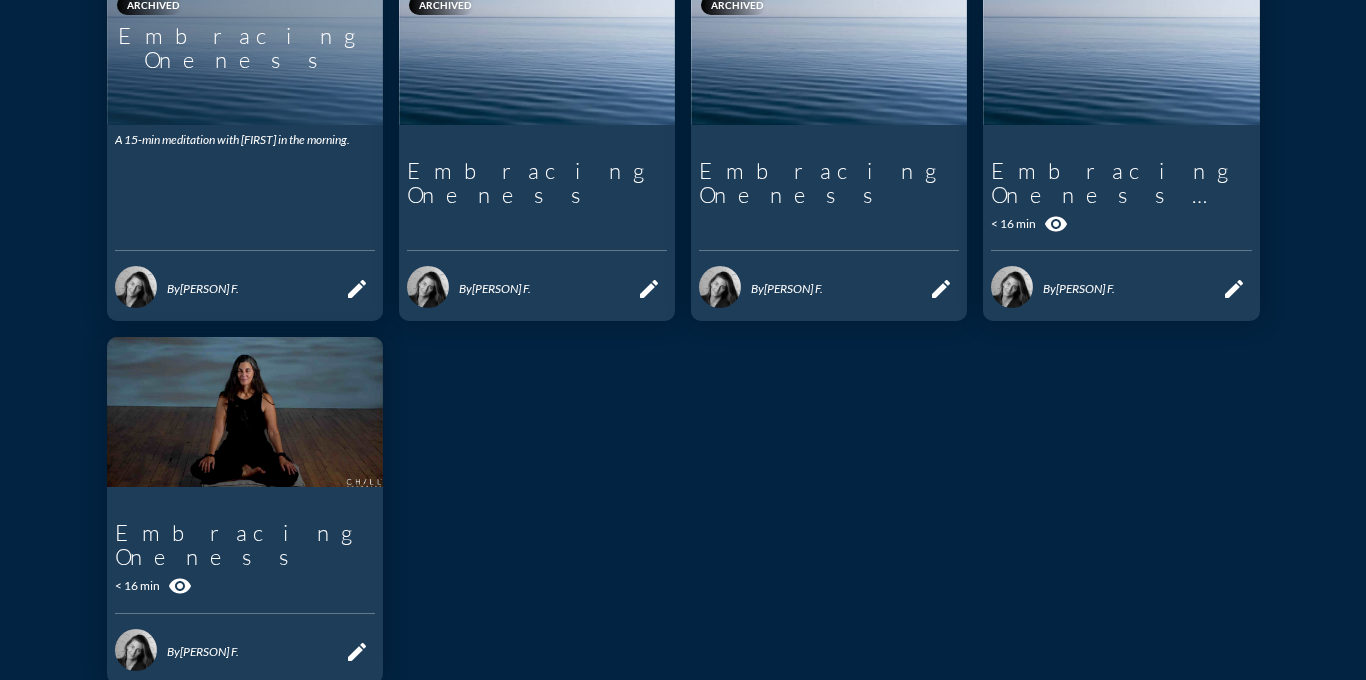 click on "play_arrow" at bounding box center [245, 459] 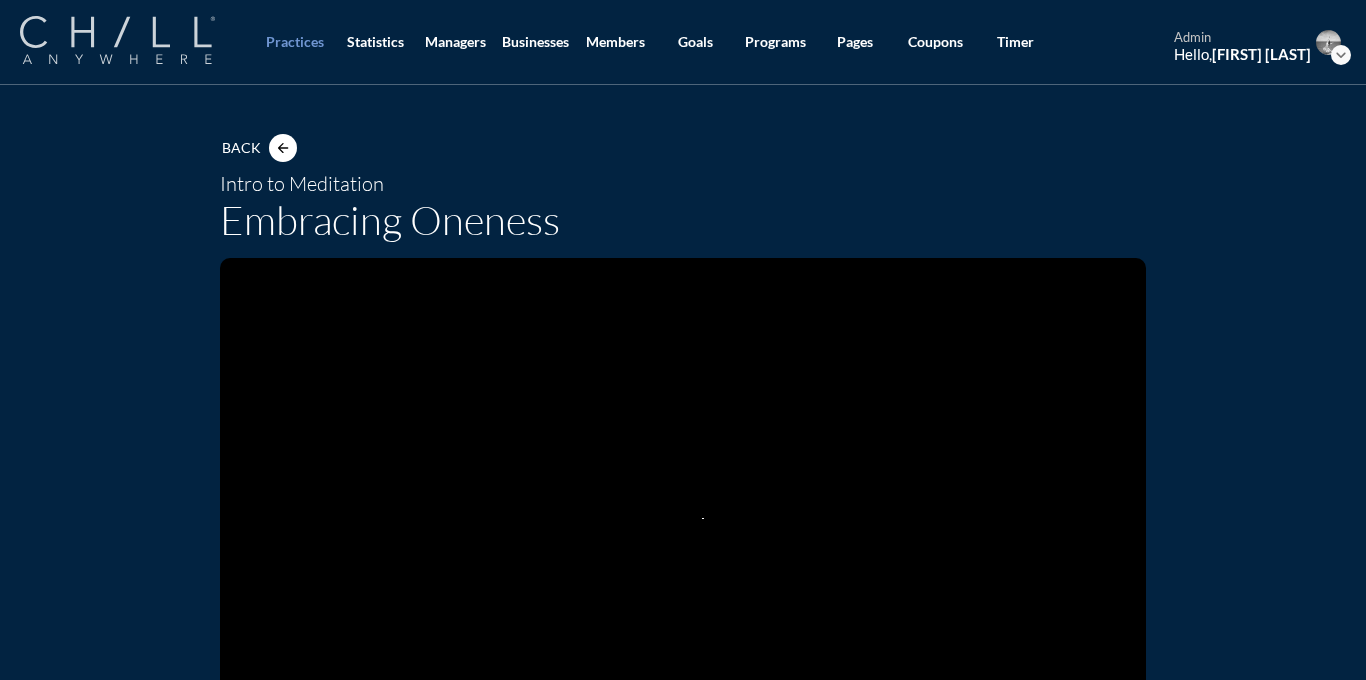 click at bounding box center [117, 40] 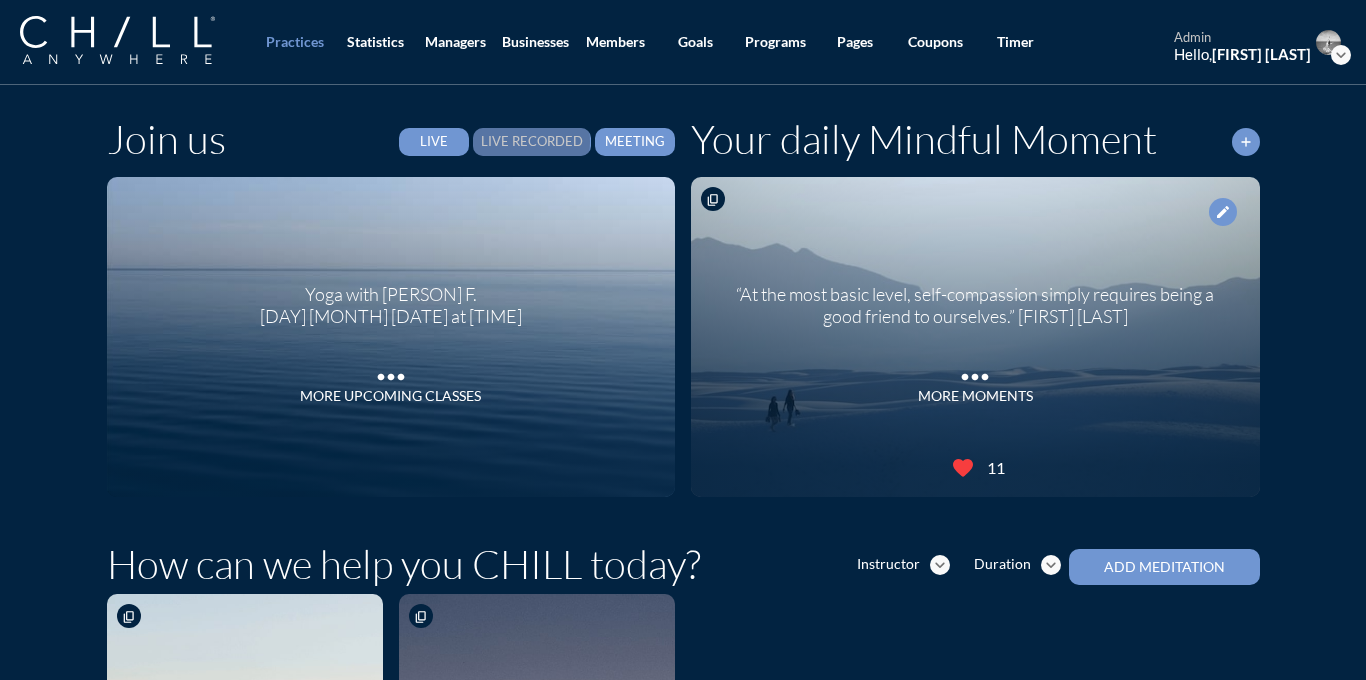 click on "Live Recorded" at bounding box center (532, 142) 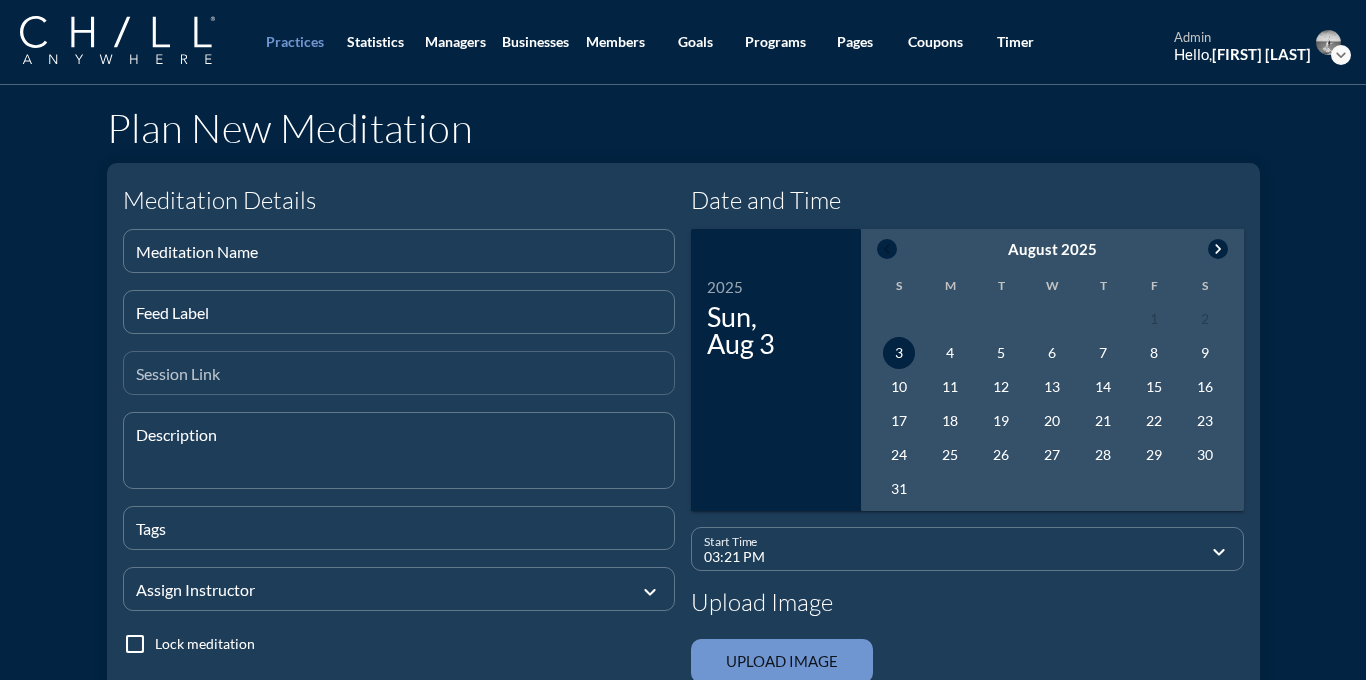 click at bounding box center (399, 381) 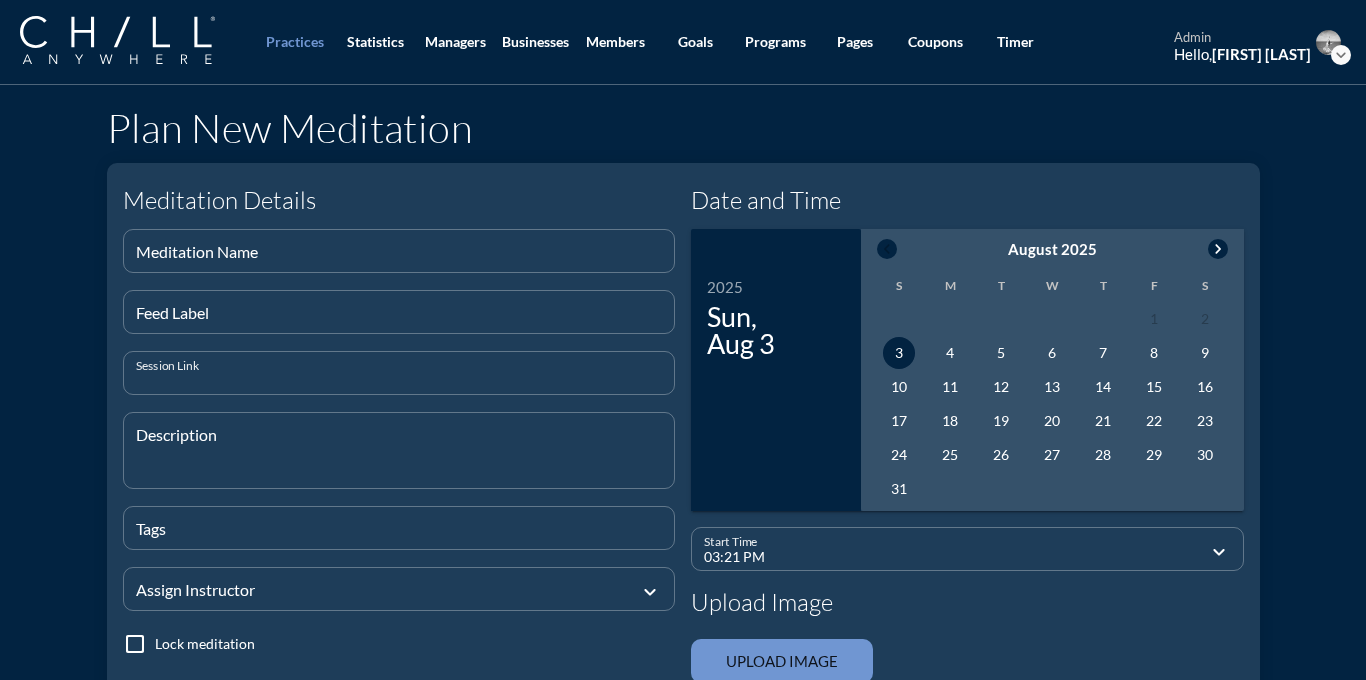 paste on "https://app.chillanywhere.com/sessions/view/20a103e8d3258cc79f03899eb6820505" 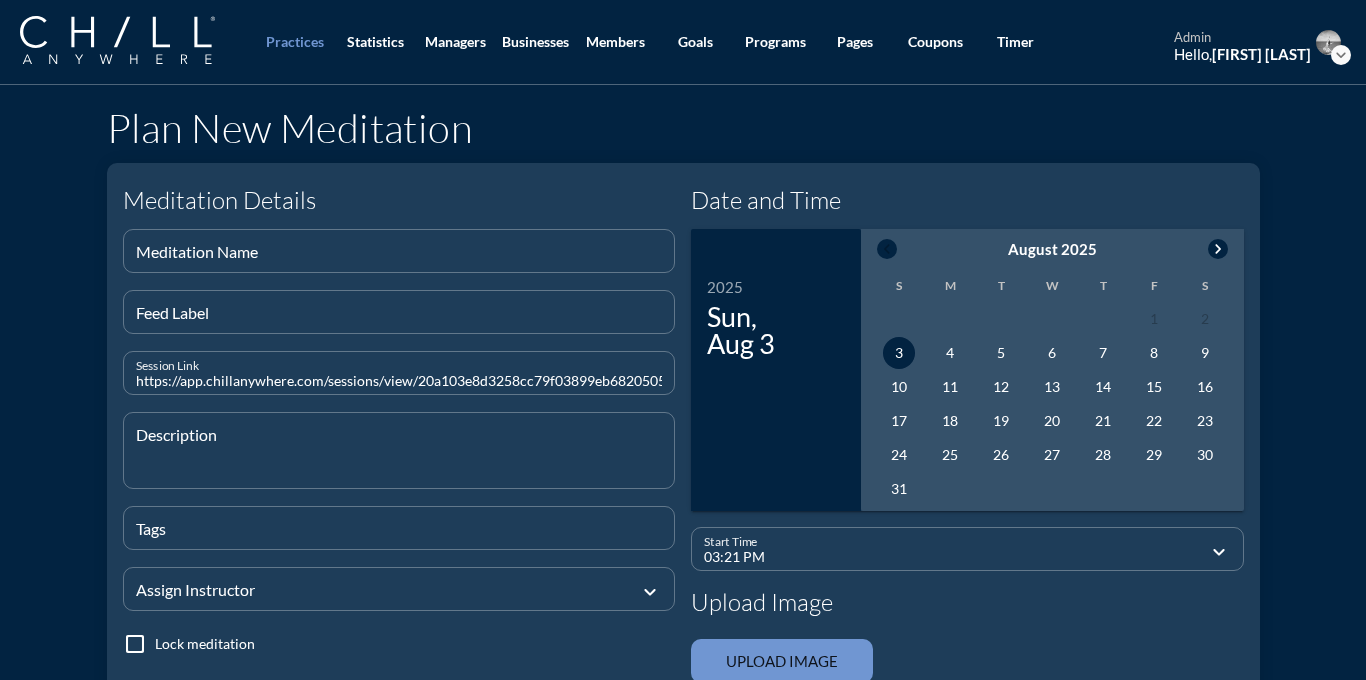 scroll, scrollTop: 0, scrollLeft: 2, axis: horizontal 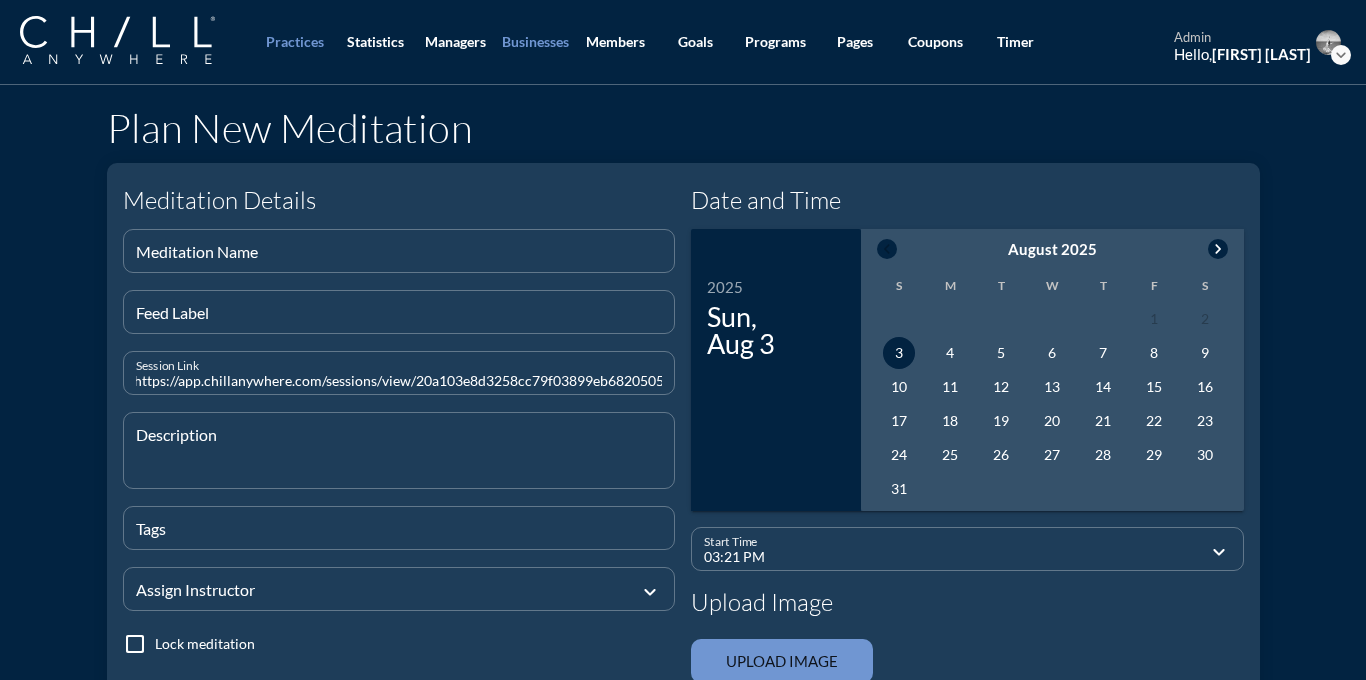 type on "https://app.chillanywhere.com/sessions/view/20a103e8d3258cc79f03899eb6820505" 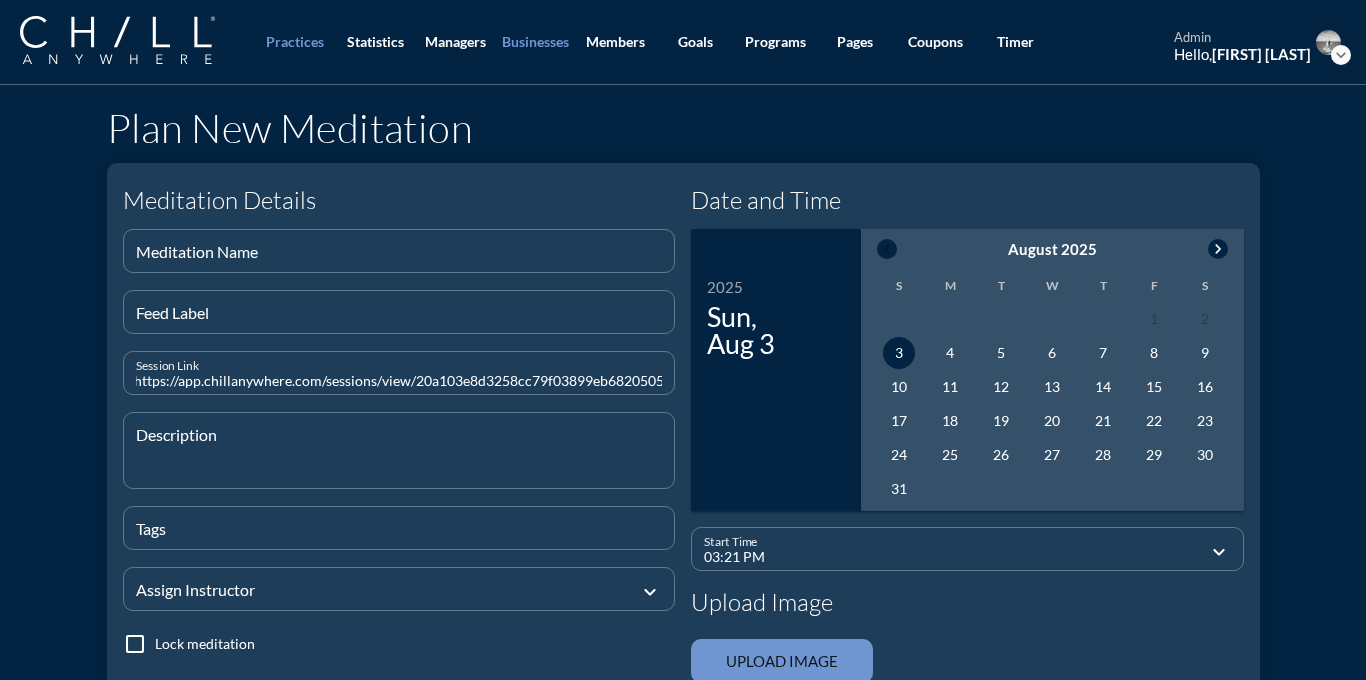 scroll, scrollTop: 0, scrollLeft: 0, axis: both 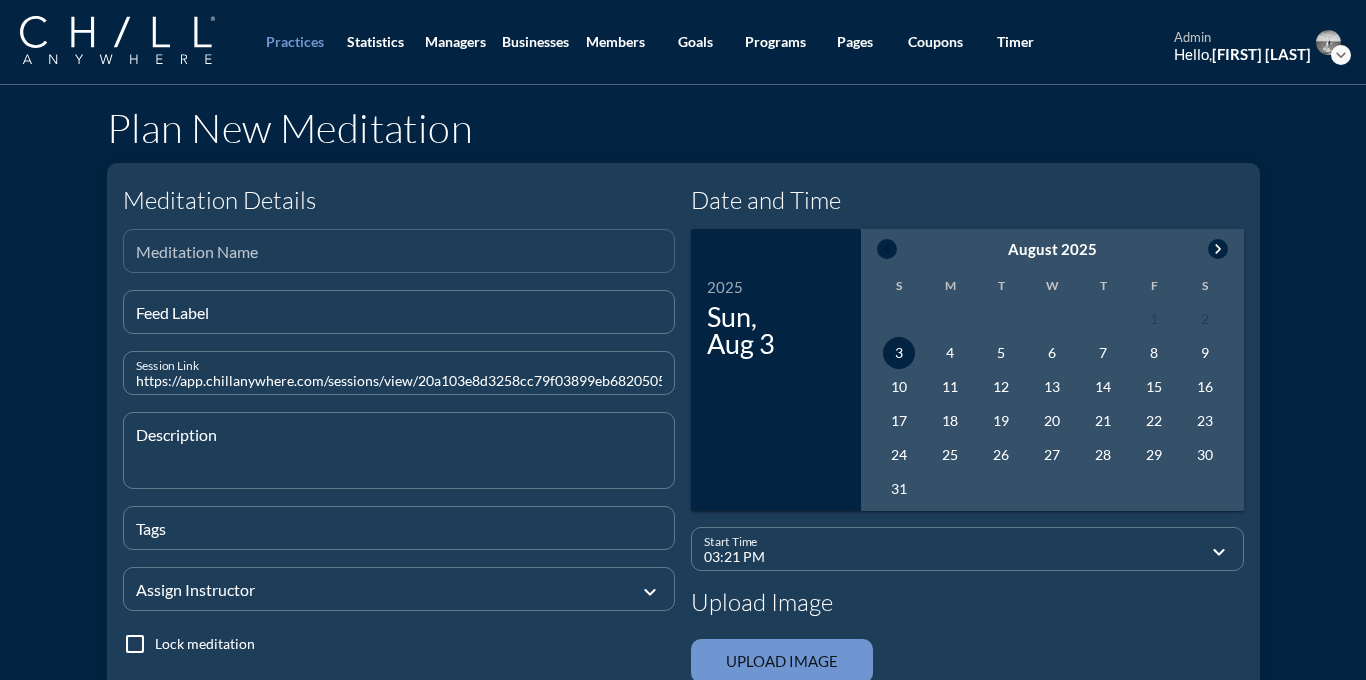 click on "Meditation Name" at bounding box center [399, 251] 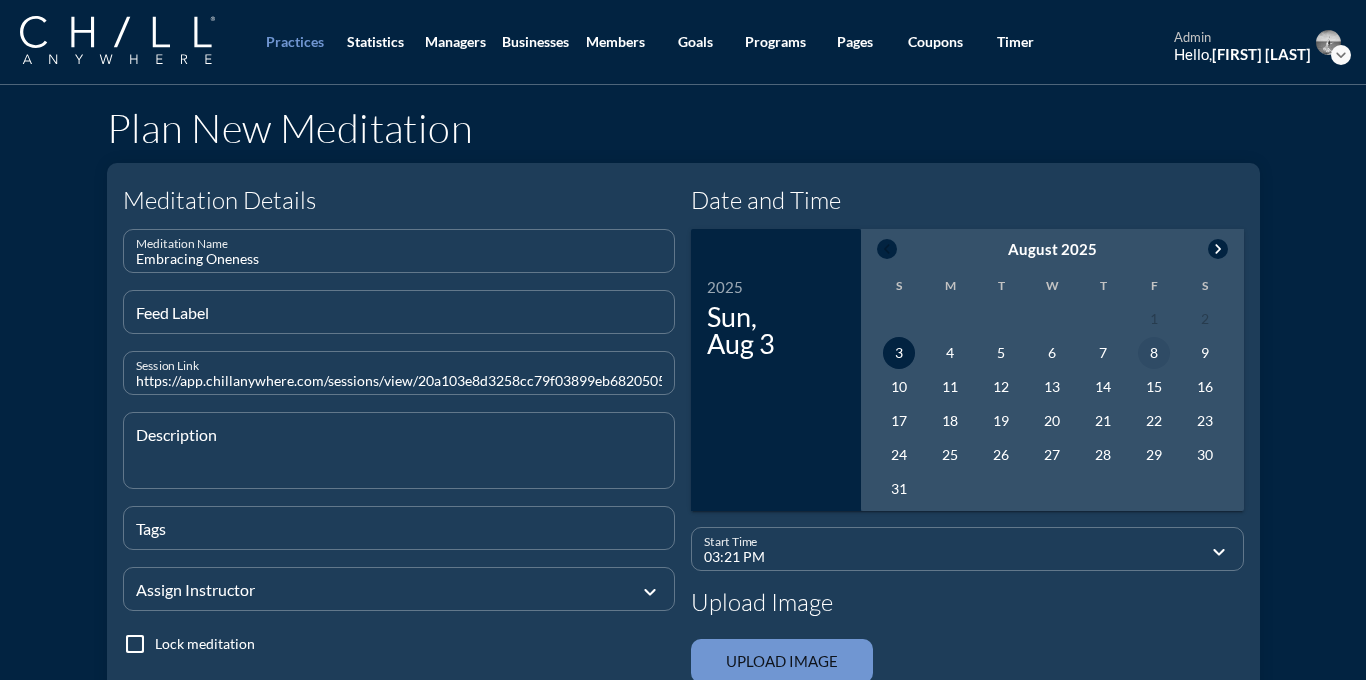 type on "Embracing Oneness" 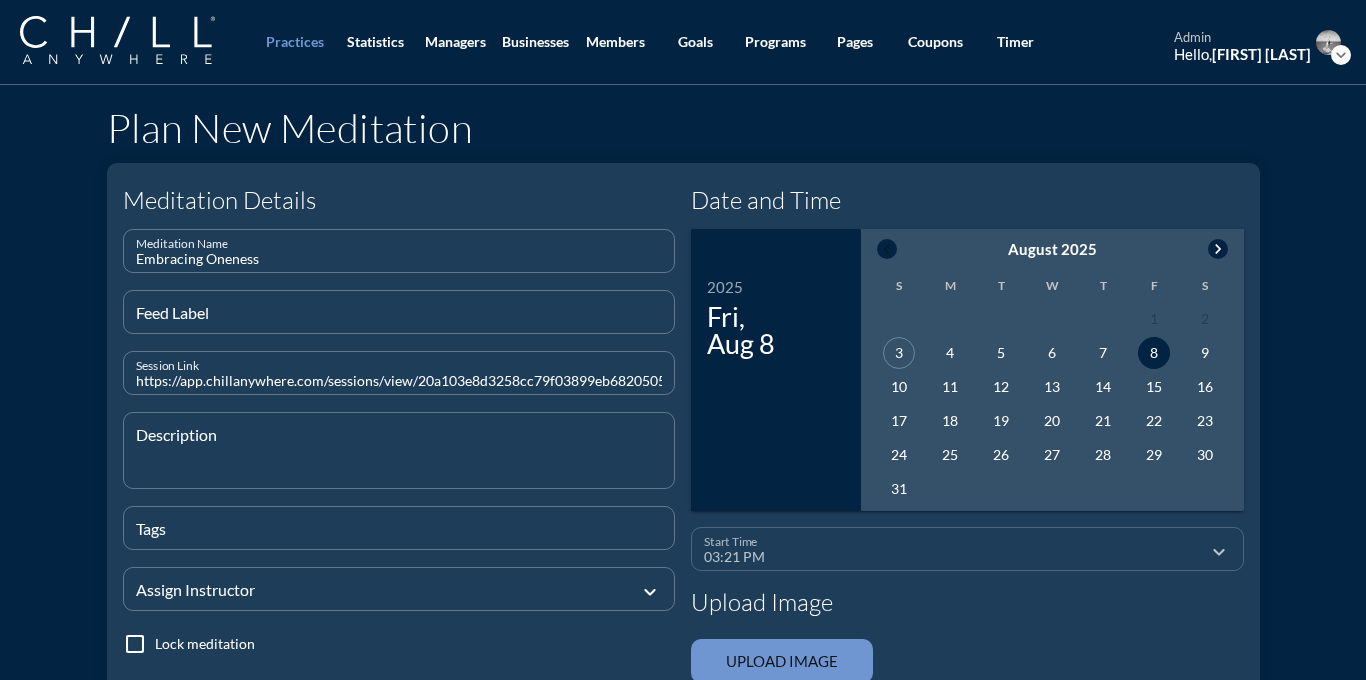 click on "03:21 PM" at bounding box center [953, 557] 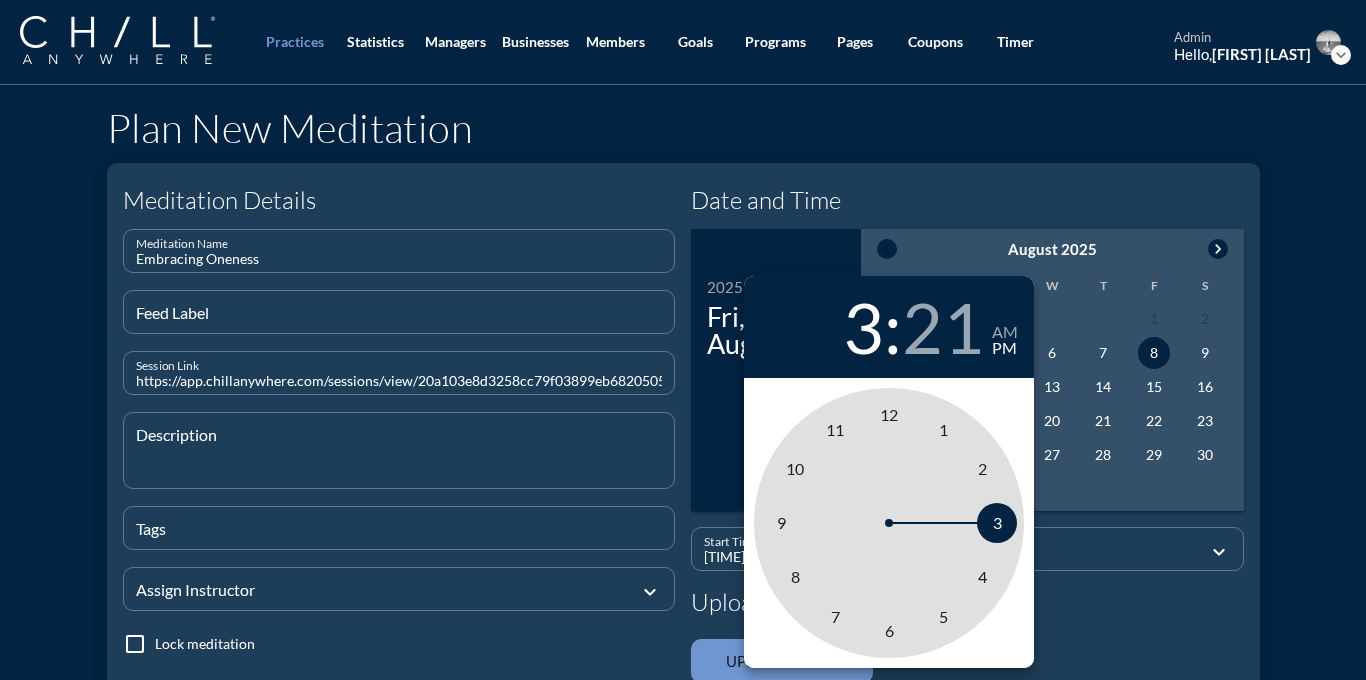 click on "8" at bounding box center (795, 576) 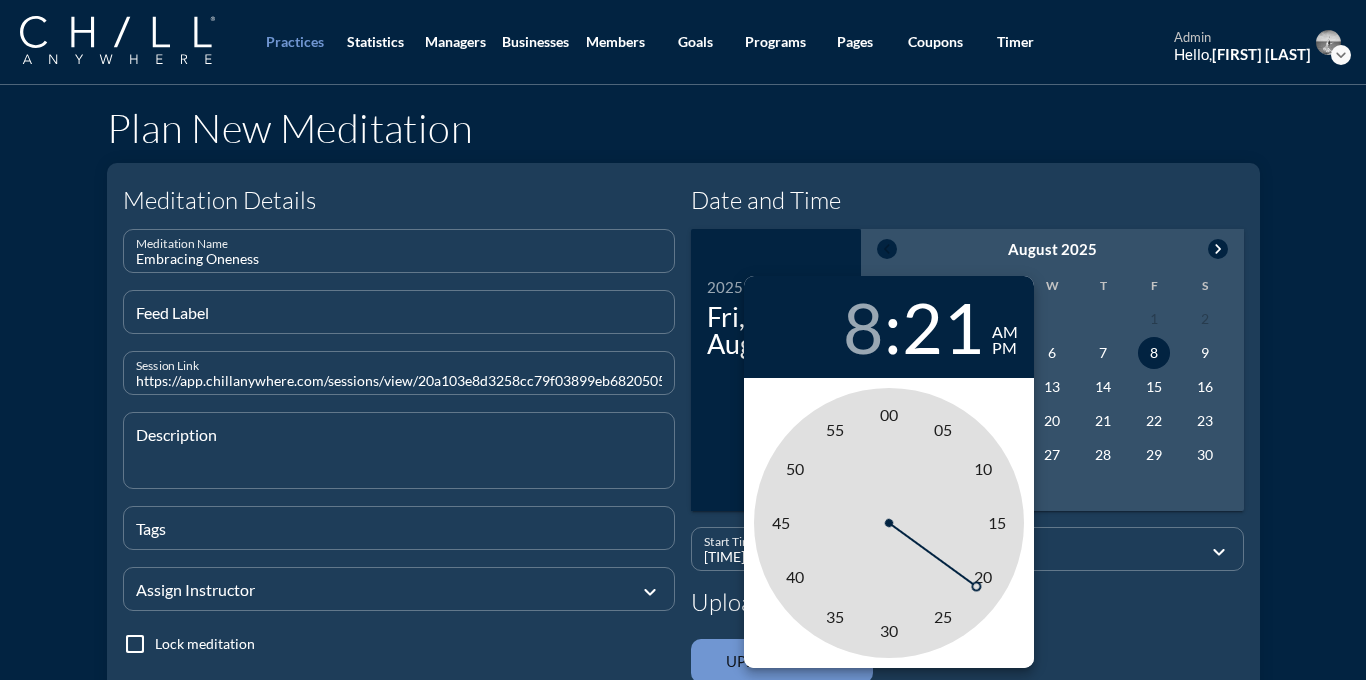 click on "am" at bounding box center (1005, 332) 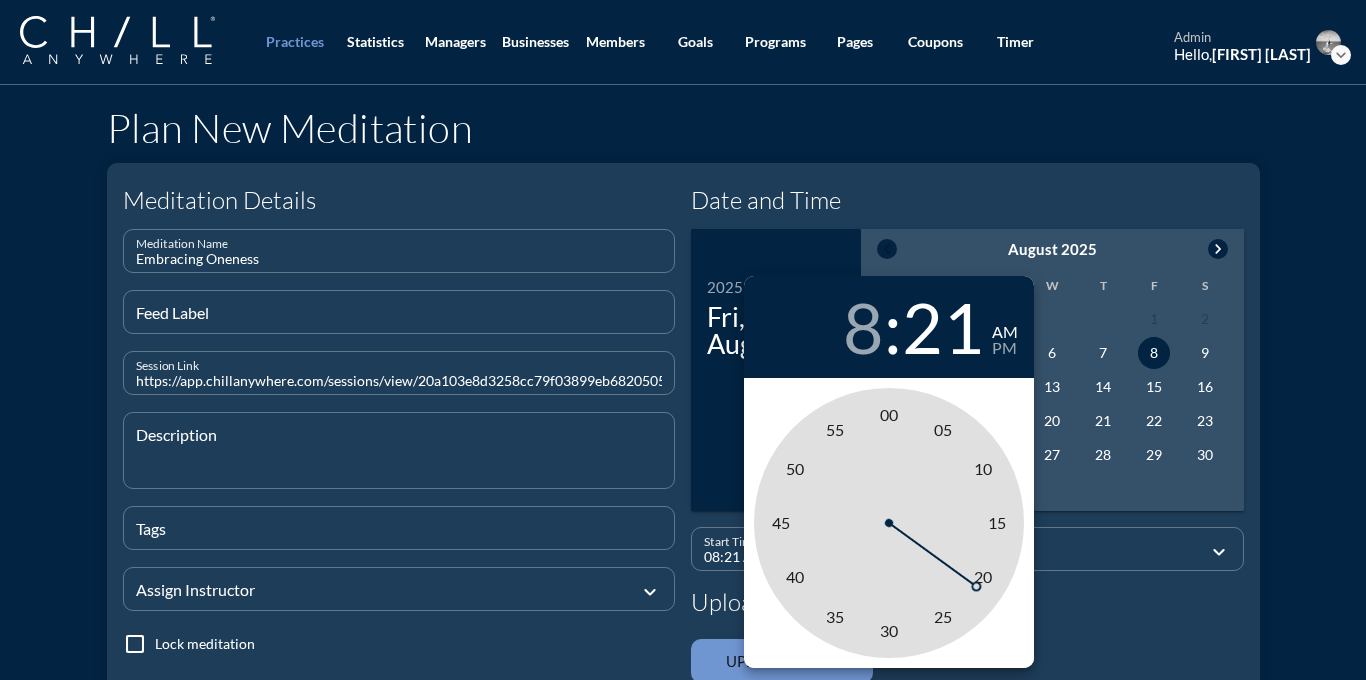 type on "08:00 AM" 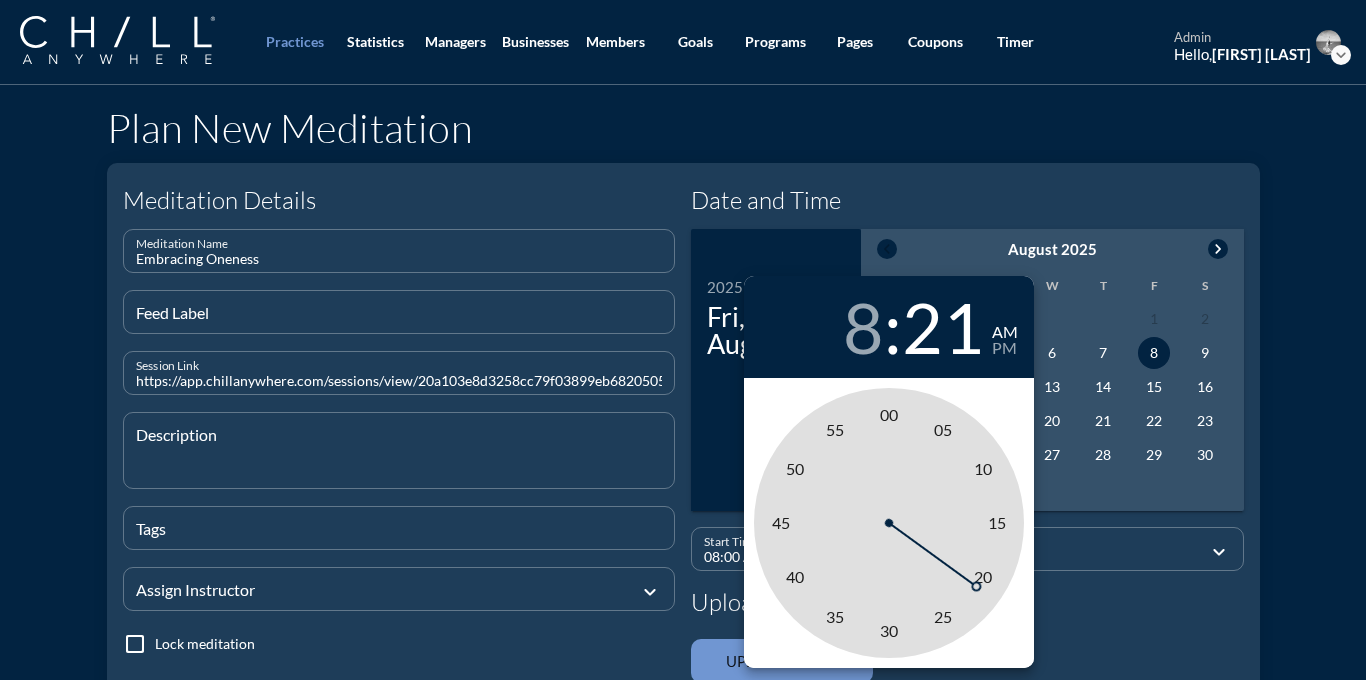 click on "00" at bounding box center (889, 414) 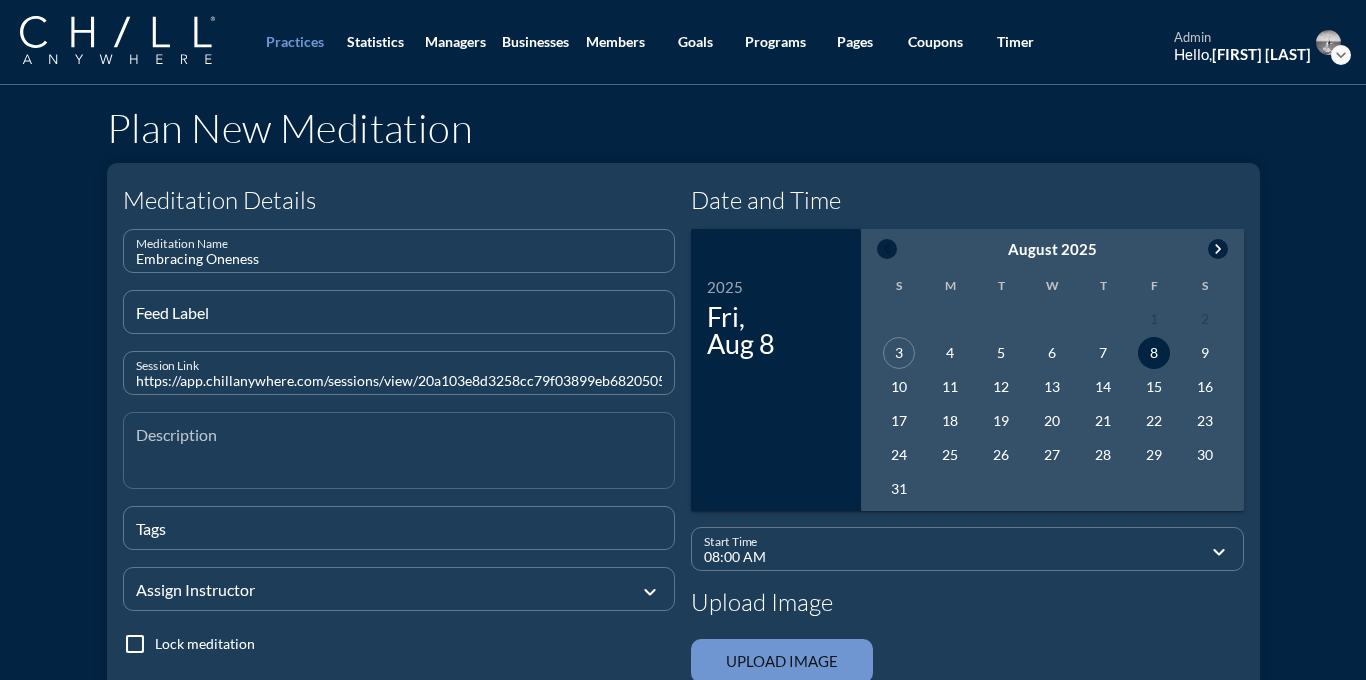 click at bounding box center [405, 462] 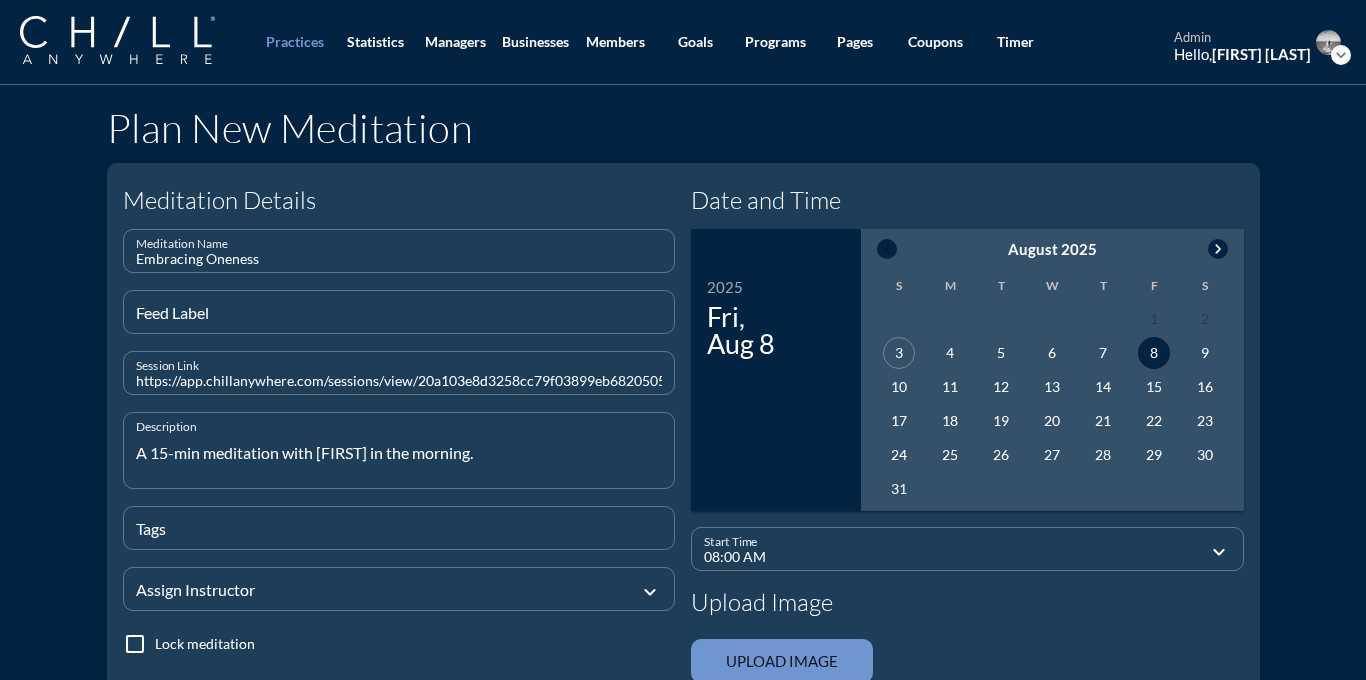 type on "A 15-min meditation with [FIRST] in the morning." 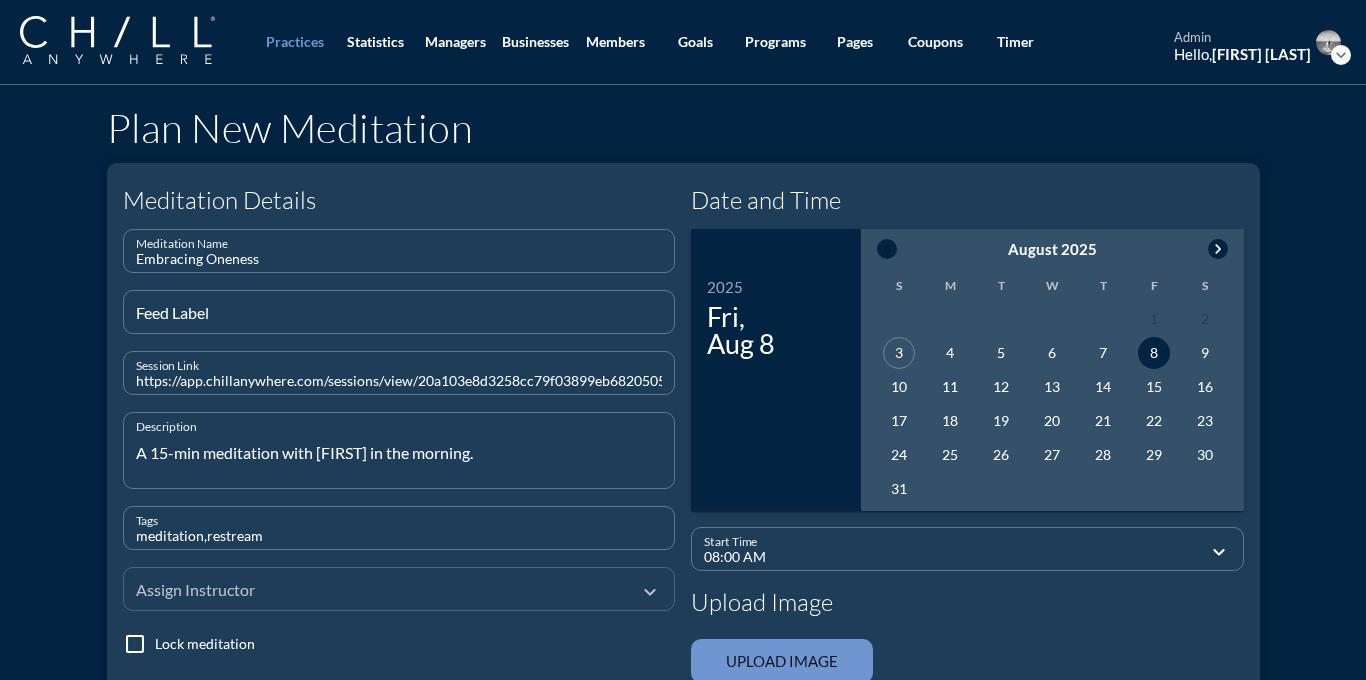 type on "meditation,restream" 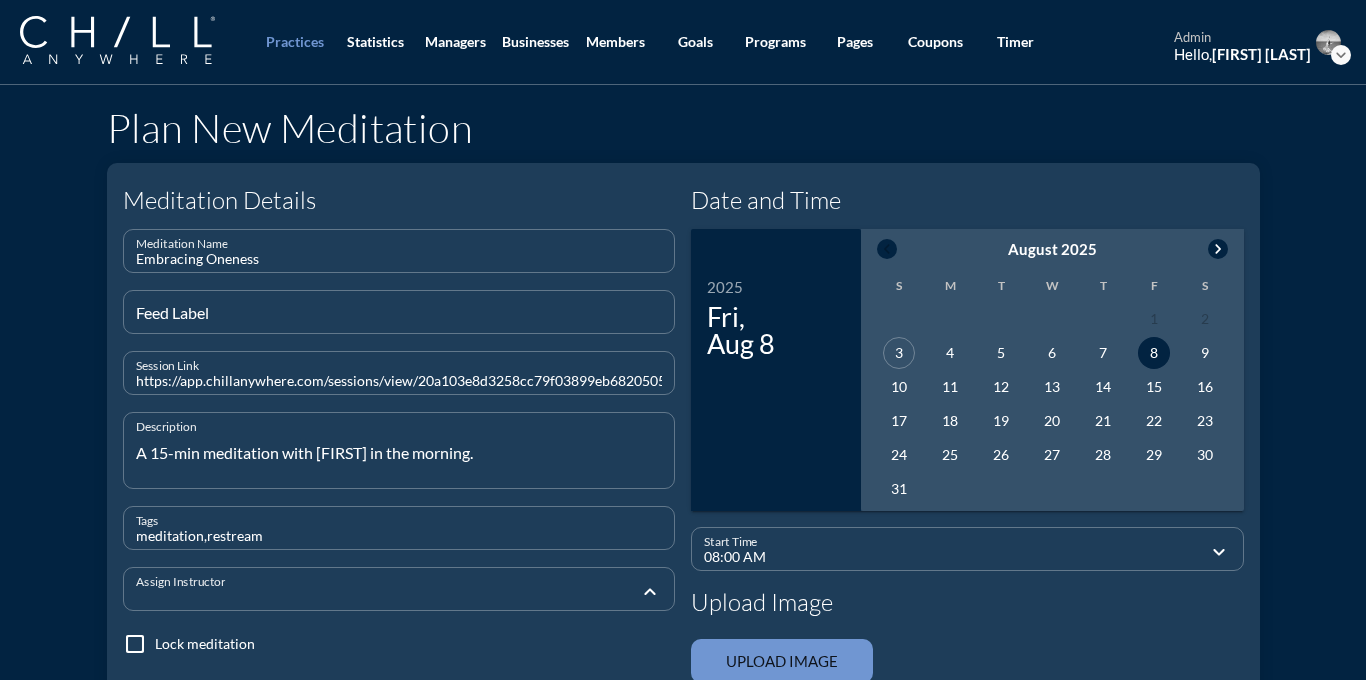 scroll, scrollTop: 428, scrollLeft: 0, axis: vertical 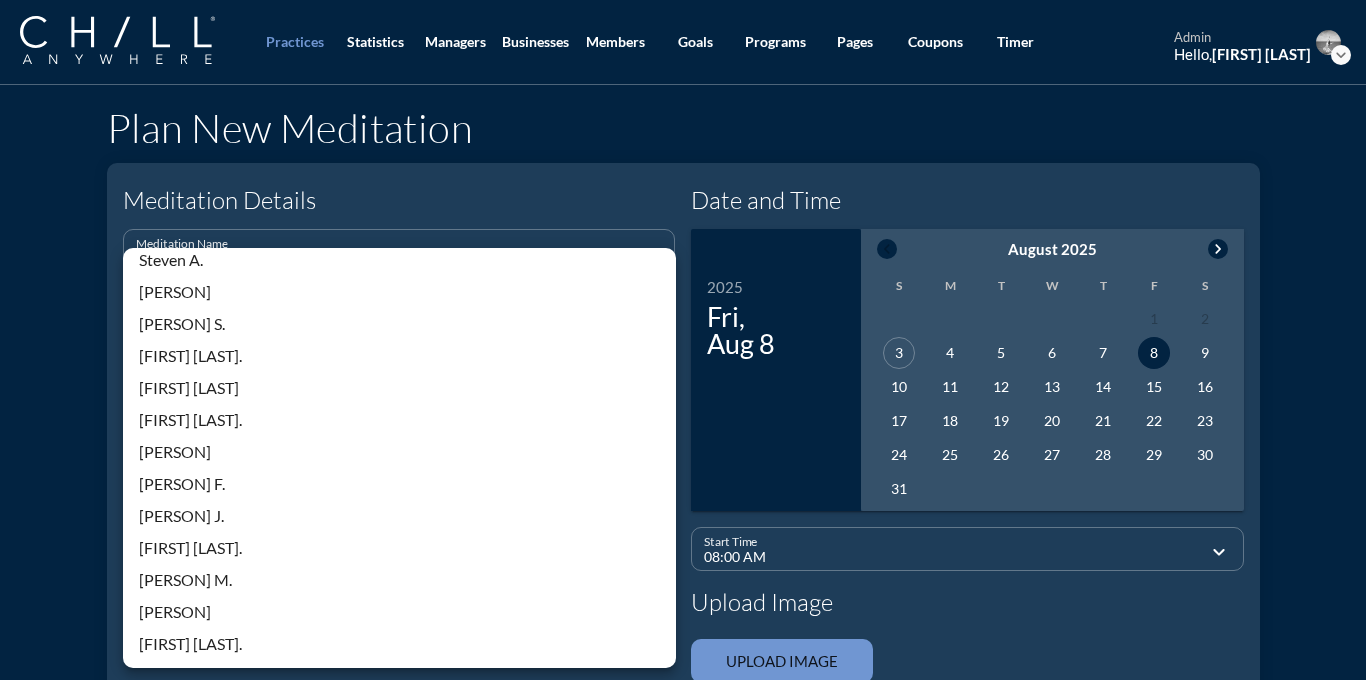 click on "[PERSON] F." at bounding box center [399, 484] 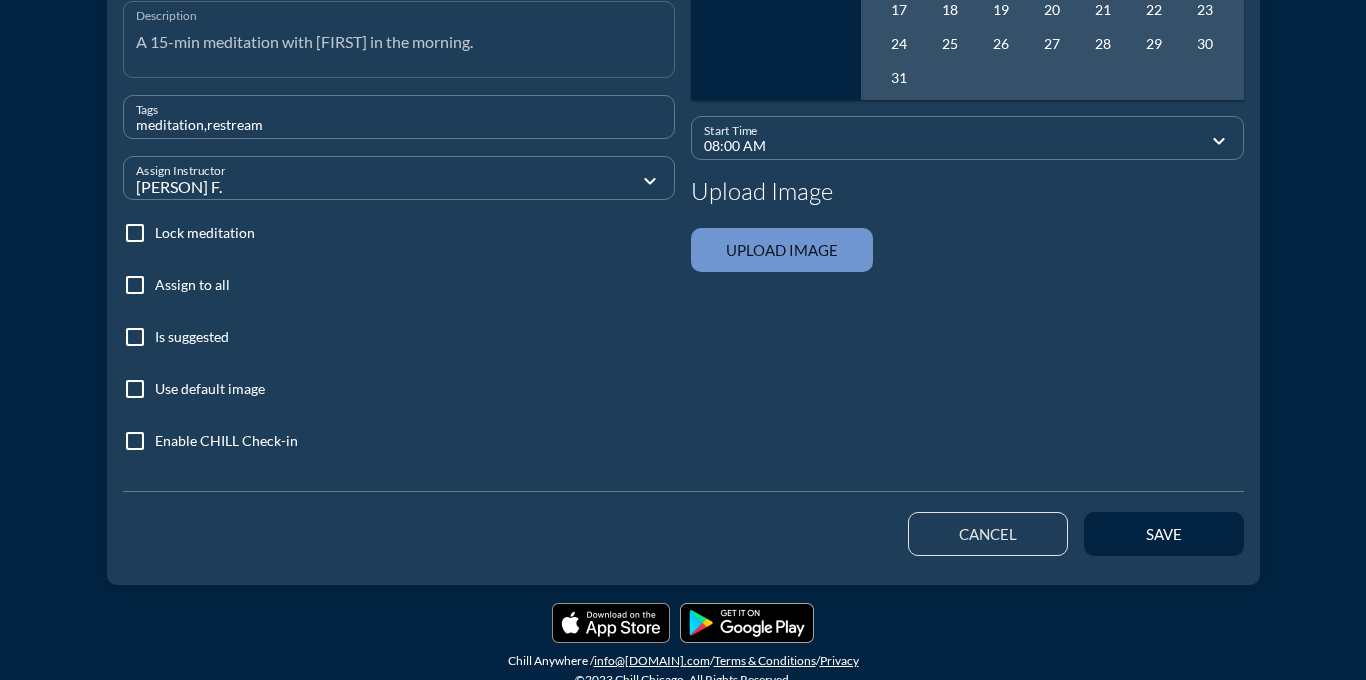 scroll, scrollTop: 424, scrollLeft: 0, axis: vertical 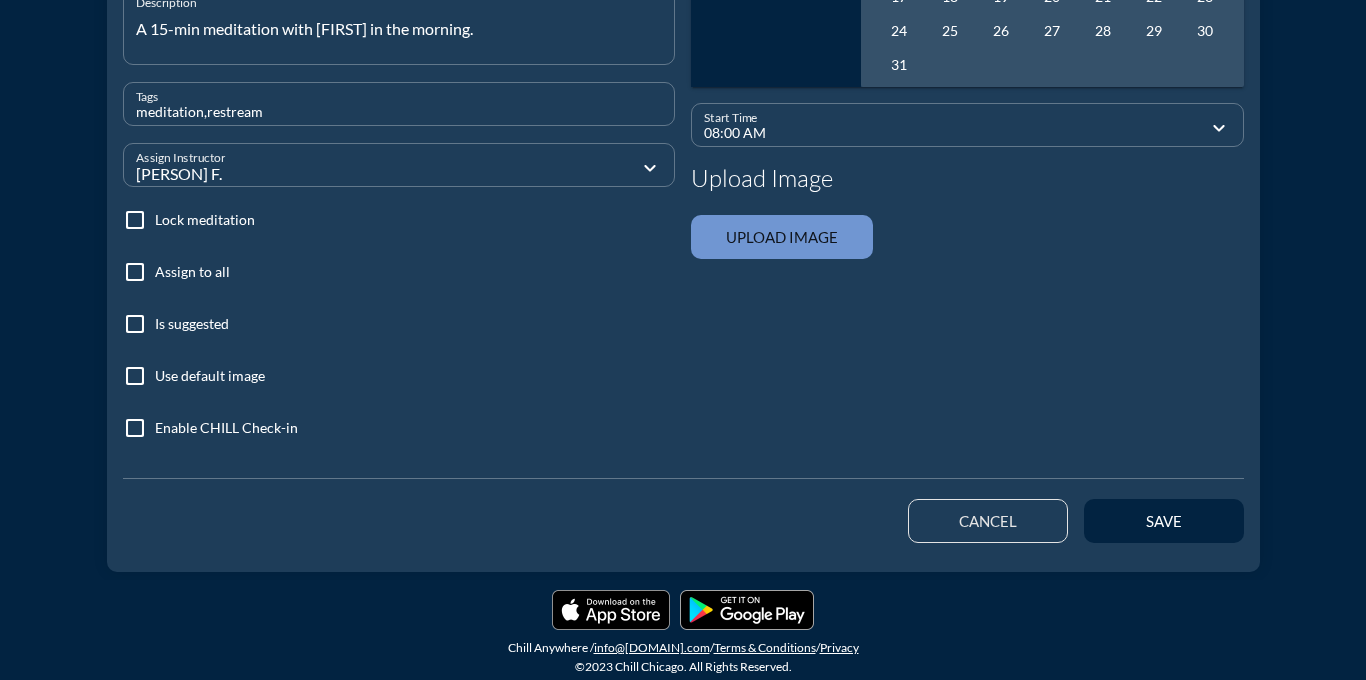 click on "check_box_outline_blank Assign to all" at bounding box center [176, 284] 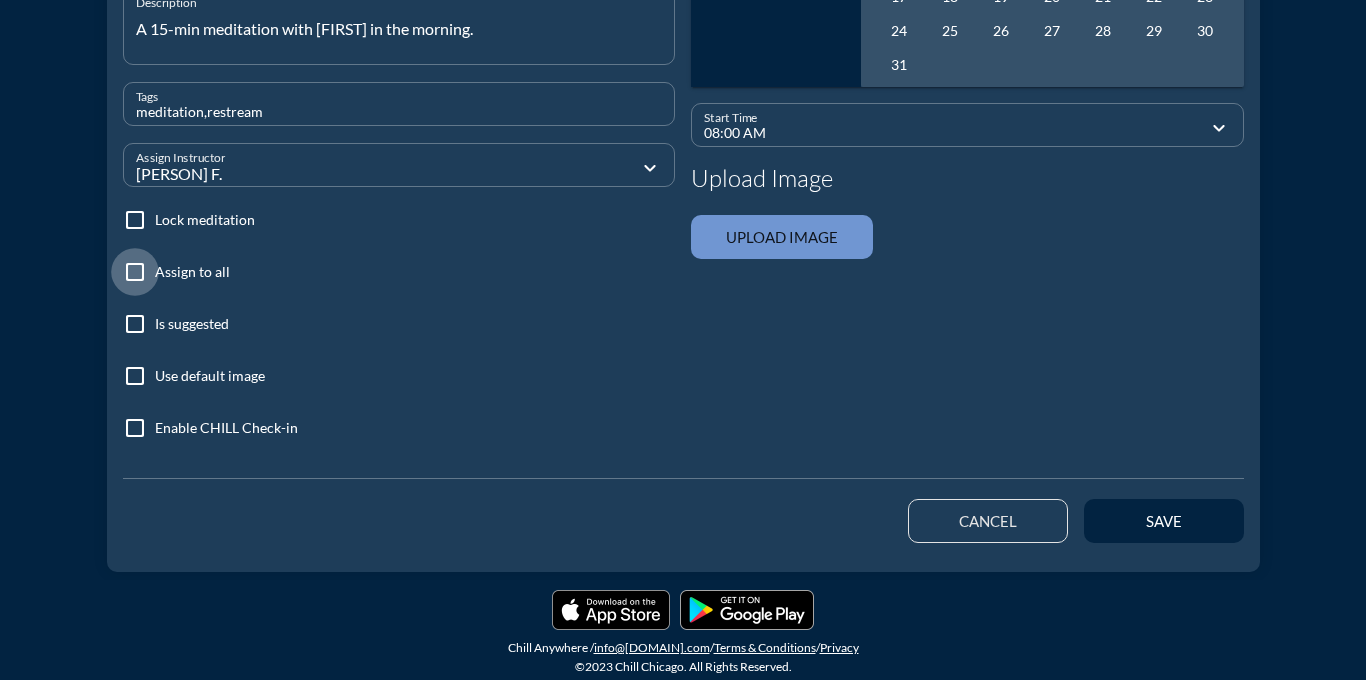 click at bounding box center (135, 272) 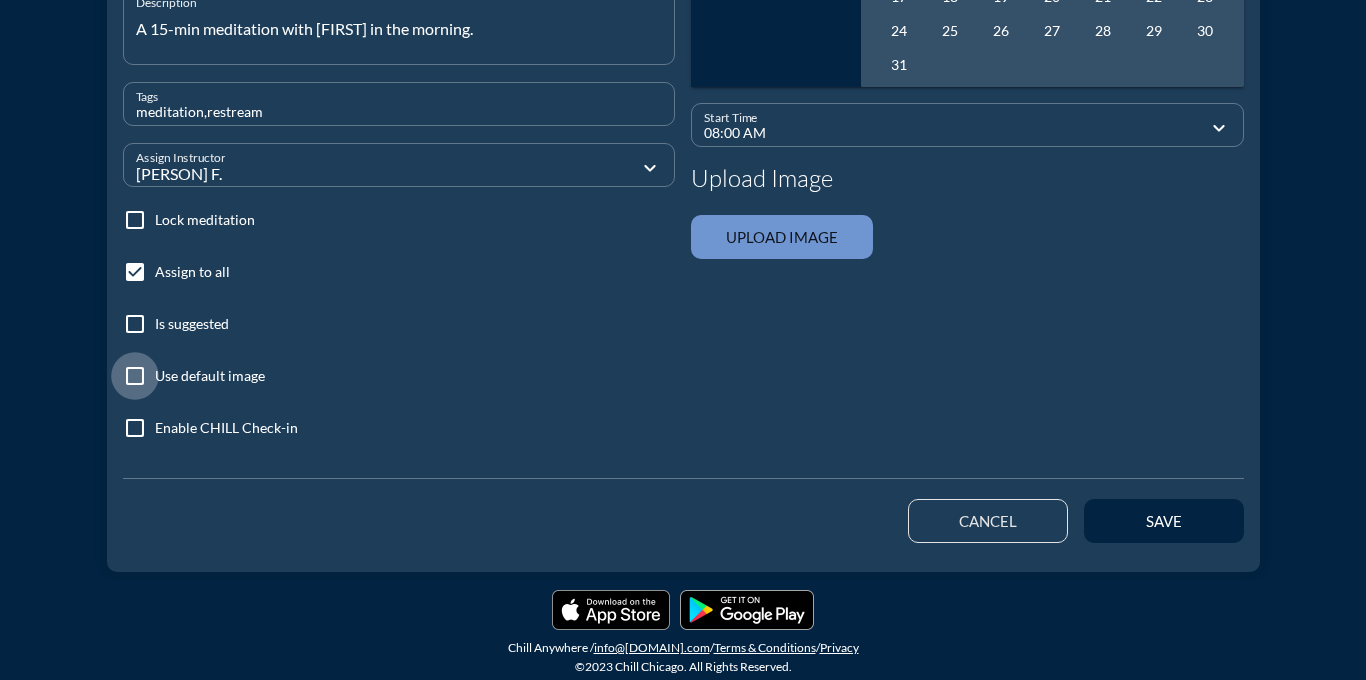 click at bounding box center (135, 376) 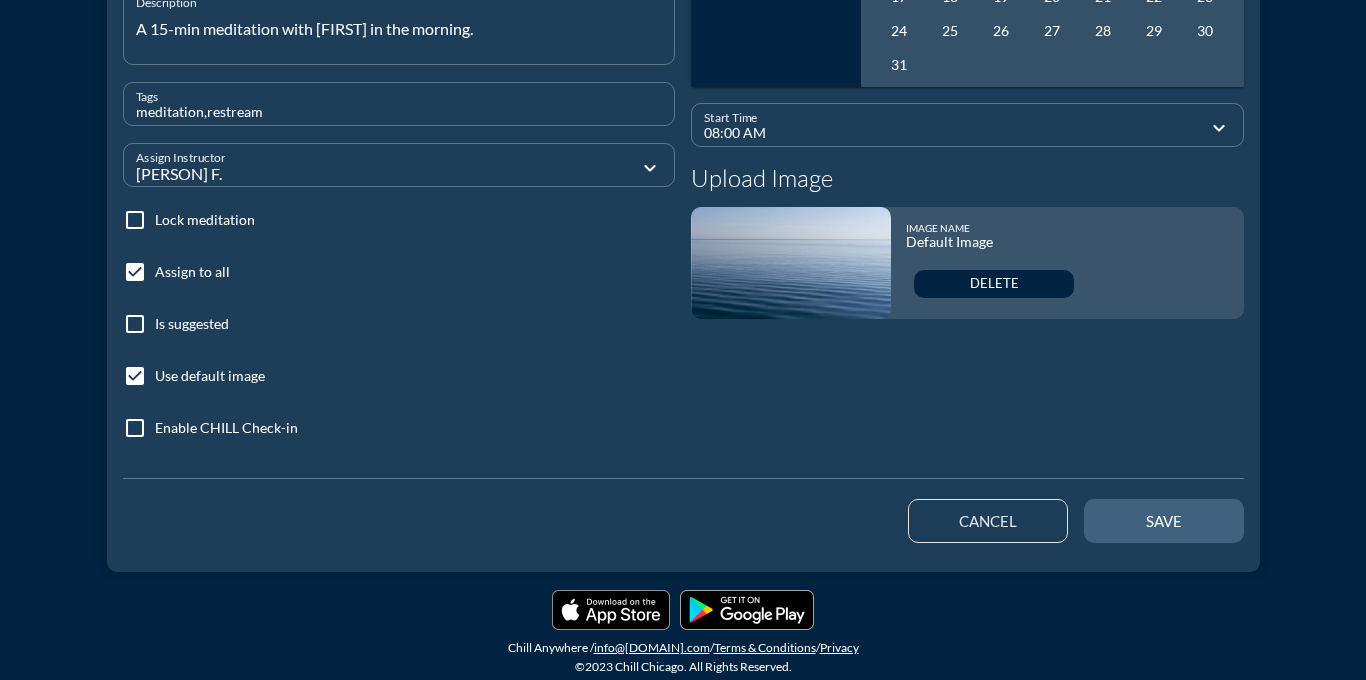 click on "save" at bounding box center (1164, 521) 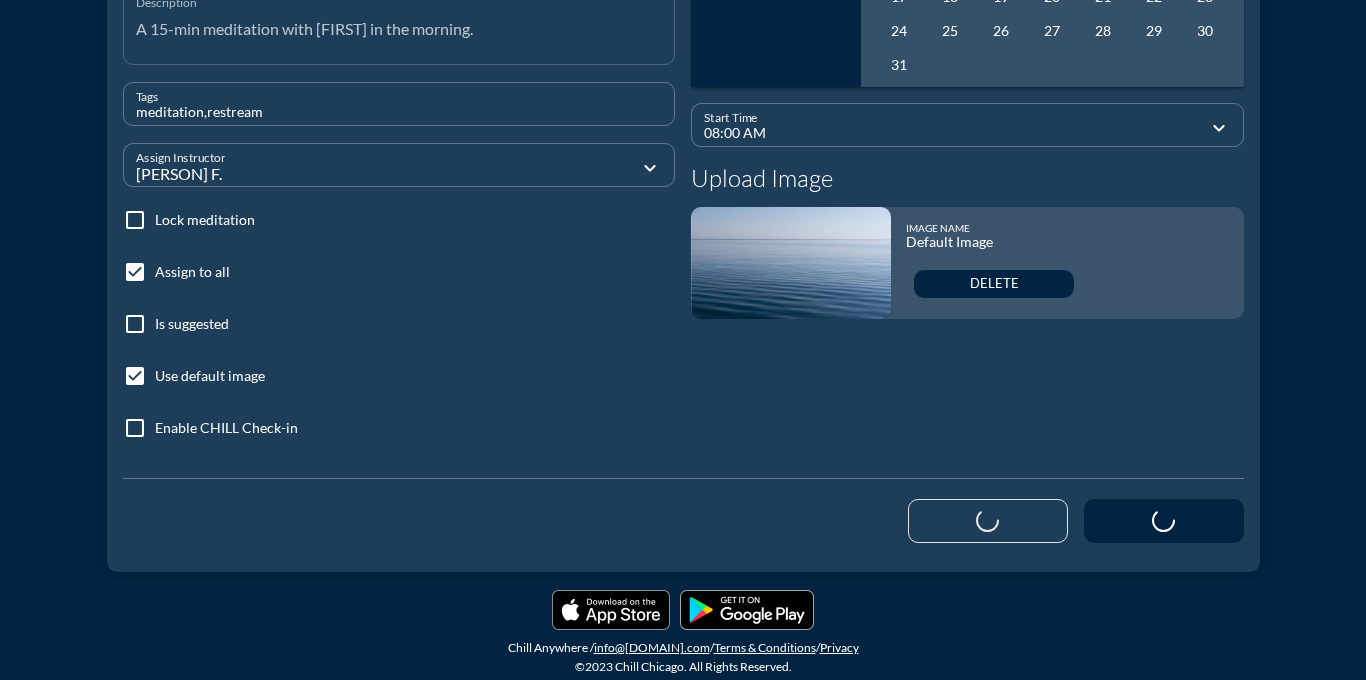 type 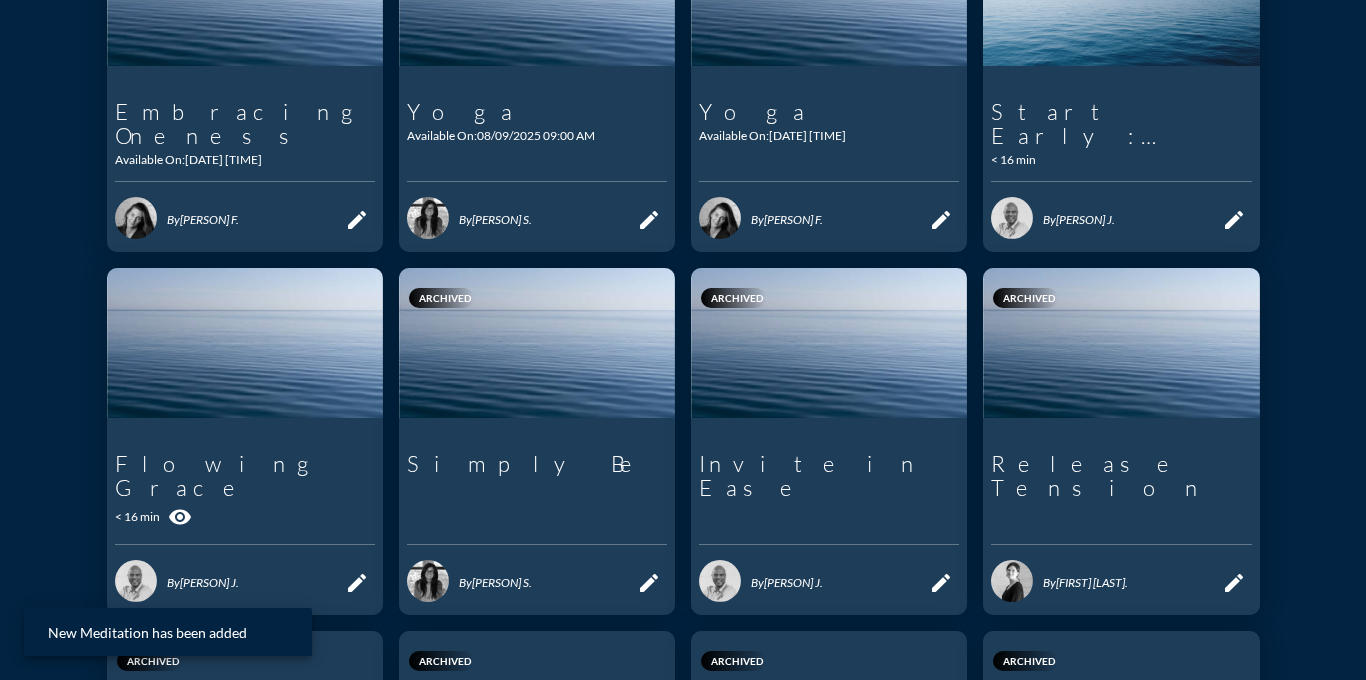 scroll, scrollTop: 0, scrollLeft: 0, axis: both 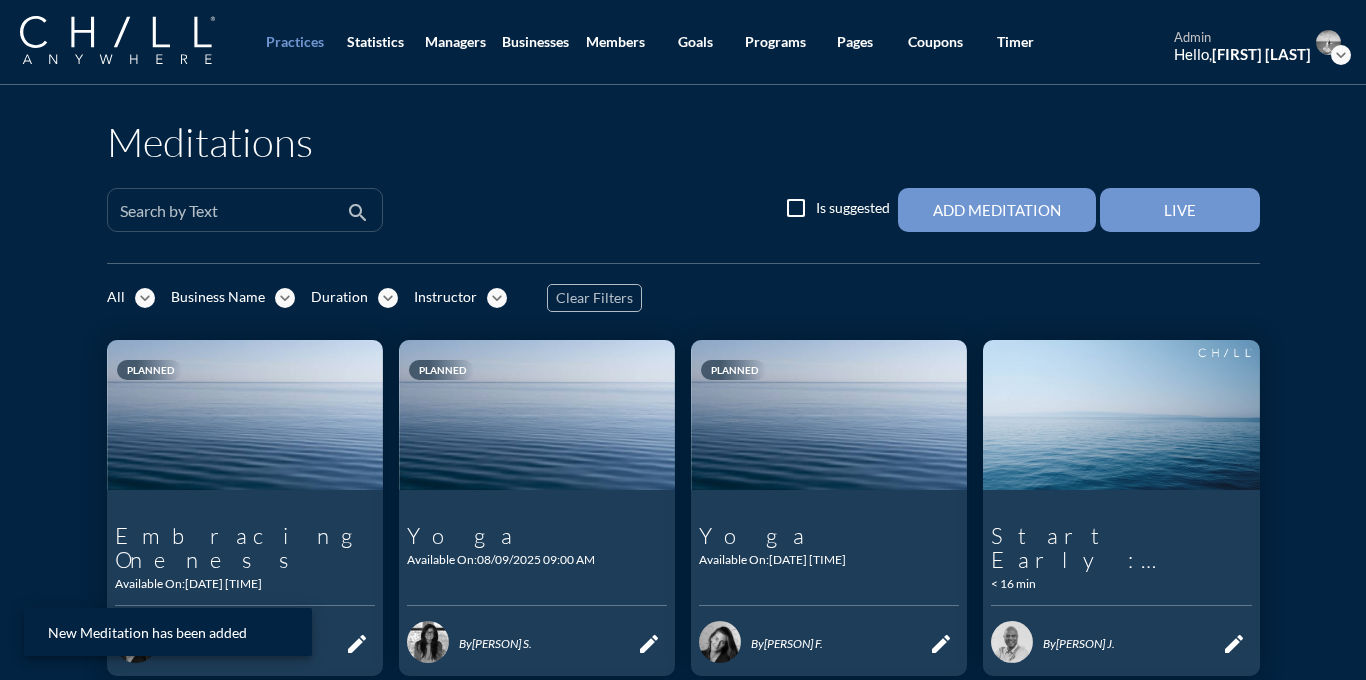 click at bounding box center [231, 218] 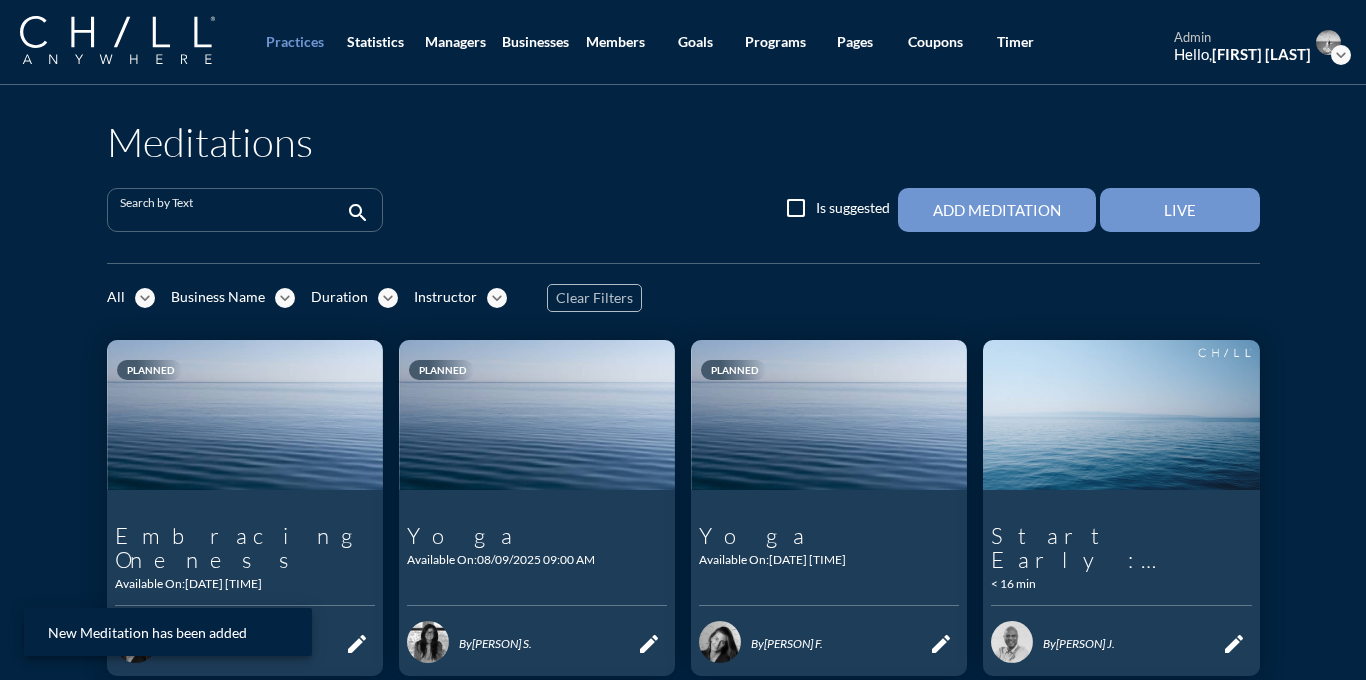 paste on "Connect to Inspiration" 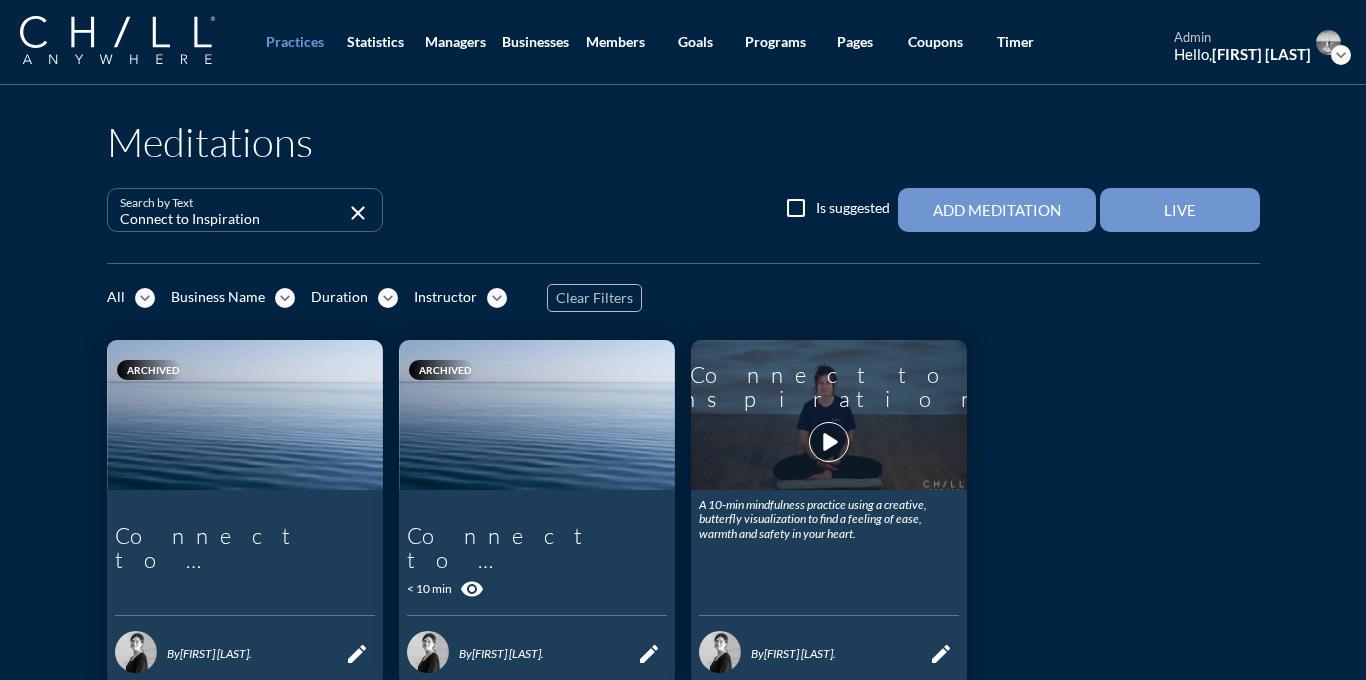 type on "Connect to Inspiration" 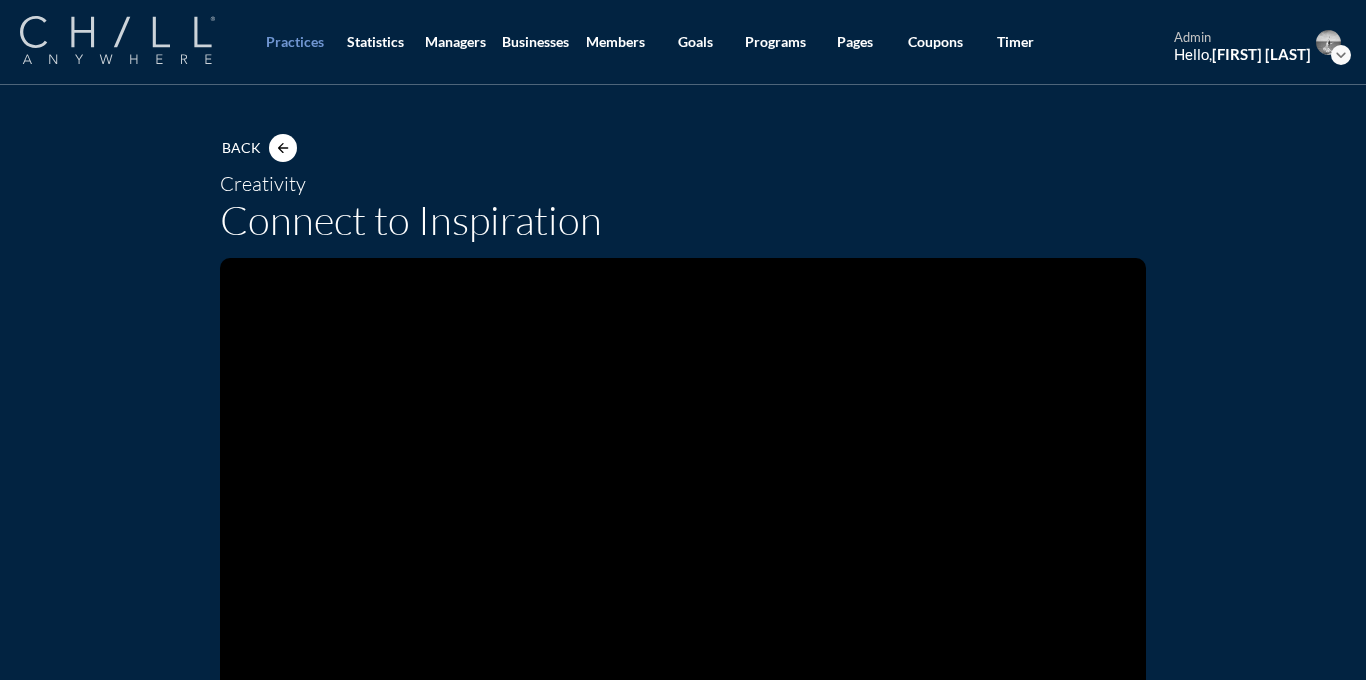 click at bounding box center (117, 40) 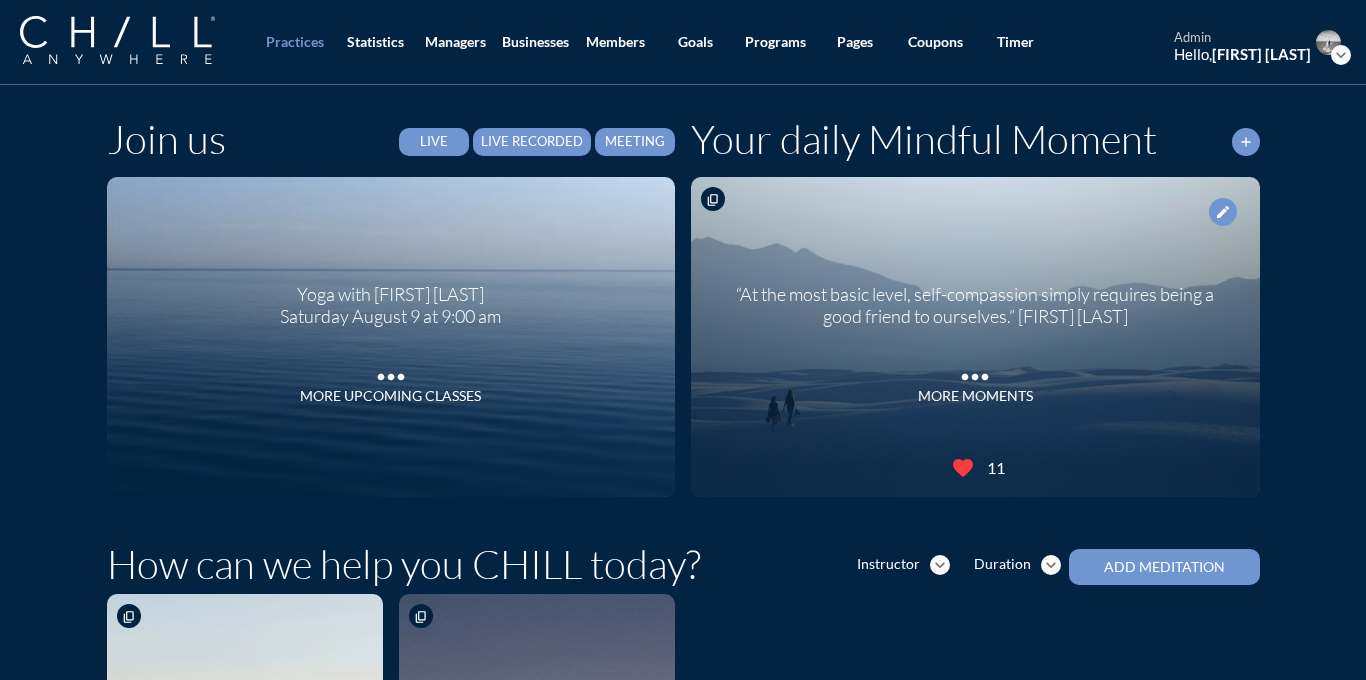 click on "Live Recorded" at bounding box center [532, 142] 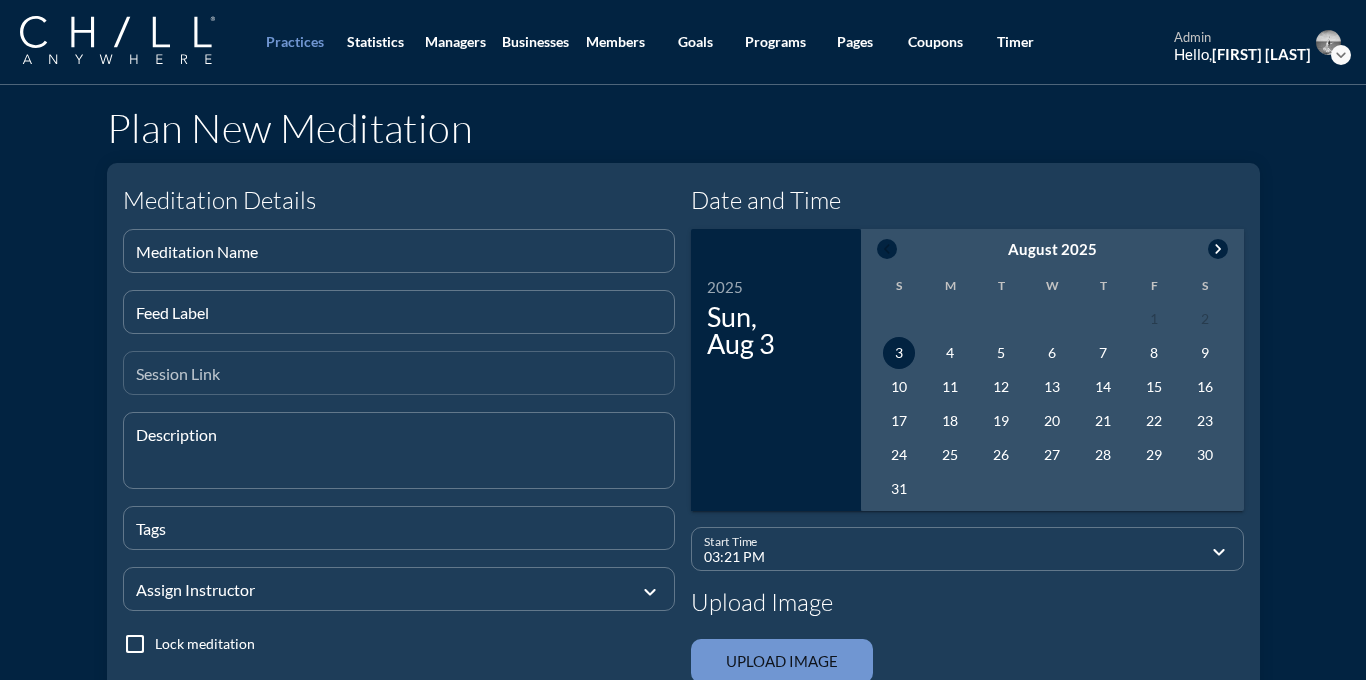 click on "Session Link" at bounding box center [399, 373] 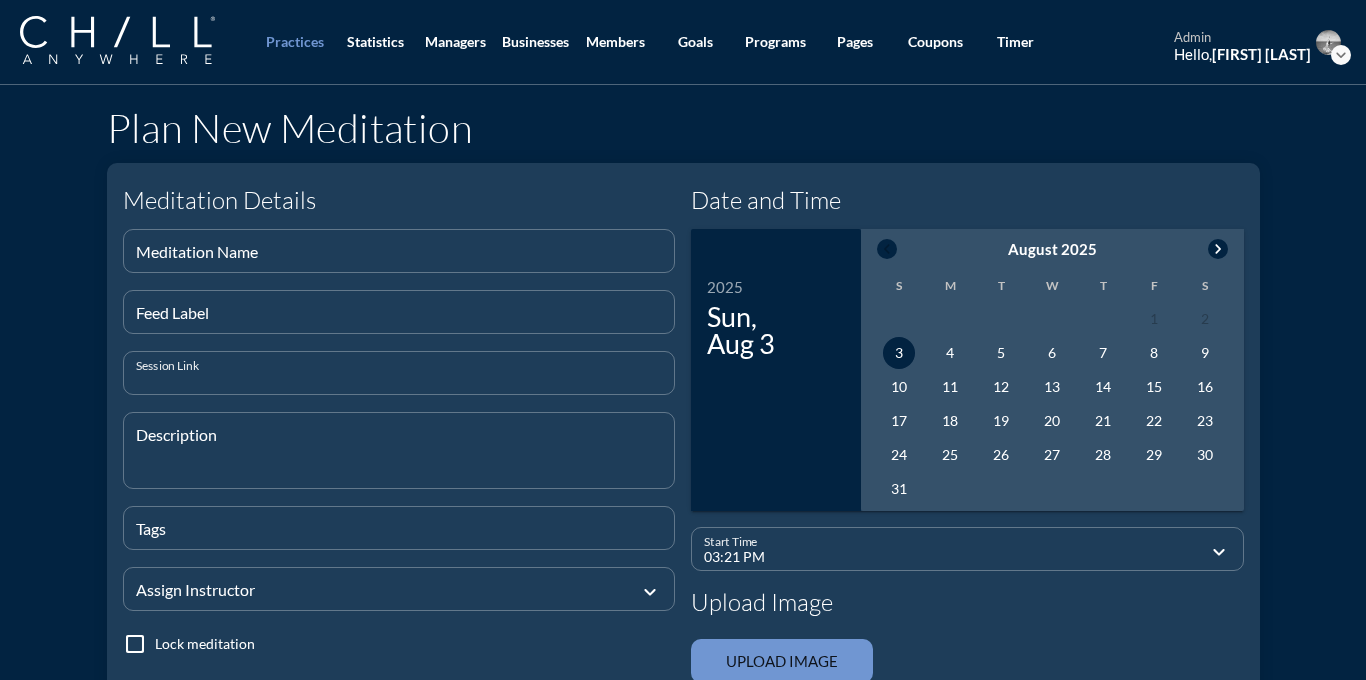paste on "[URL]" 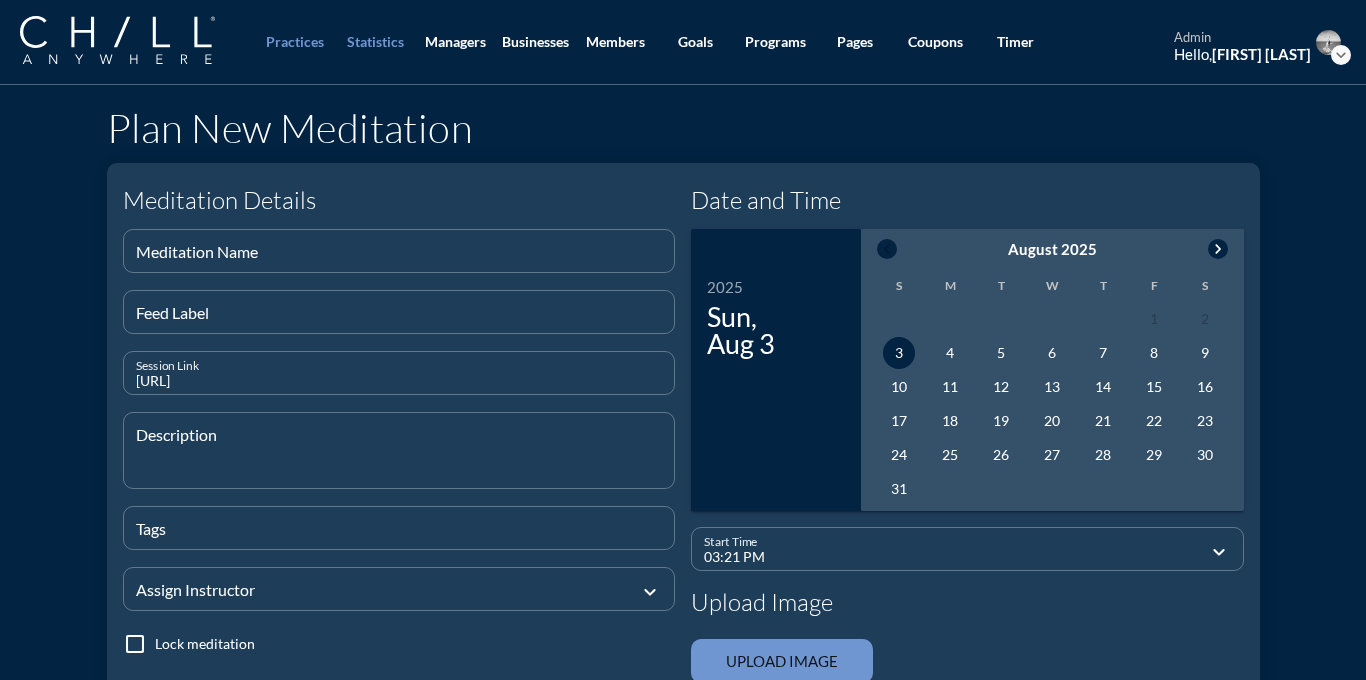 type on "[URL]" 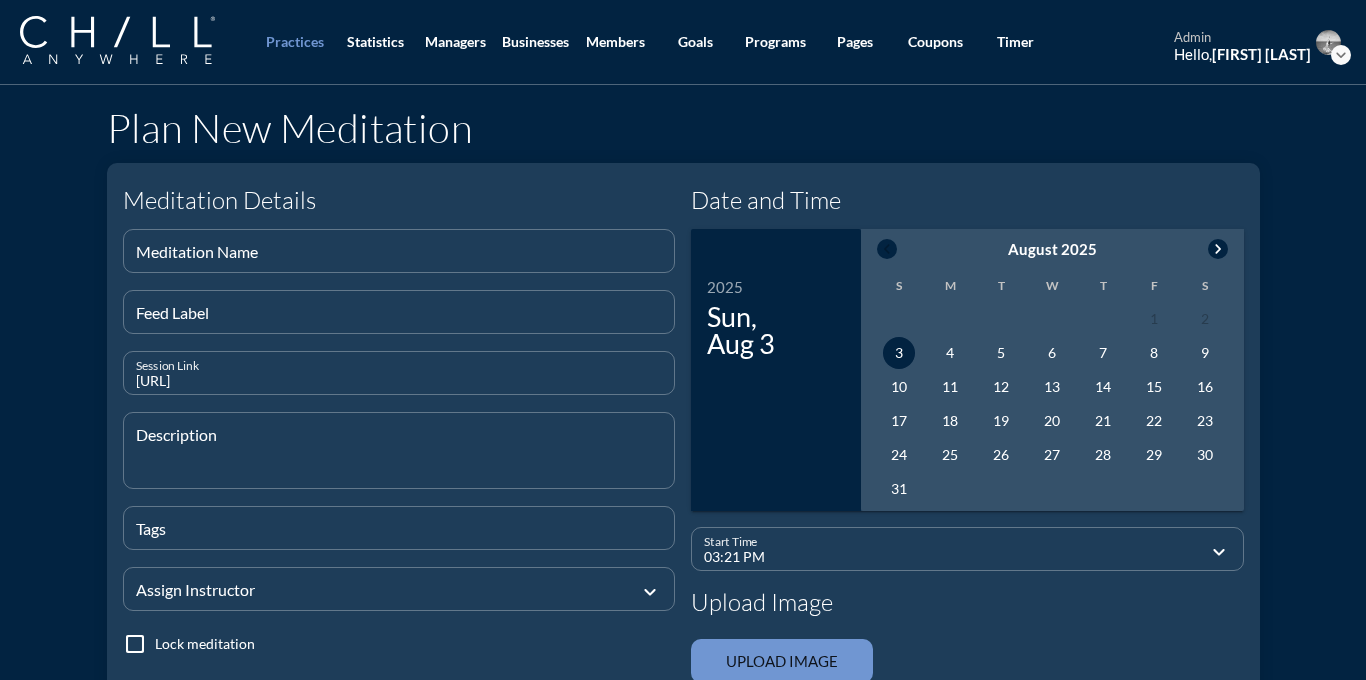 click on "Meditation Details Meditation Name Feed Label Session Link https://app.chillanywhere.com/sessions/view/5aad36fb2f75b71d2c12736feecdf564 Description Tags Assign Instructor expand_more check_box_outline_blank Lock meditation check_box_outline_blank Assign to all check_box_outline_blank Is suggested check_box_outline_blank Use default image check_box_outline_blank Enable CHILL Check-in" at bounding box center (399, 537) 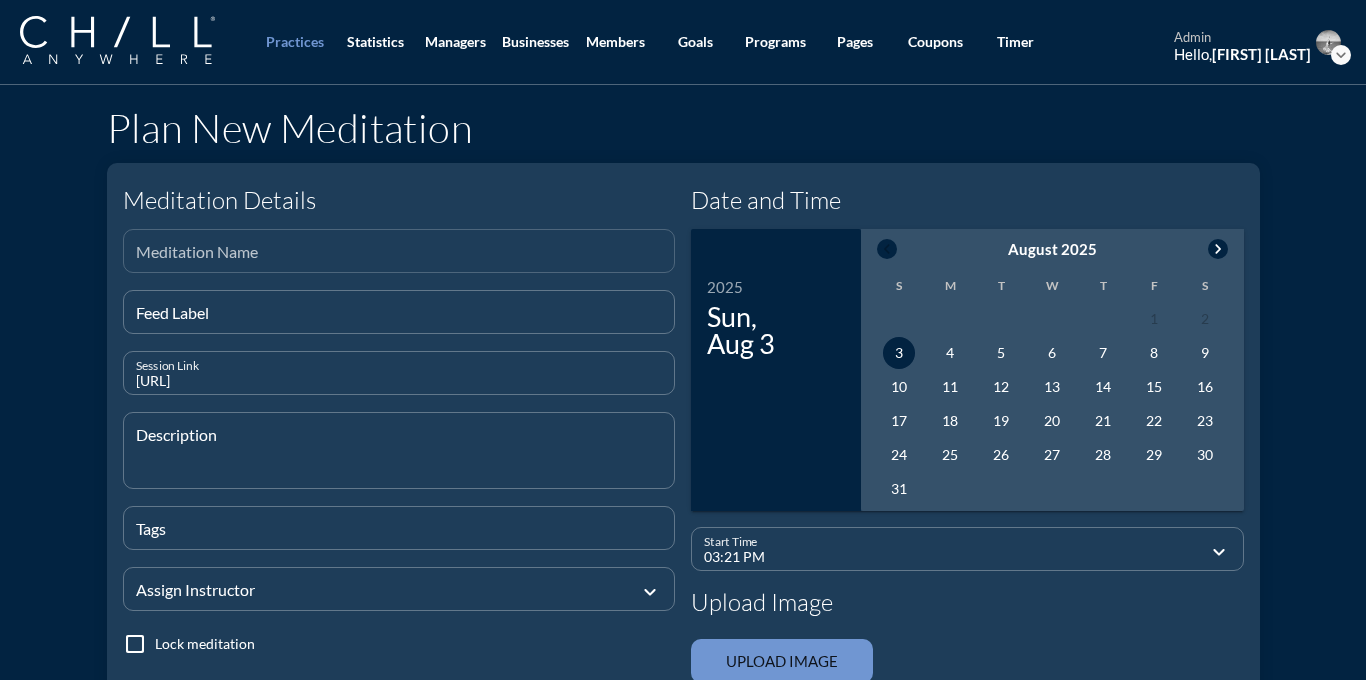 click on "Meditation Name" at bounding box center (399, 251) 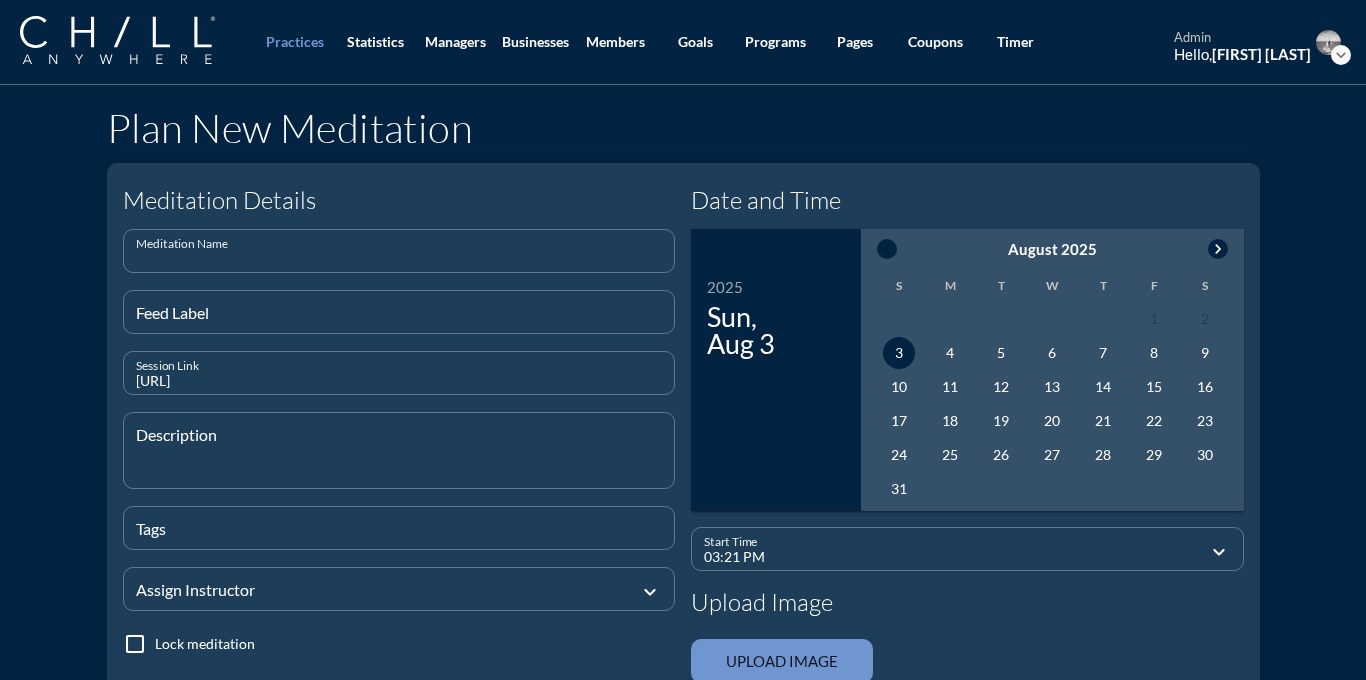 paste on "Connect to Inspiration" 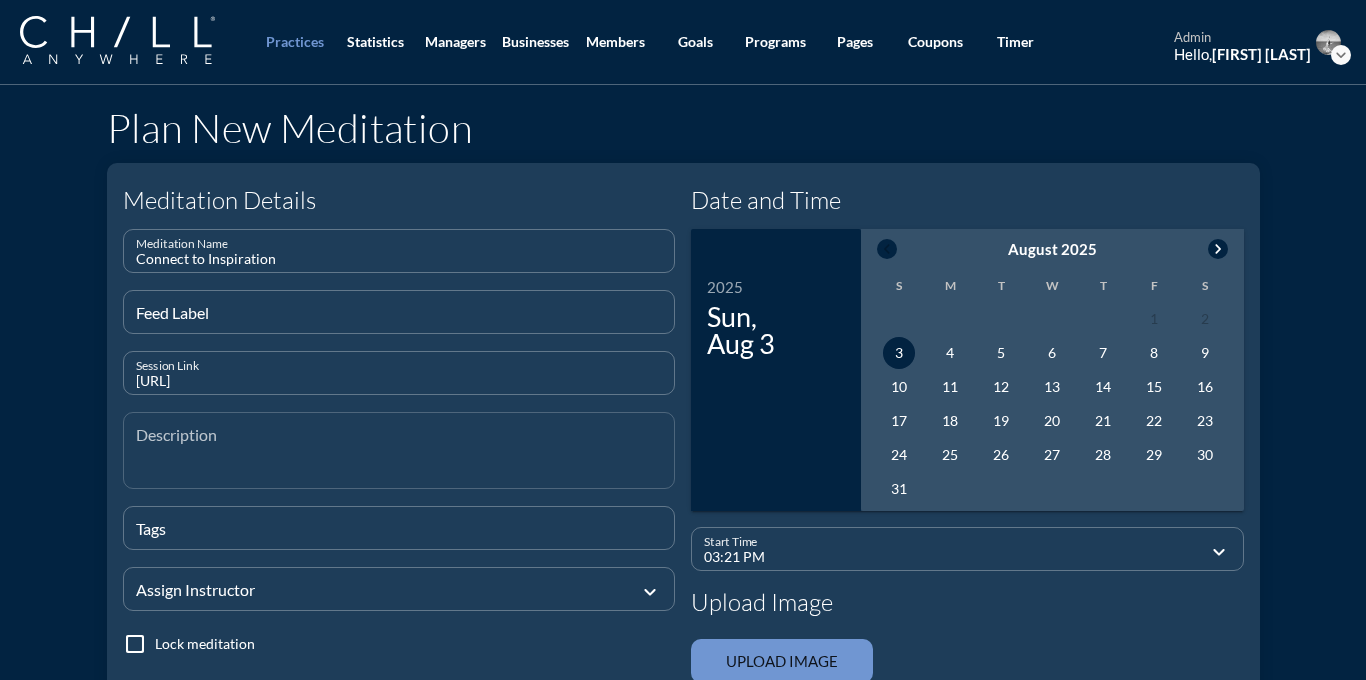 type on "Connect to Inspiration" 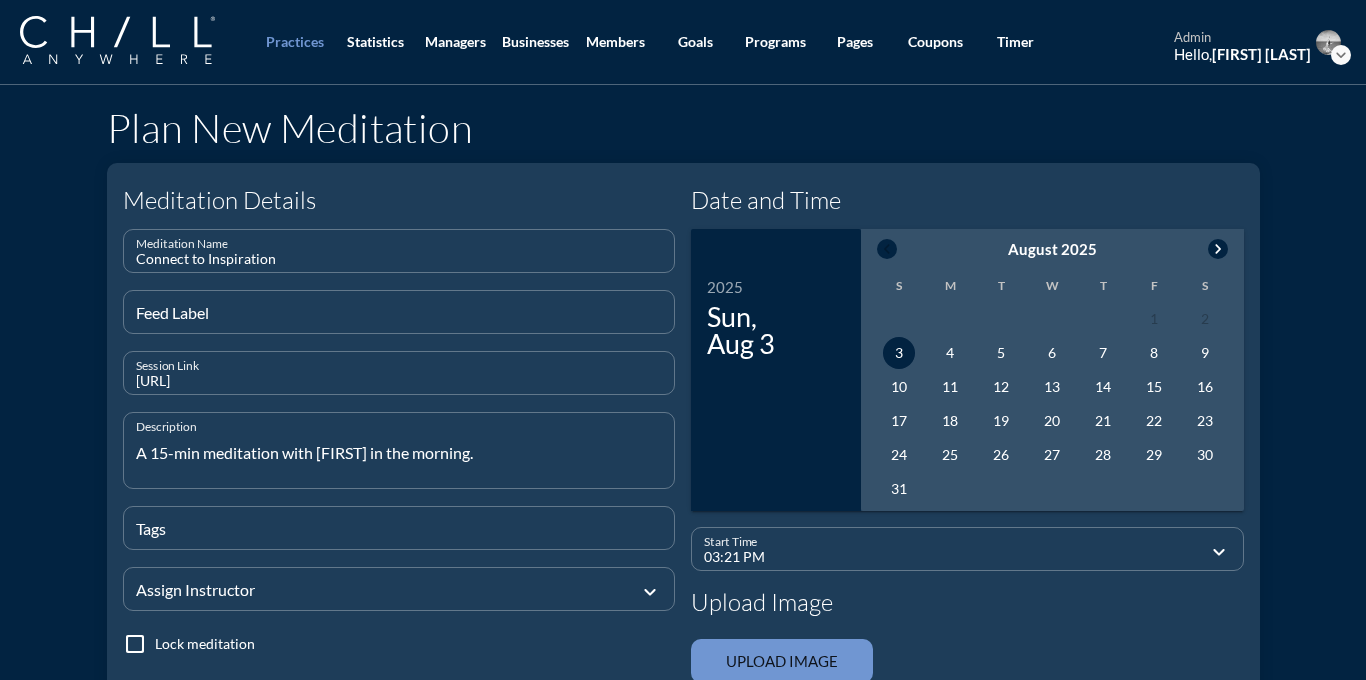 type on "A 15-min meditation with [FIRST] in the morning." 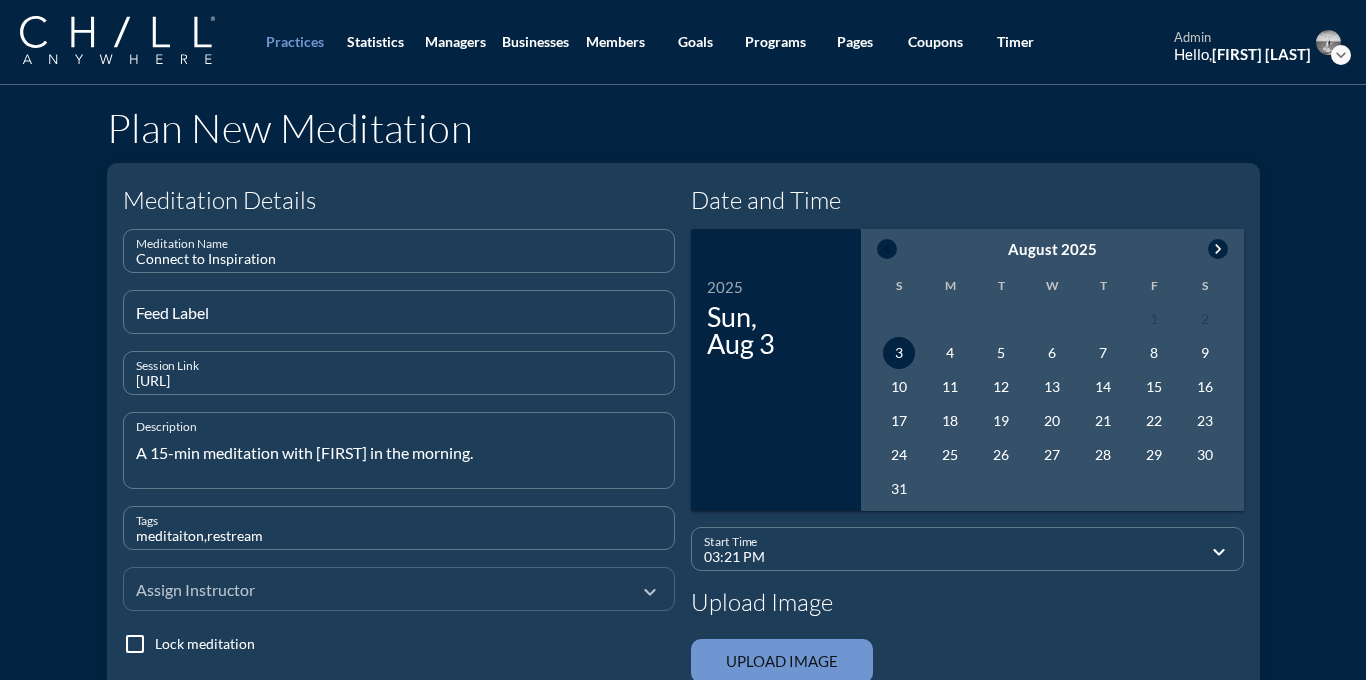 type on "meditaiton,restream" 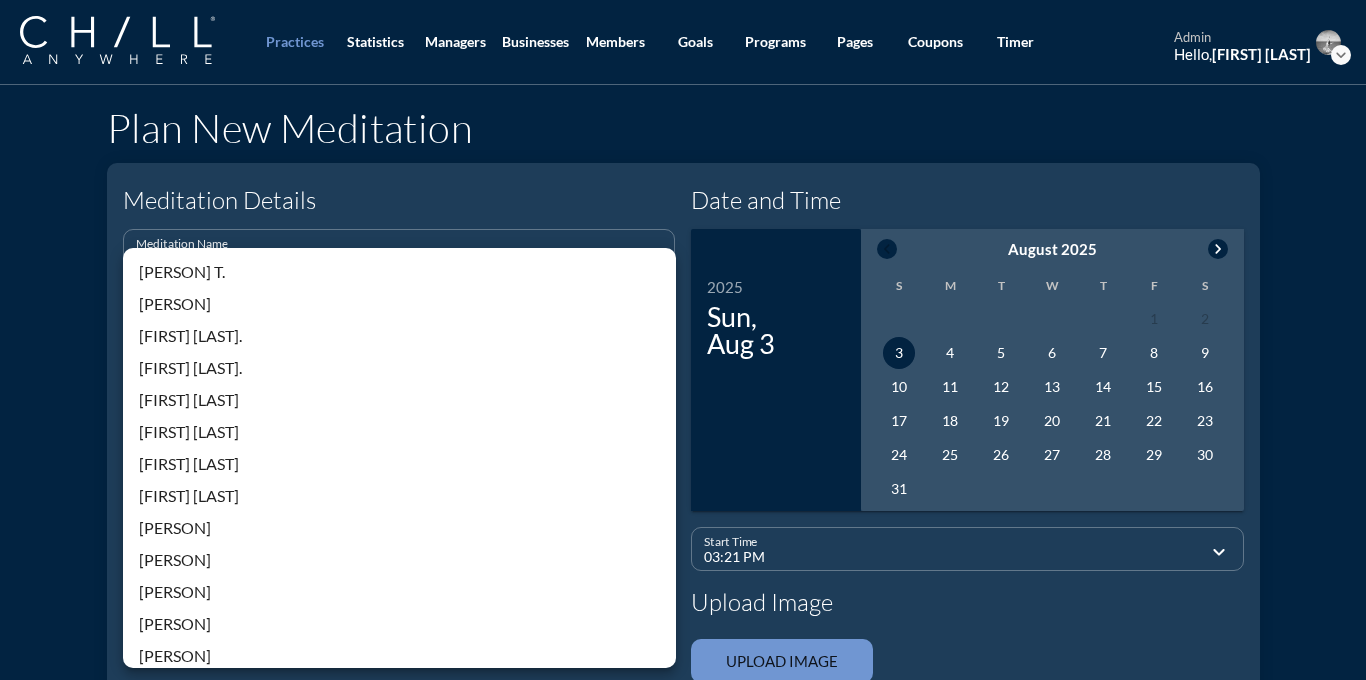 scroll, scrollTop: 428, scrollLeft: 0, axis: vertical 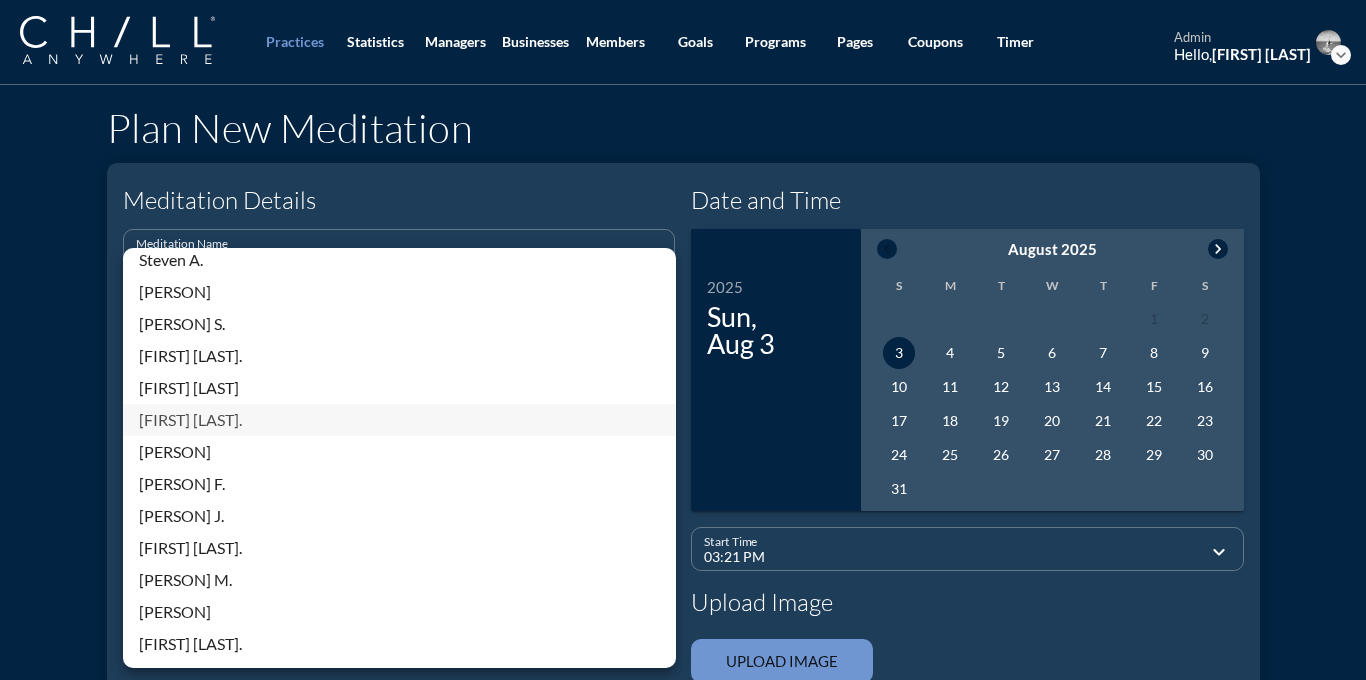 click on "[FIRST] [LAST]." at bounding box center (399, 420) 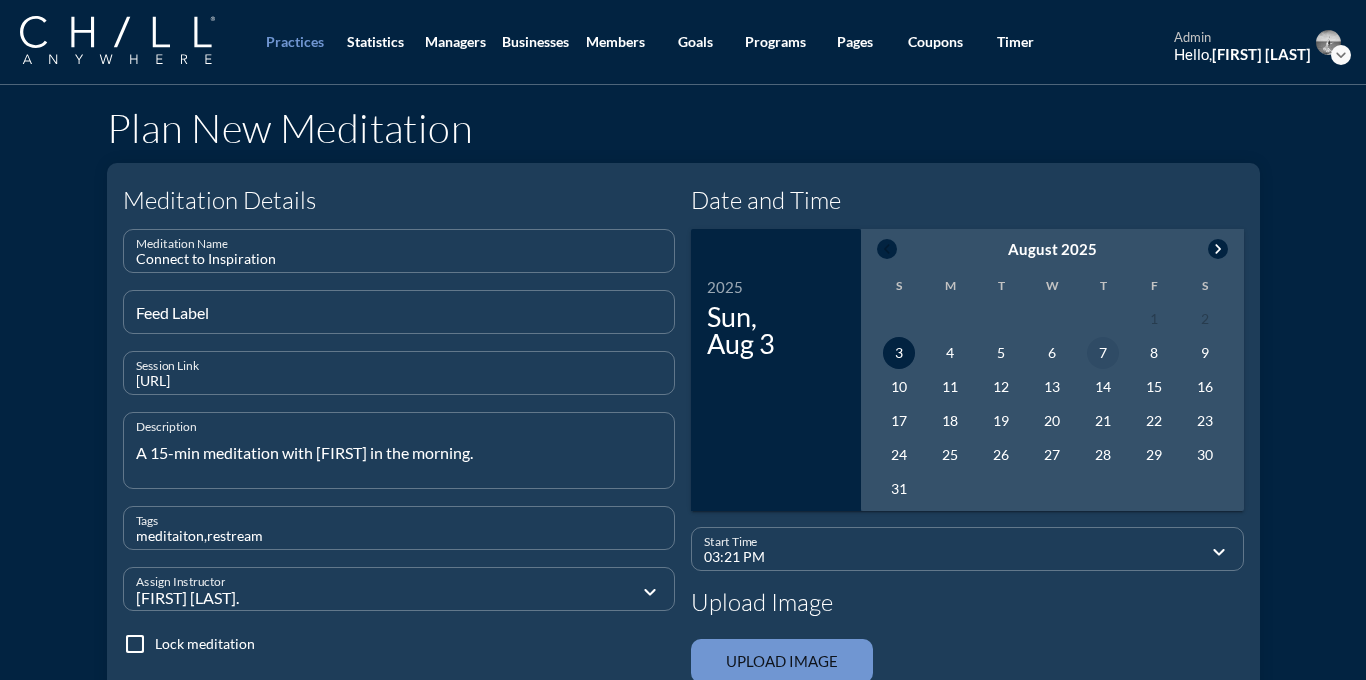 click on "7" at bounding box center (1103, 353) 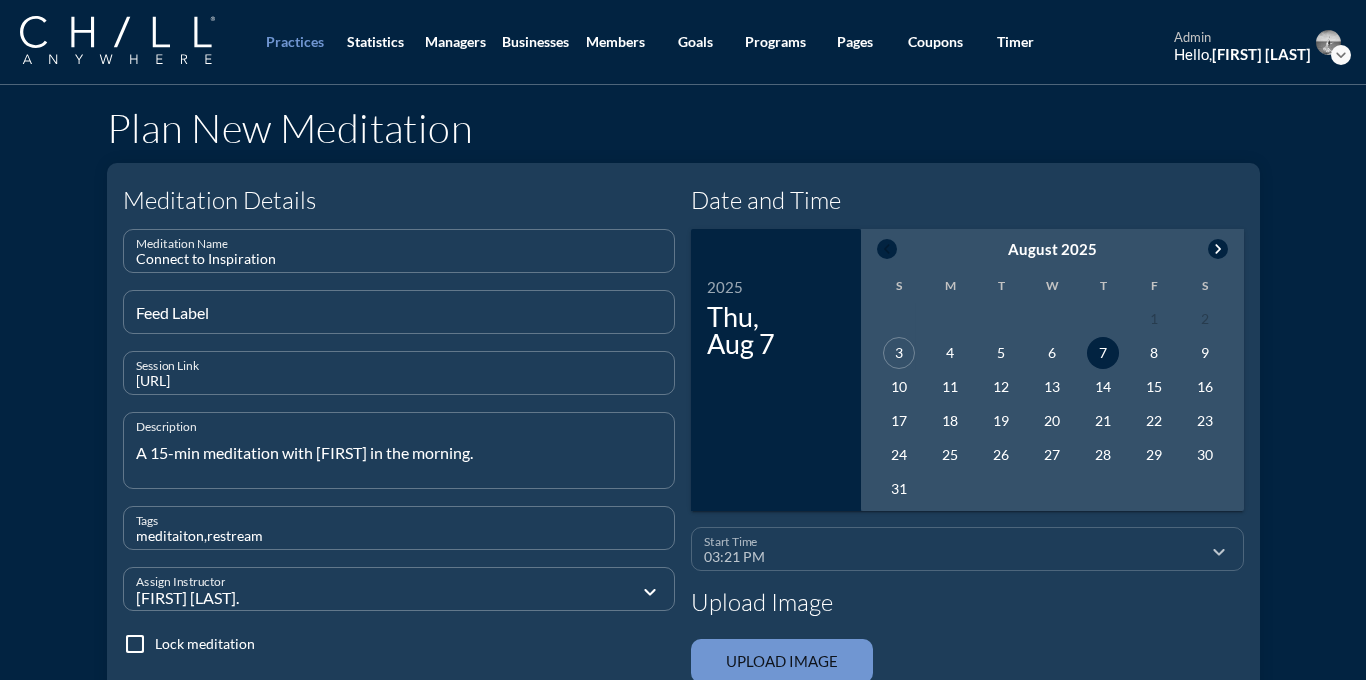 click on "03:21 PM" at bounding box center (953, 557) 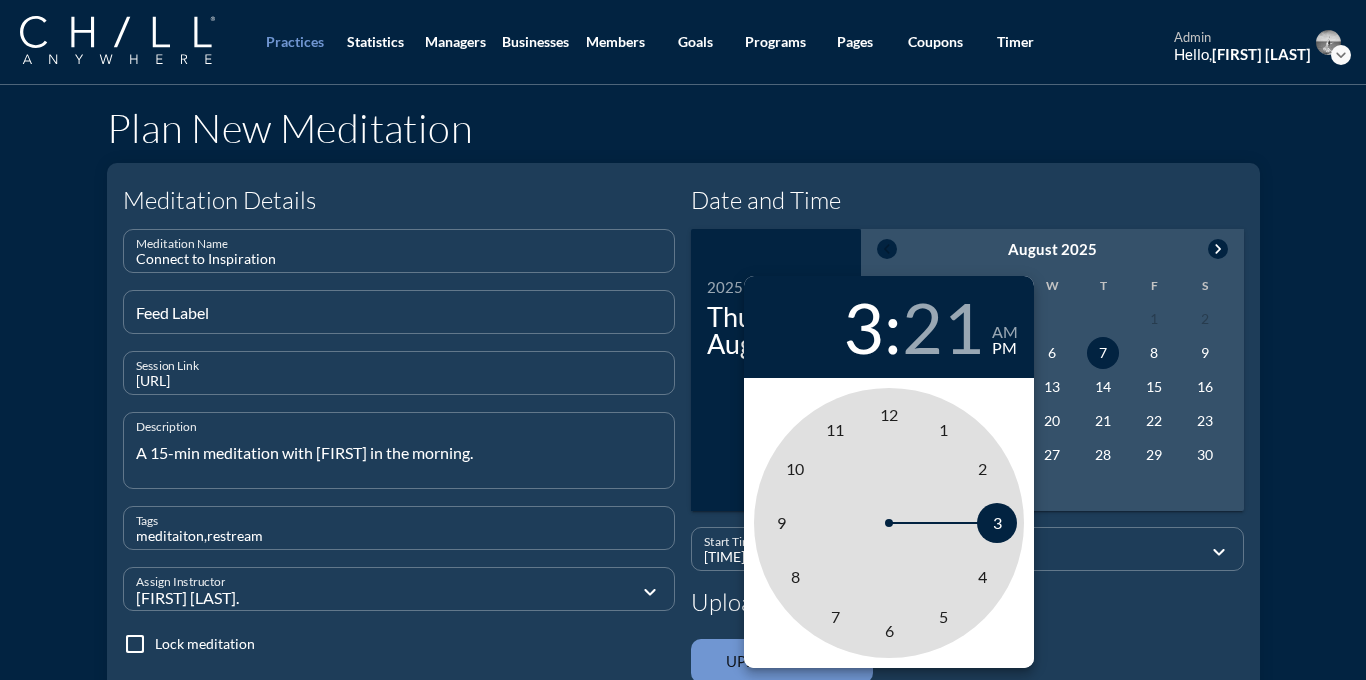 click on "8" at bounding box center (795, 577) 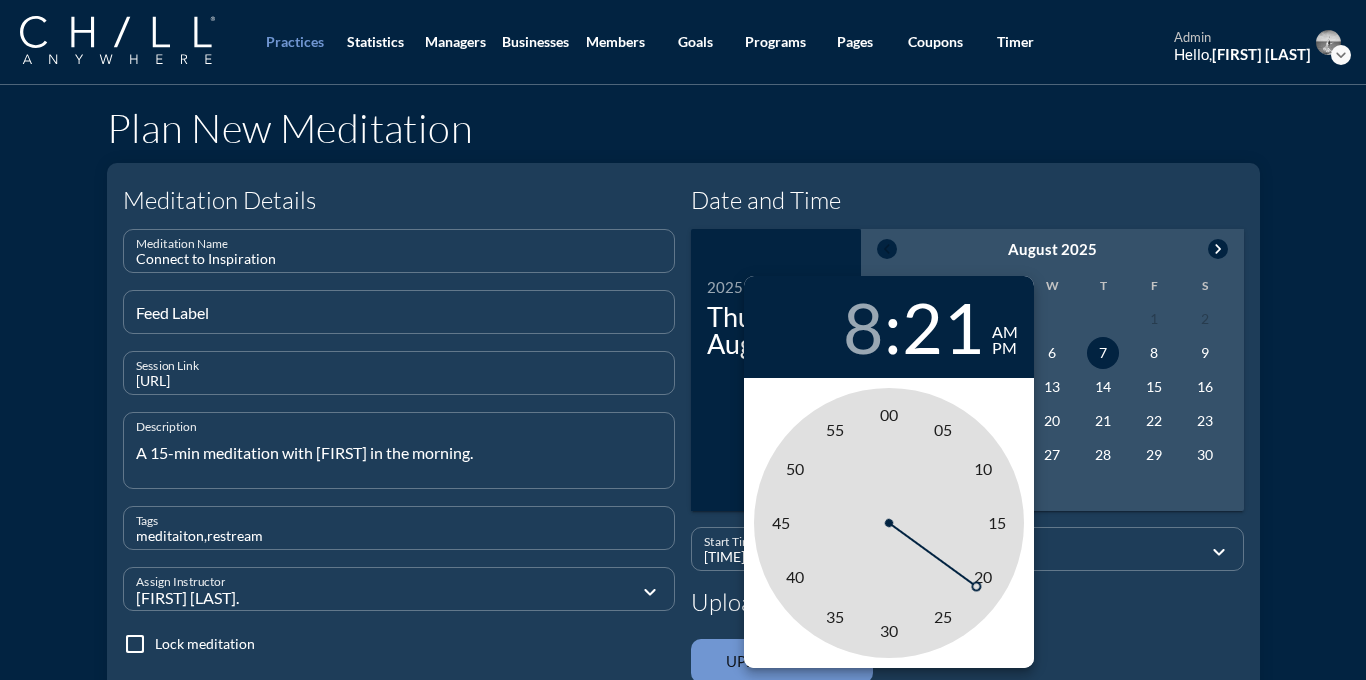 click on "am" at bounding box center (1005, 332) 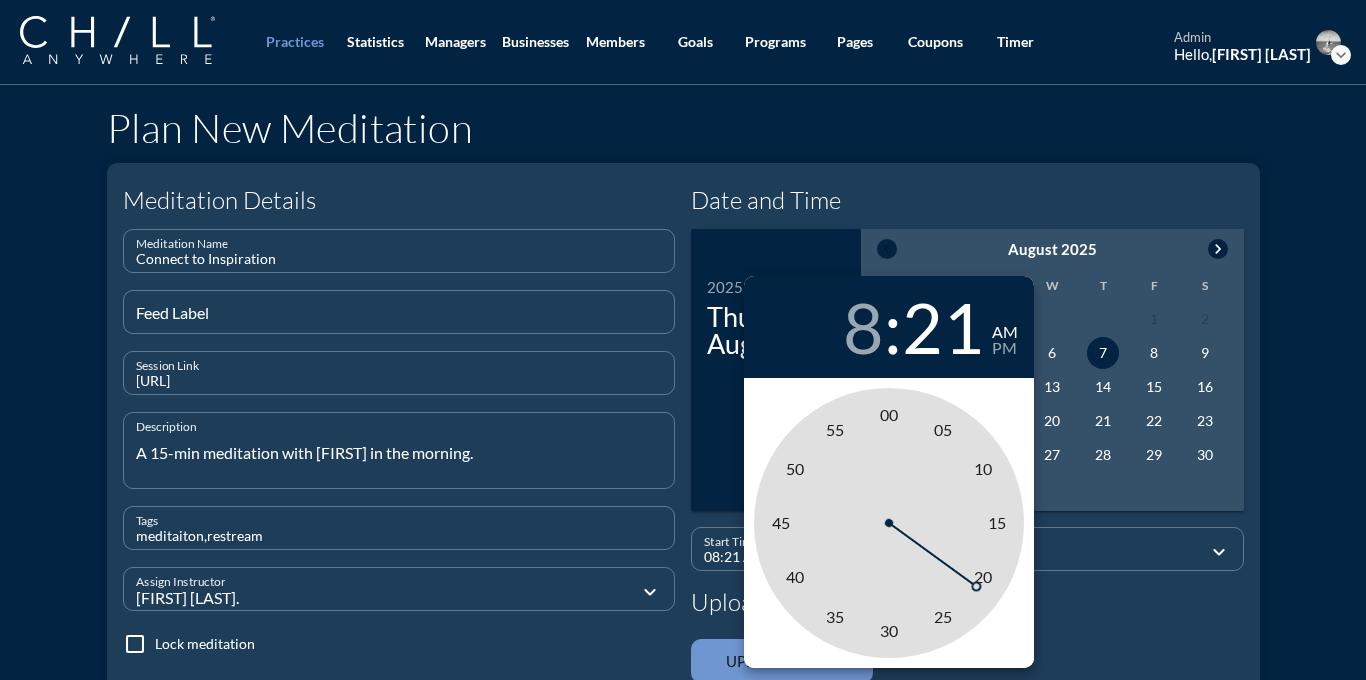 type on "08:00 AM" 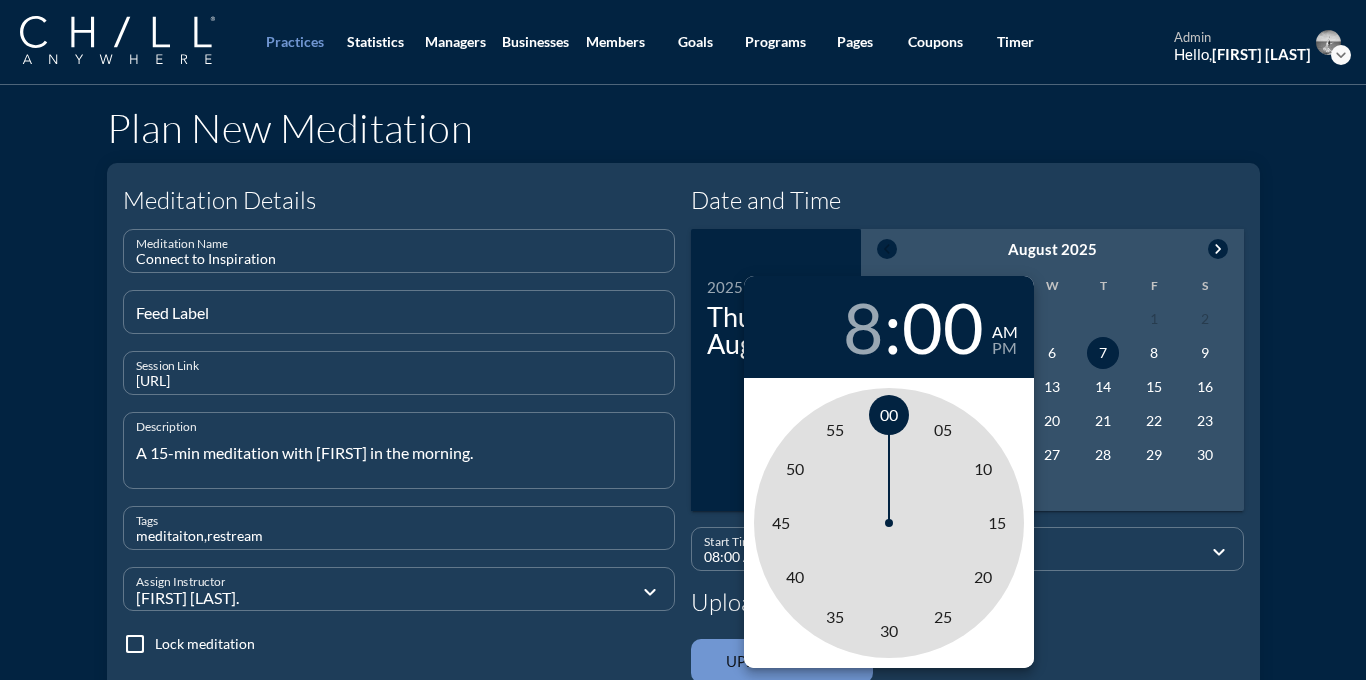 click on "00" at bounding box center (889, 414) 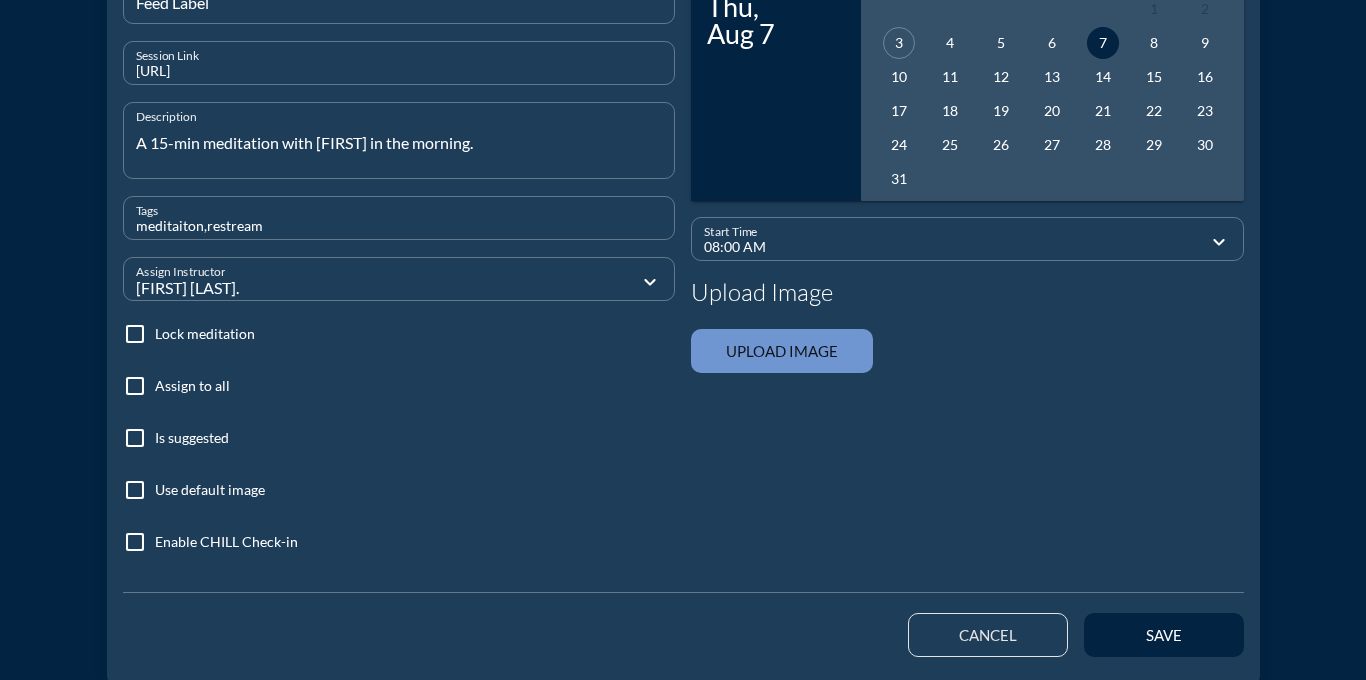 scroll, scrollTop: 388, scrollLeft: 0, axis: vertical 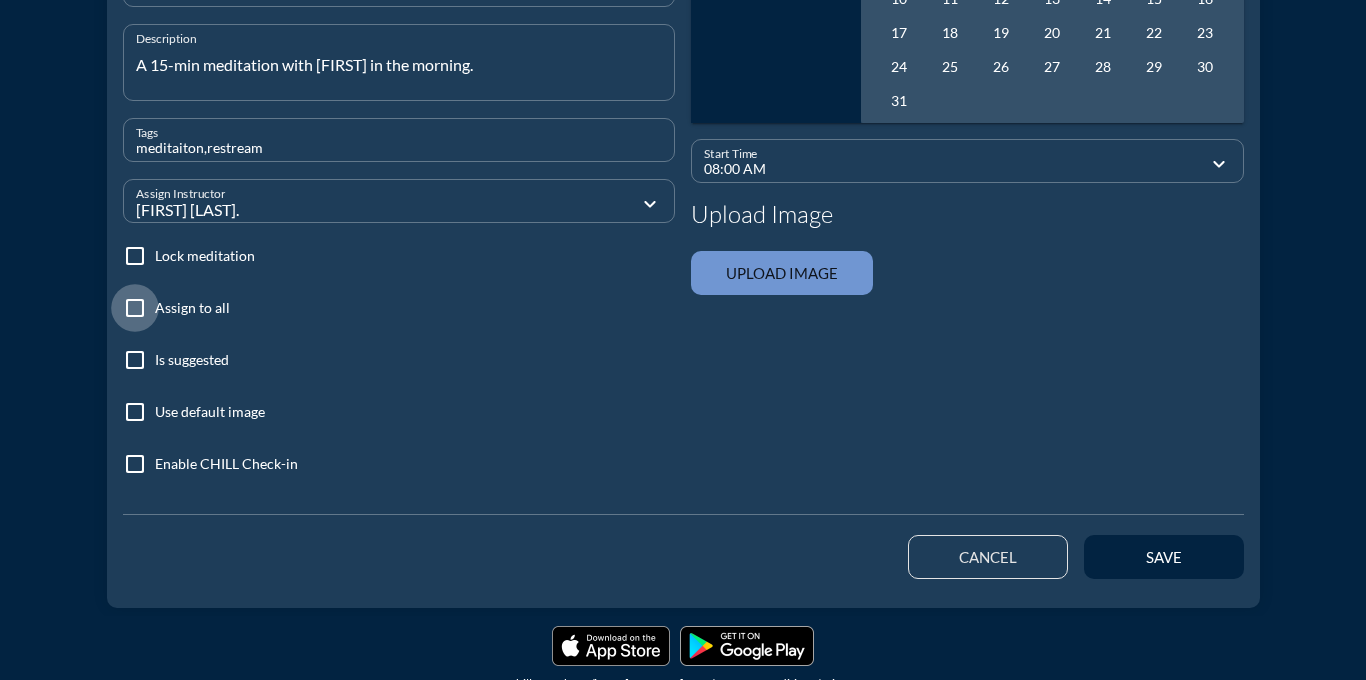 click at bounding box center [135, 308] 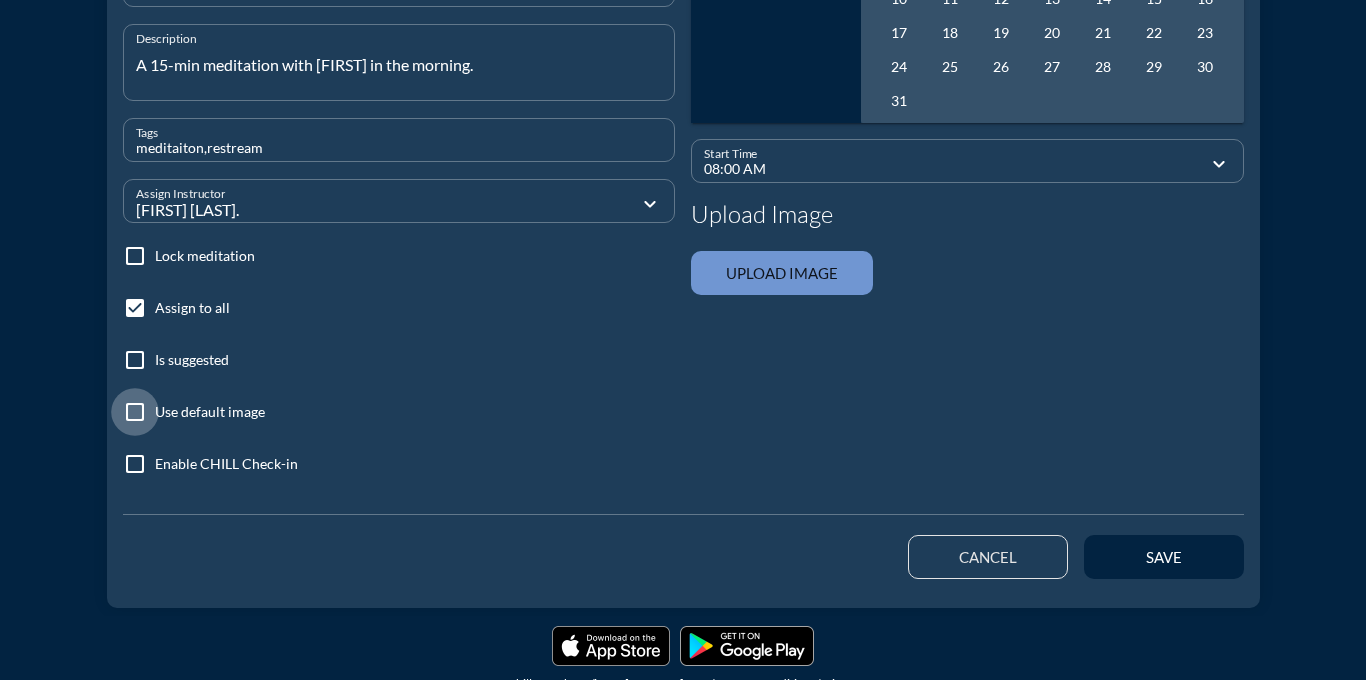 click at bounding box center (135, 412) 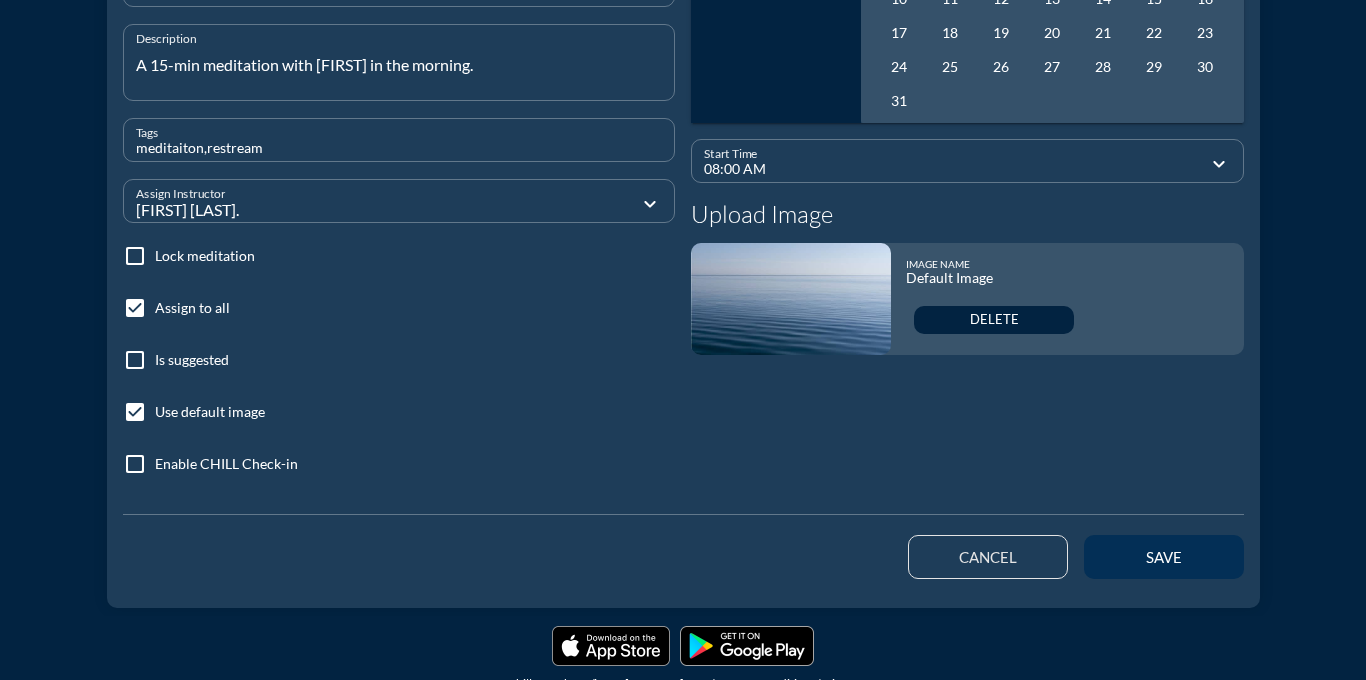 click on "save" at bounding box center [1164, 557] 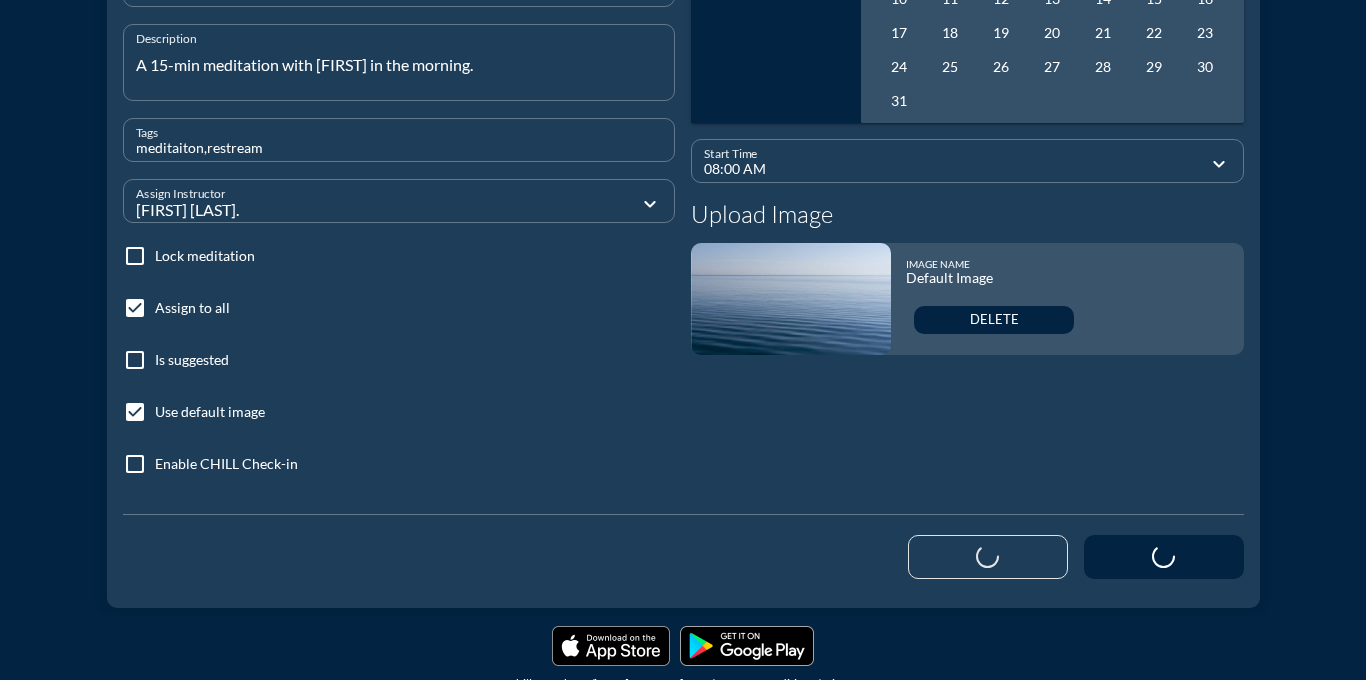 type 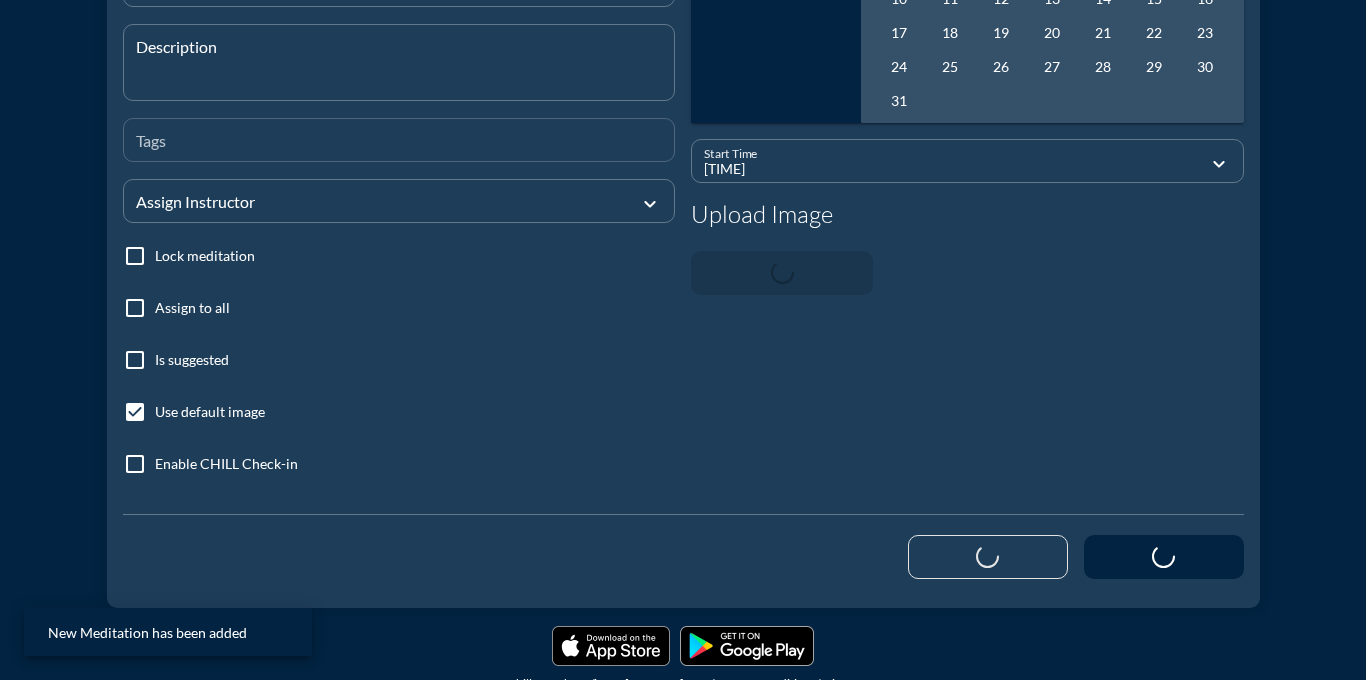 scroll, scrollTop: 0, scrollLeft: 0, axis: both 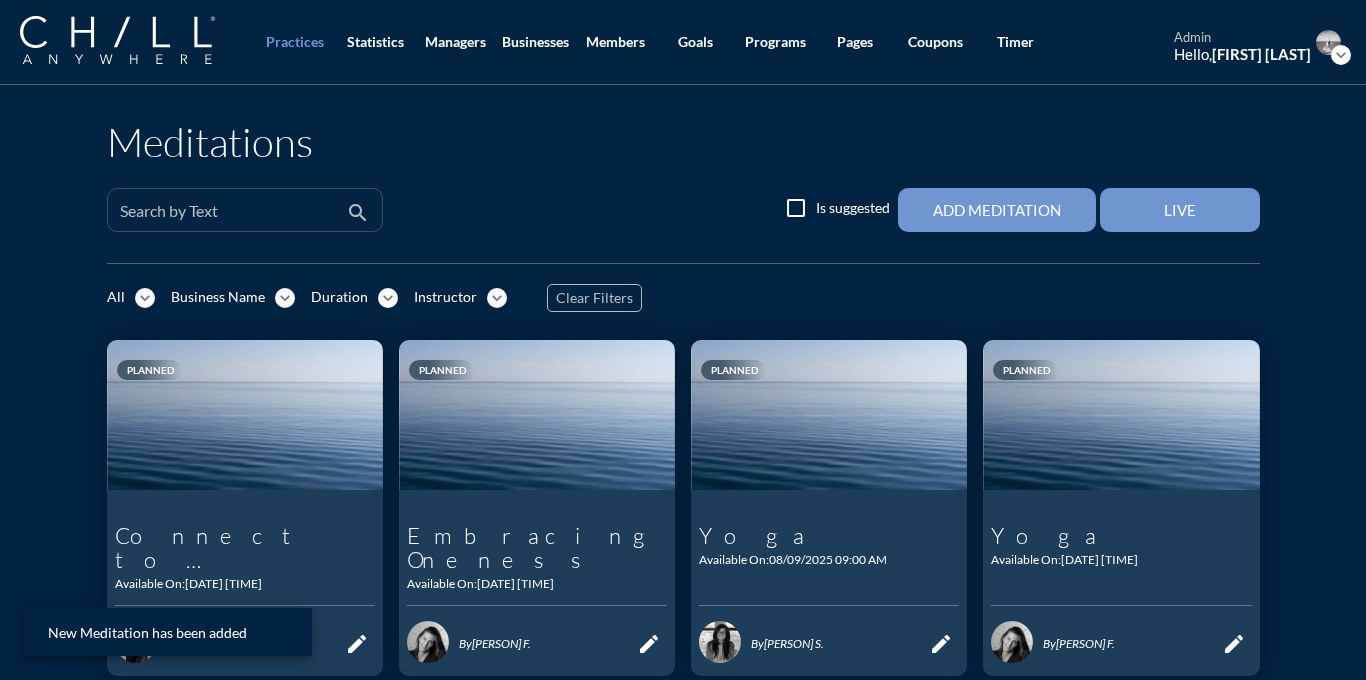 click on "Search by Text" at bounding box center (231, 210) 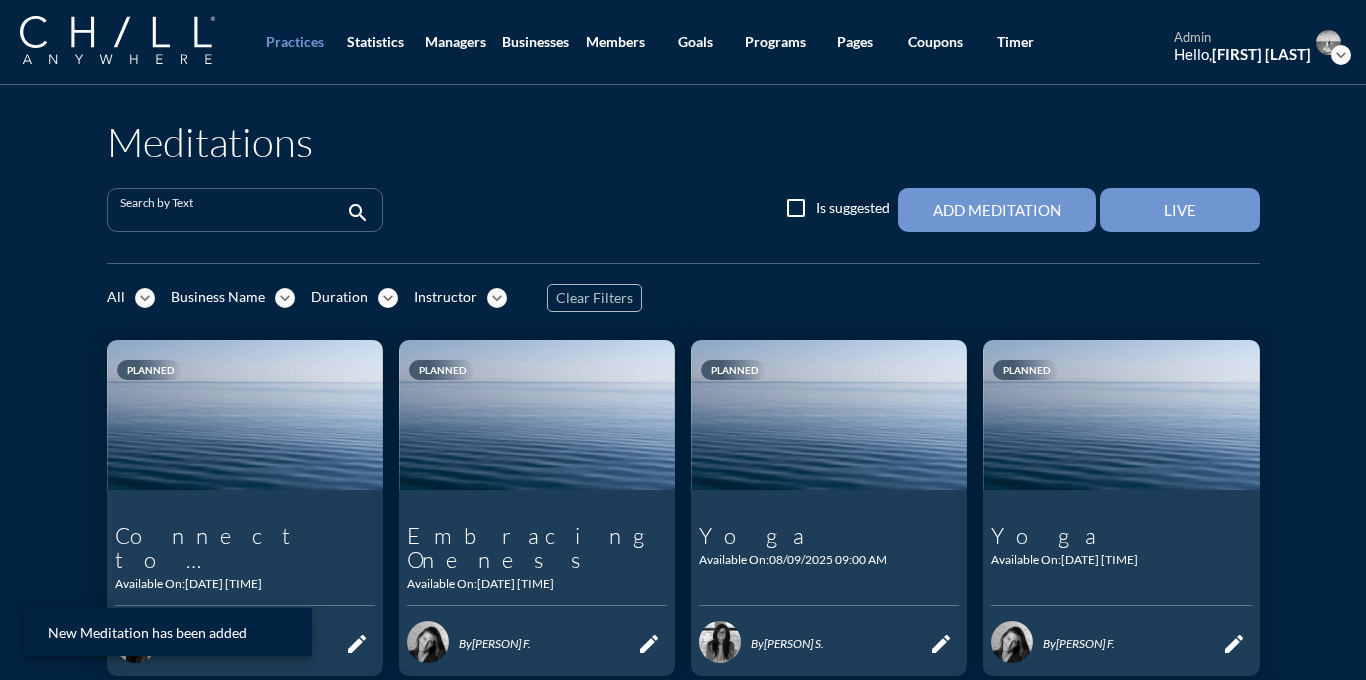 paste on "Power of Connection" 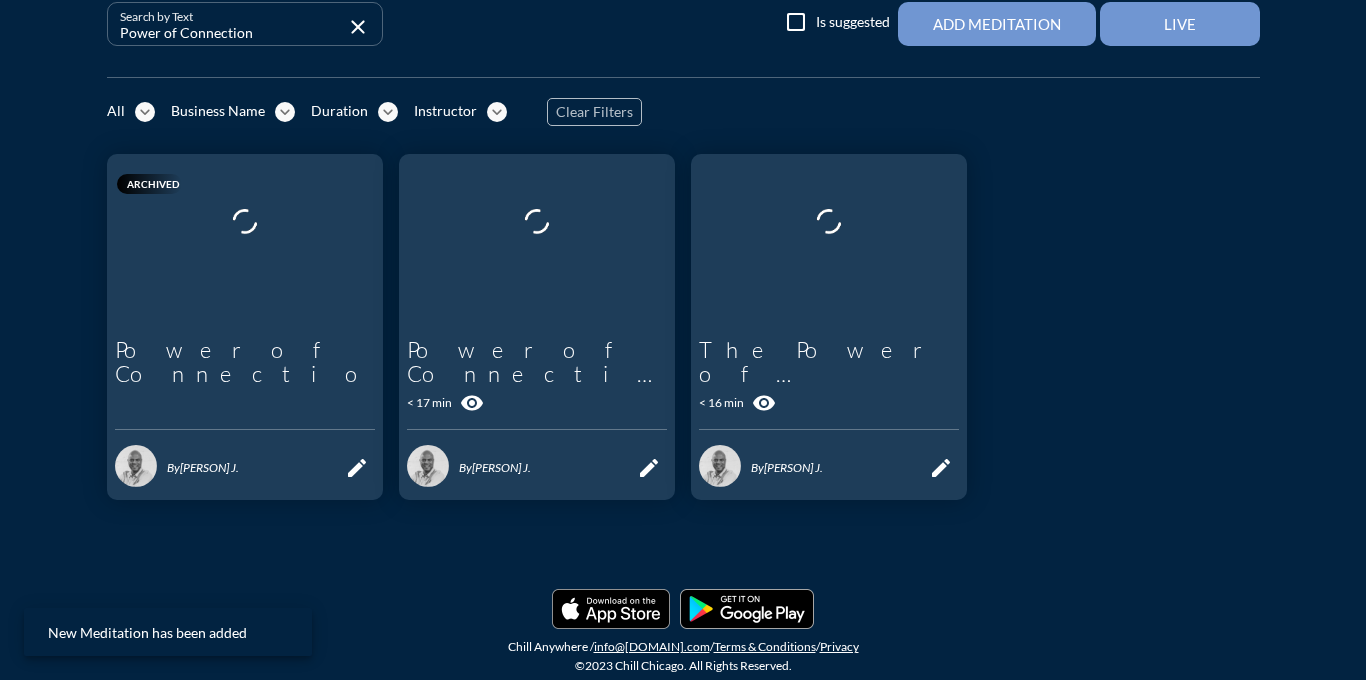 scroll, scrollTop: 186, scrollLeft: 0, axis: vertical 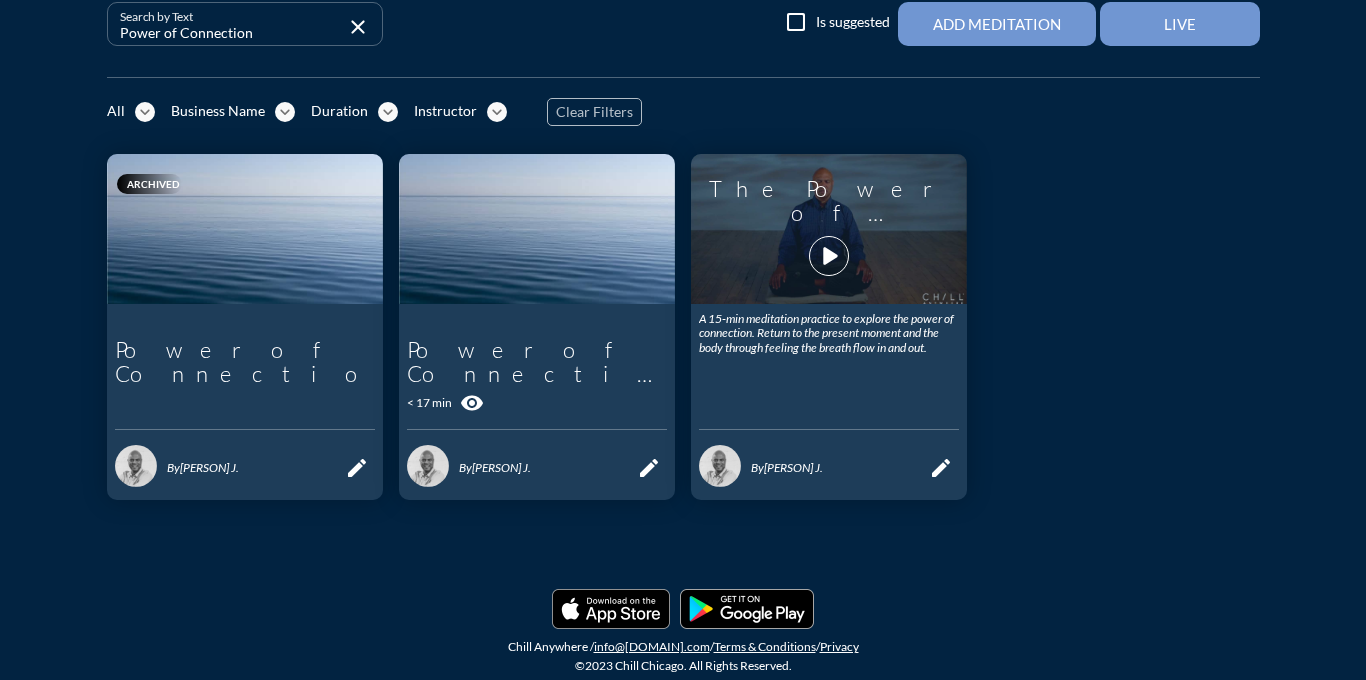 type on "Power of Connection" 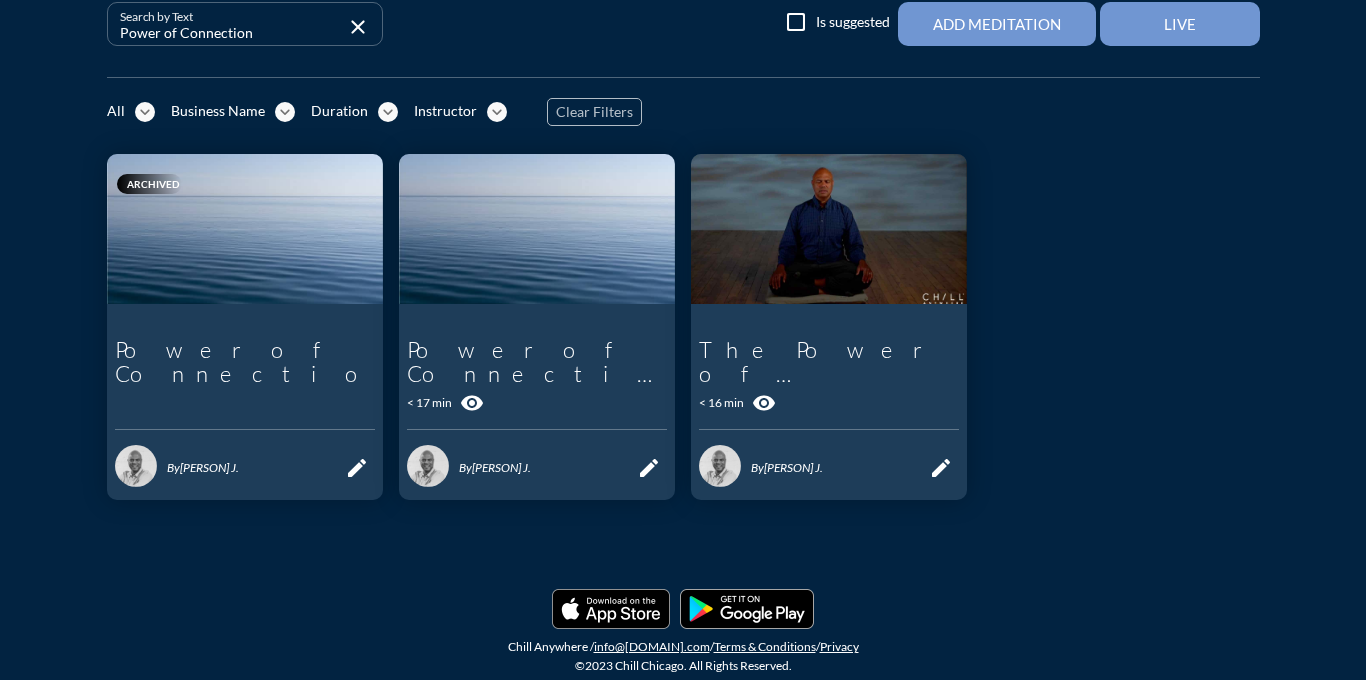 scroll, scrollTop: 0, scrollLeft: 0, axis: both 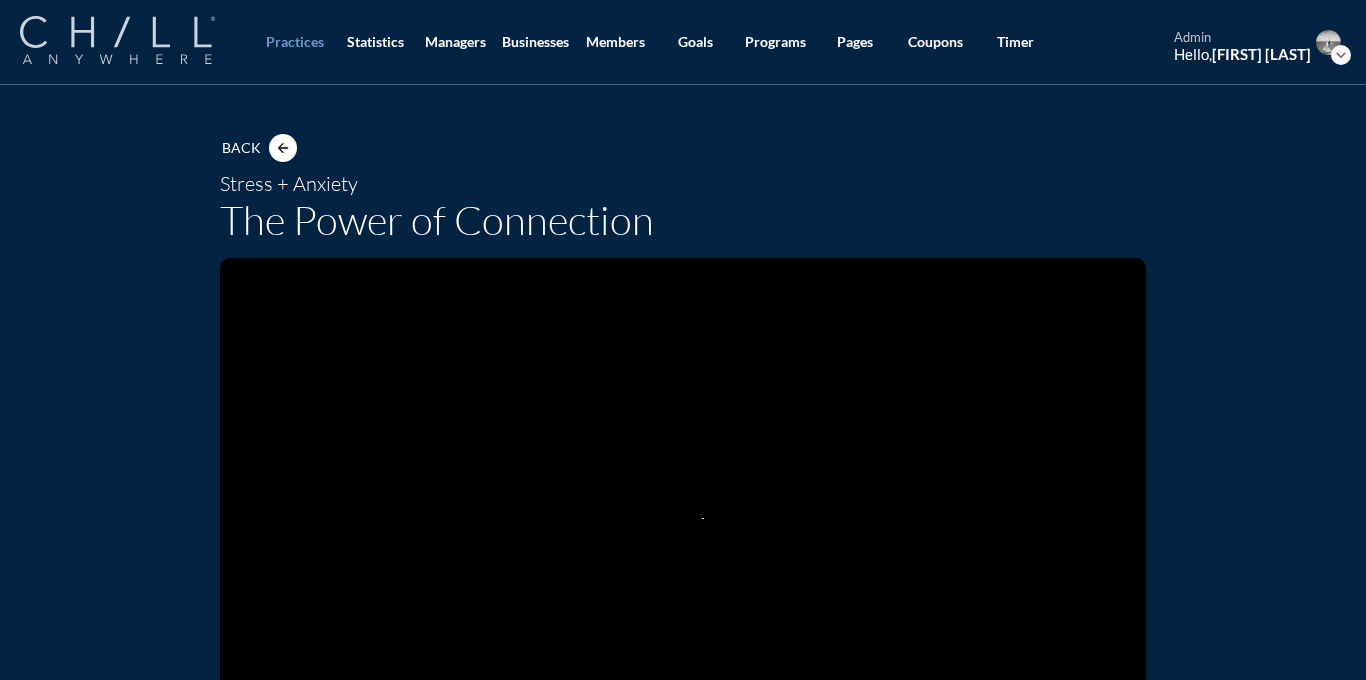 click at bounding box center (117, 40) 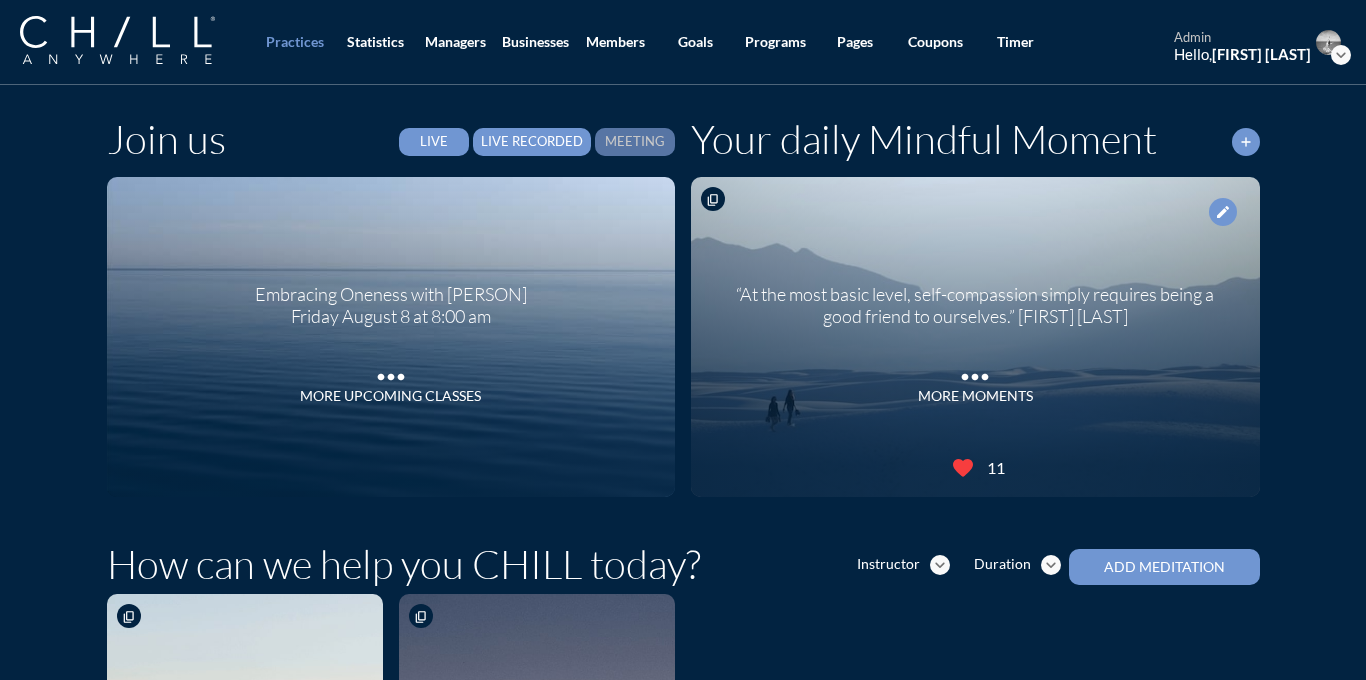 click on "Meeting" at bounding box center [635, 142] 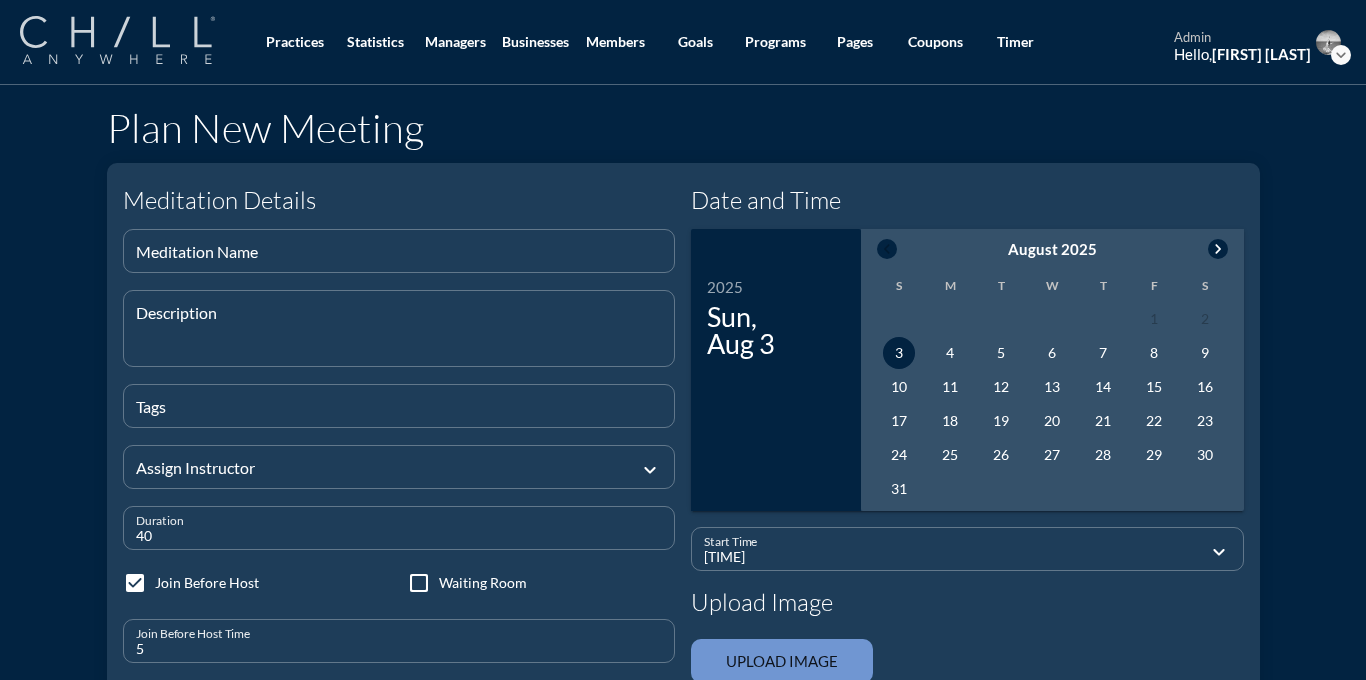 click at bounding box center (117, 40) 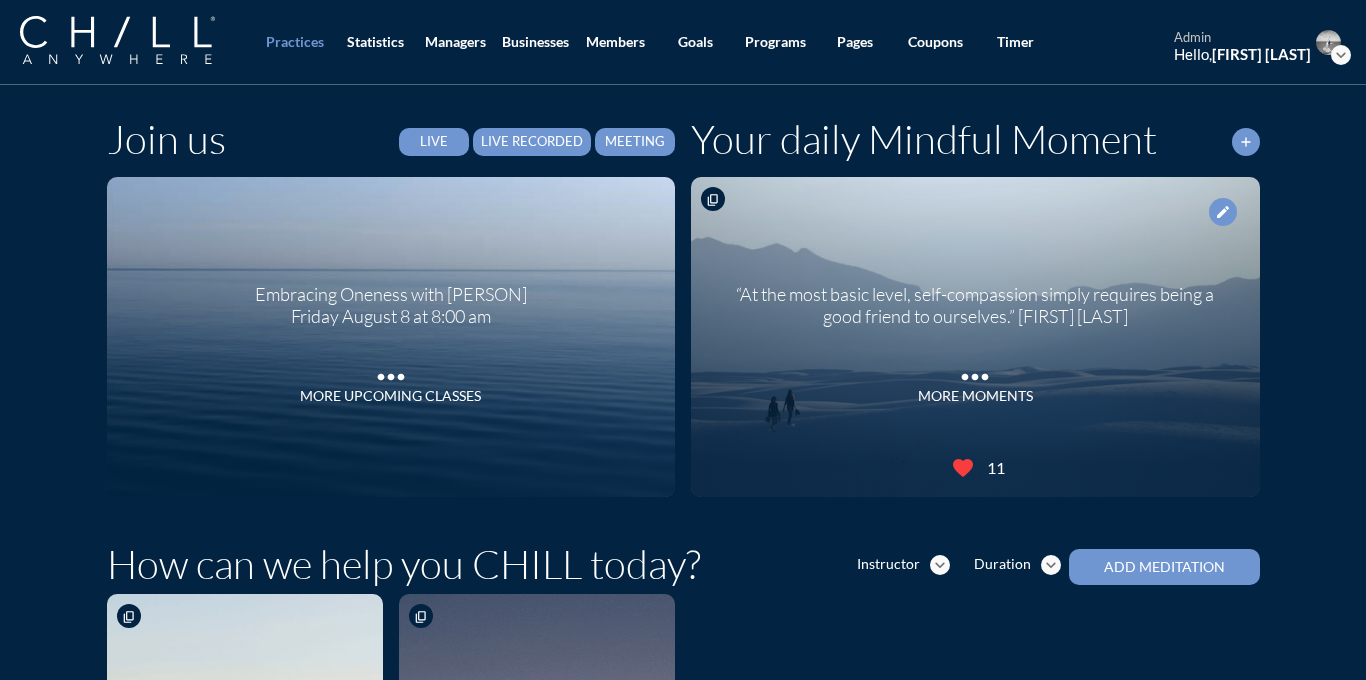 click on "Live Recorded" at bounding box center [532, 142] 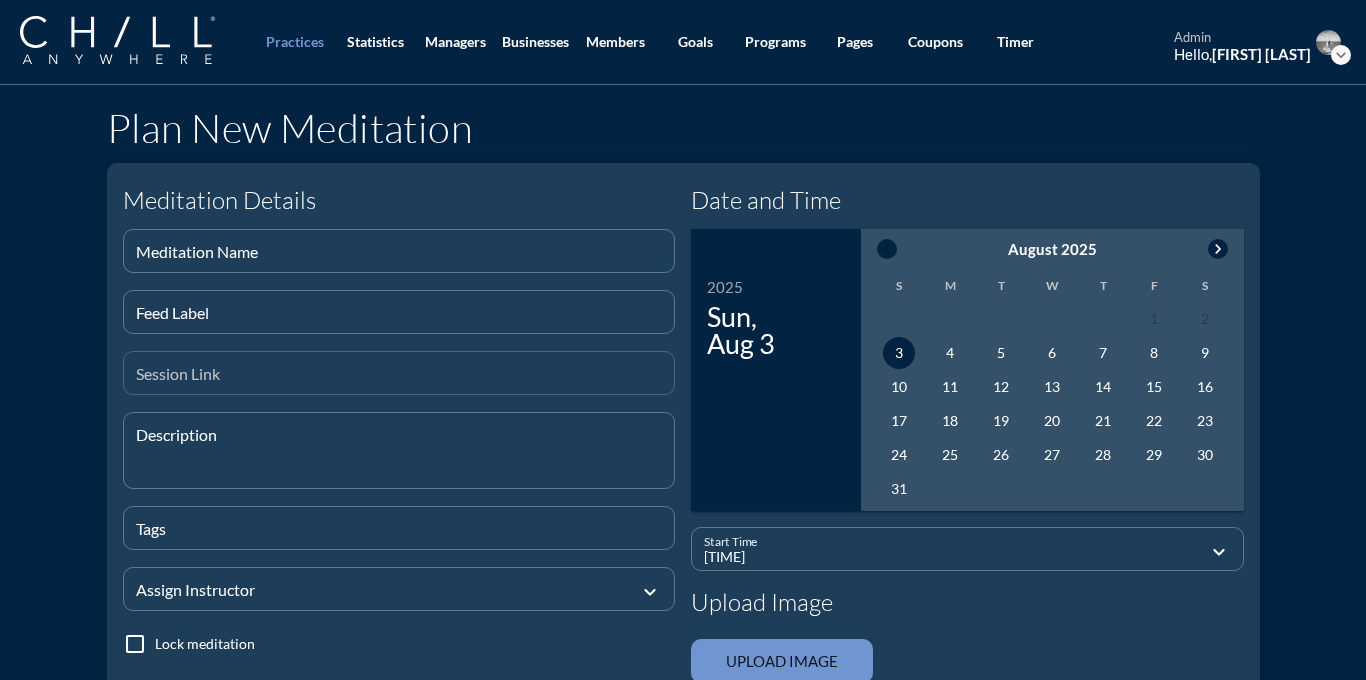 click on "Session Link" at bounding box center [399, 373] 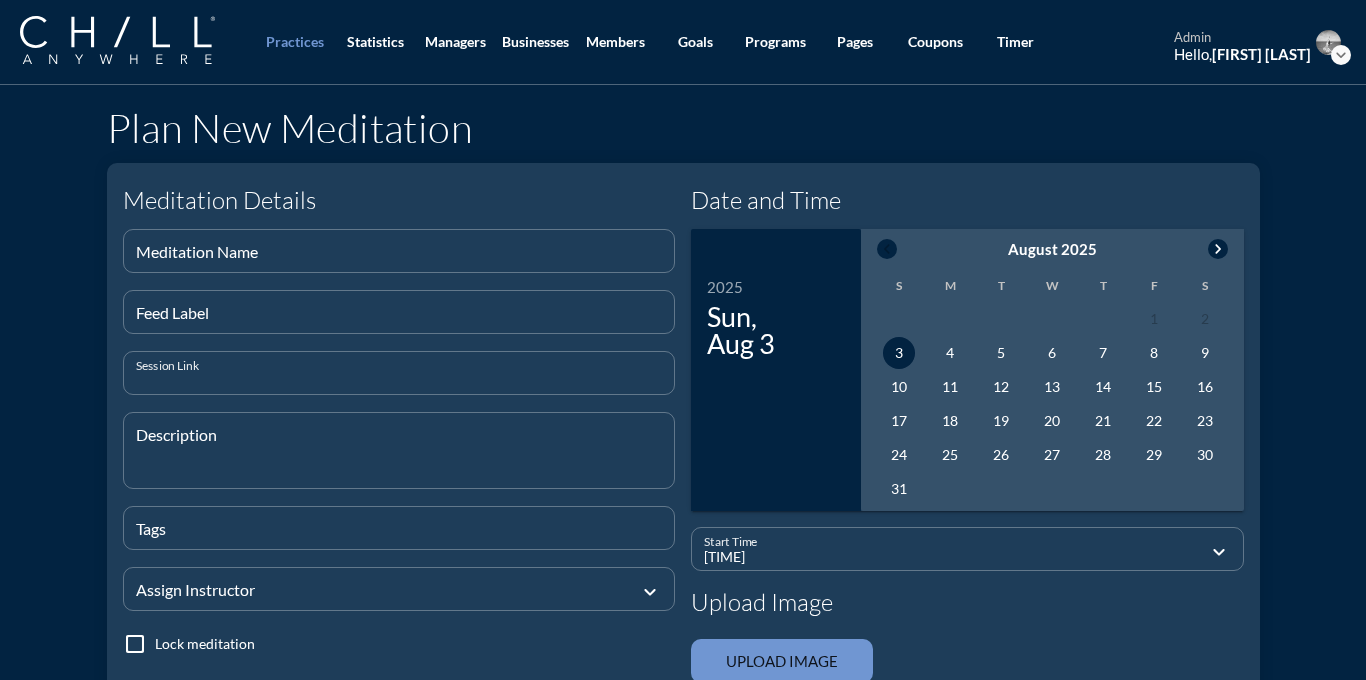 paste on "https://app.chillanywhere.com/sessions/view/5dad639ce0ada486be2906983c83be7d" 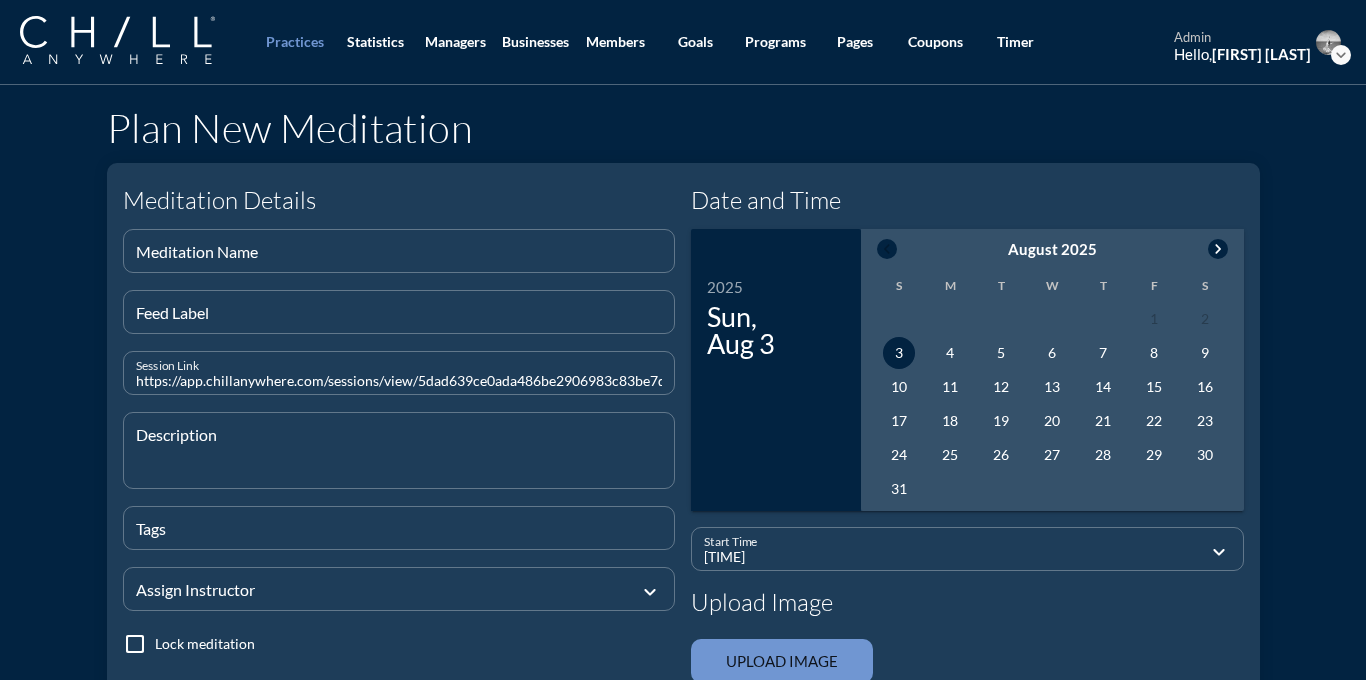 scroll, scrollTop: 0, scrollLeft: 1, axis: horizontal 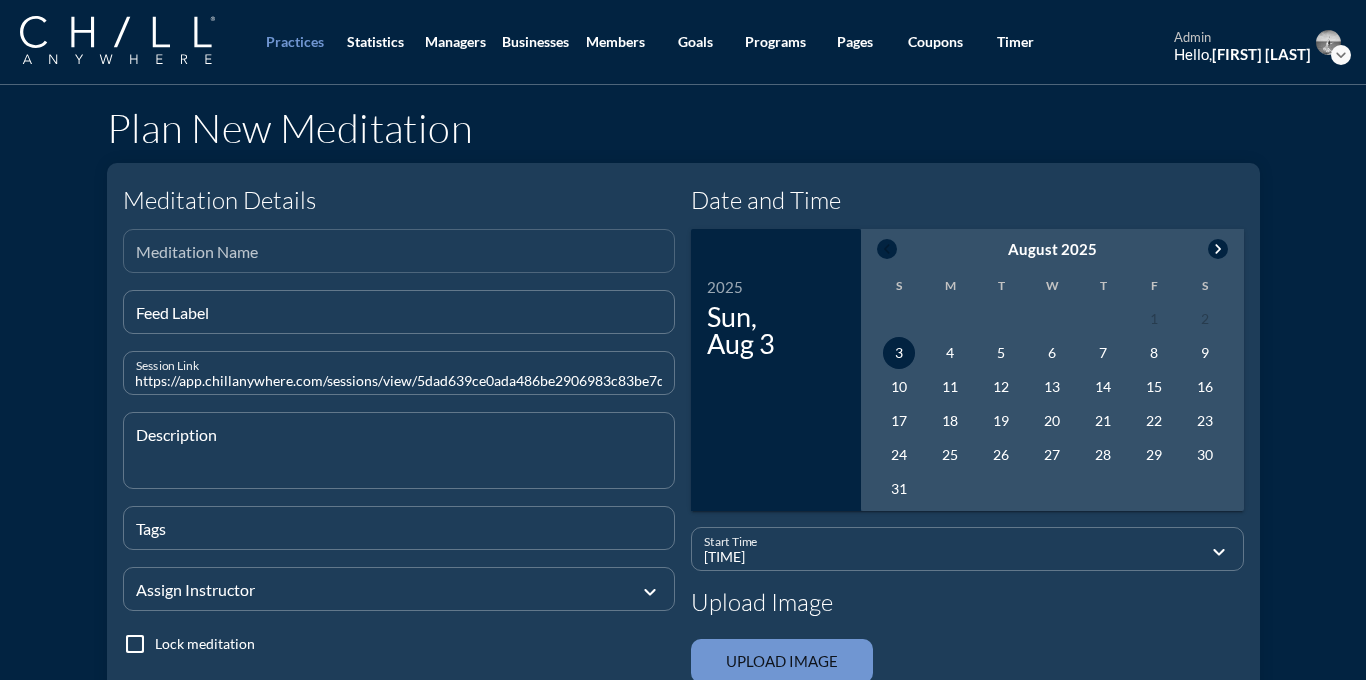 type on "https://app.chillanywhere.com/sessions/view/5dad639ce0ada486be2906983c83be7d" 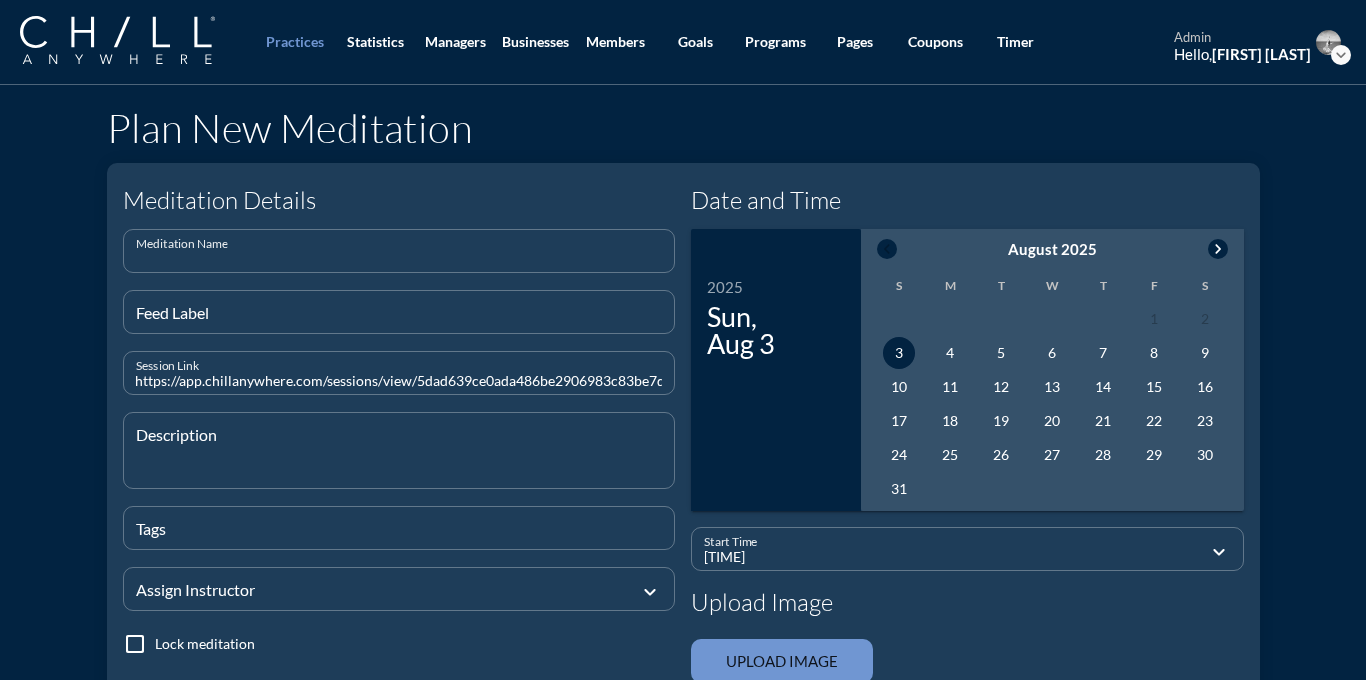 scroll, scrollTop: 0, scrollLeft: 0, axis: both 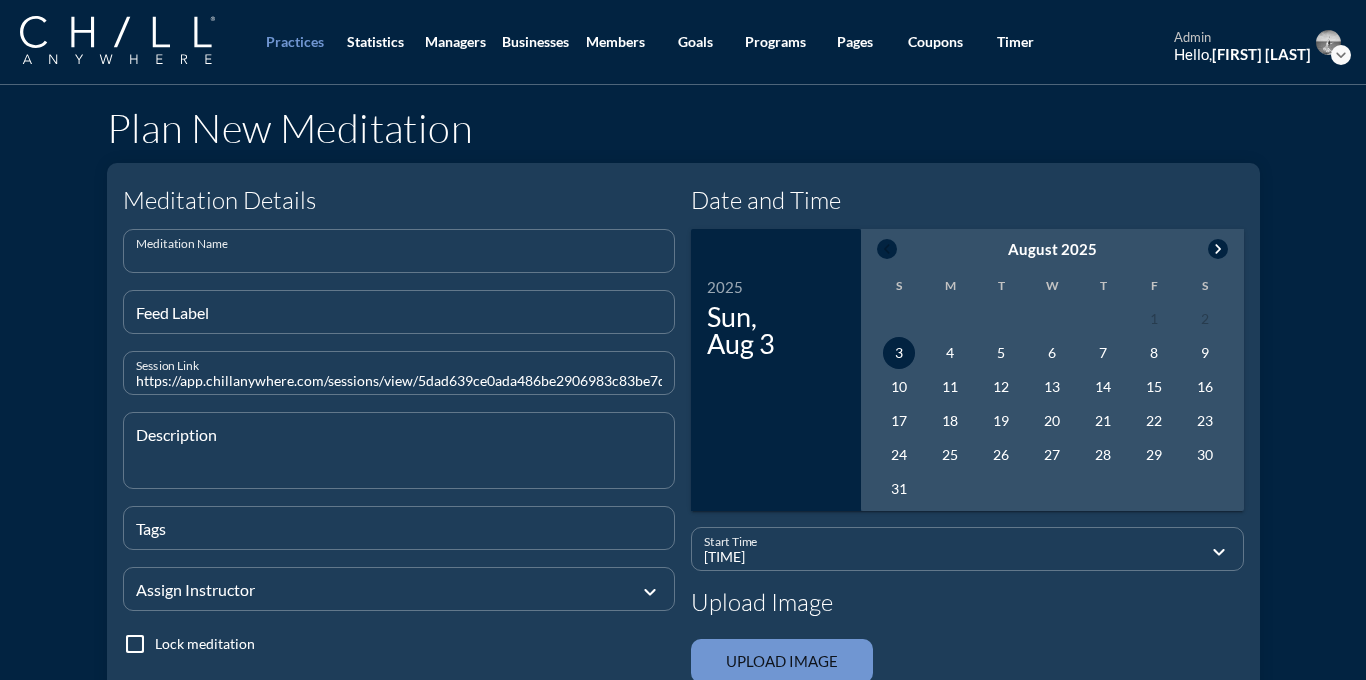 click at bounding box center [399, 259] 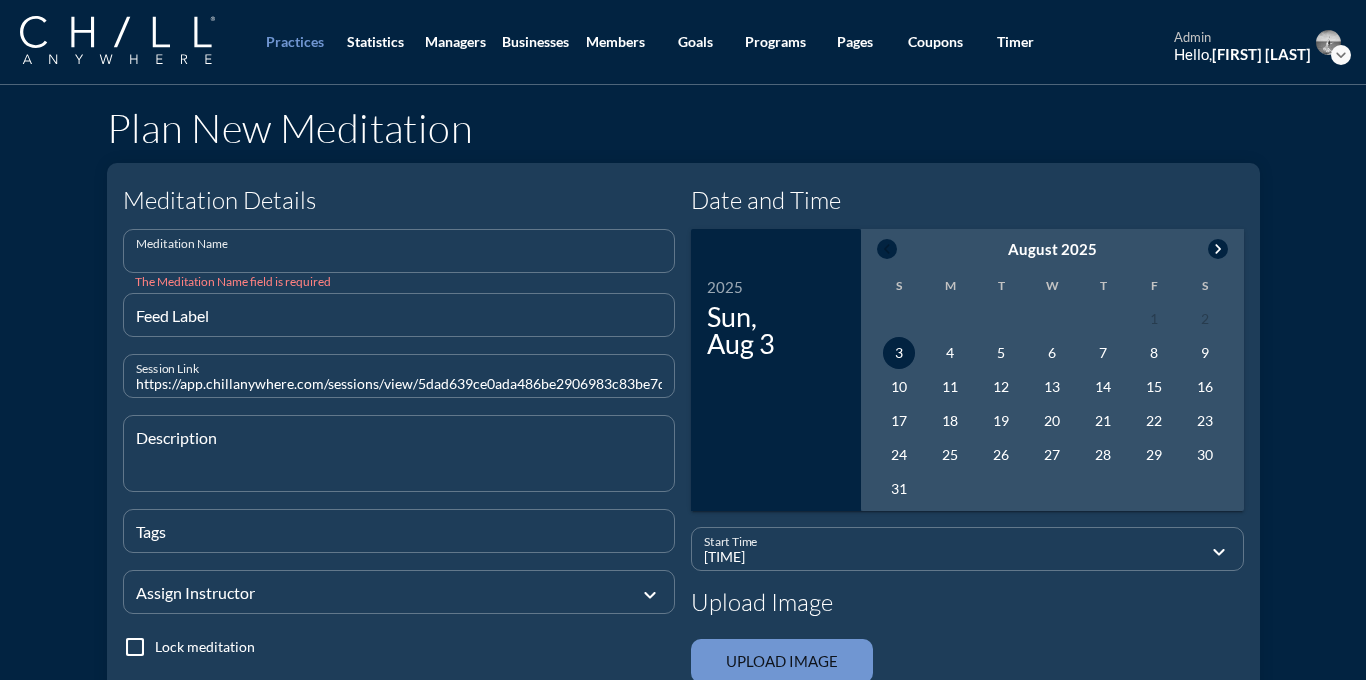 paste on "Power of Connection" 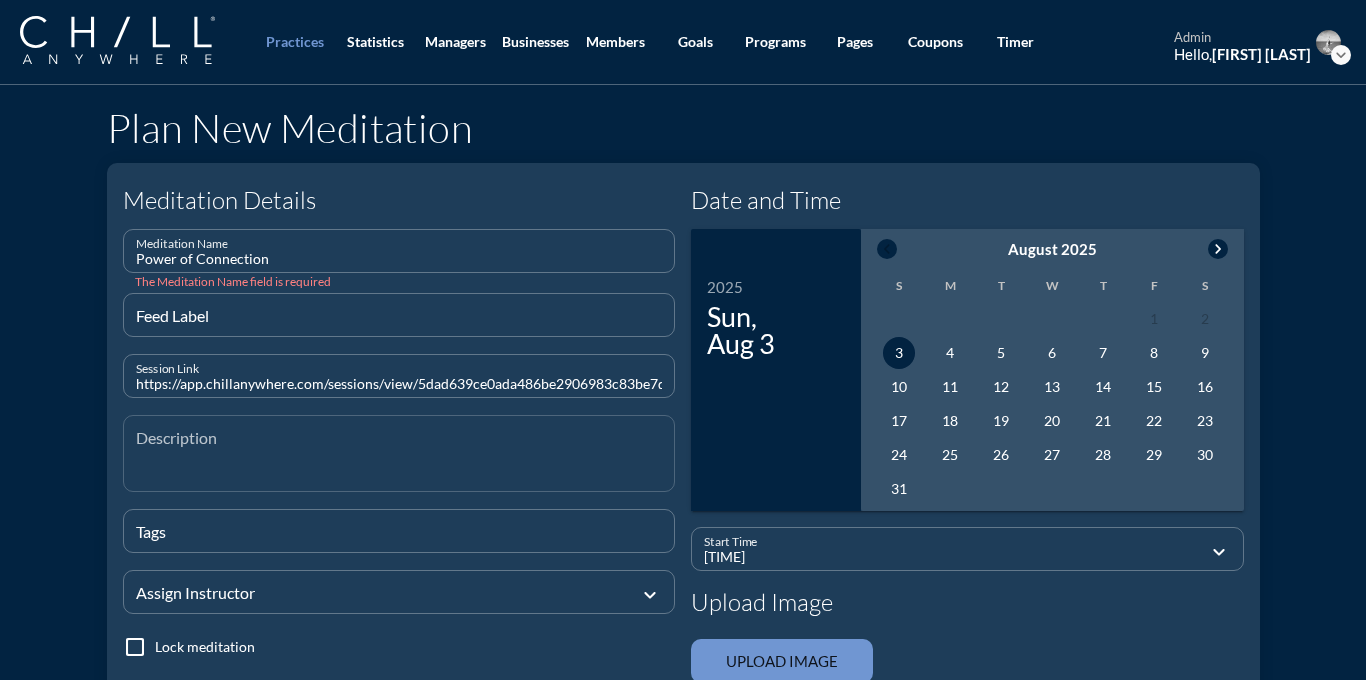 type on "Power of Connection" 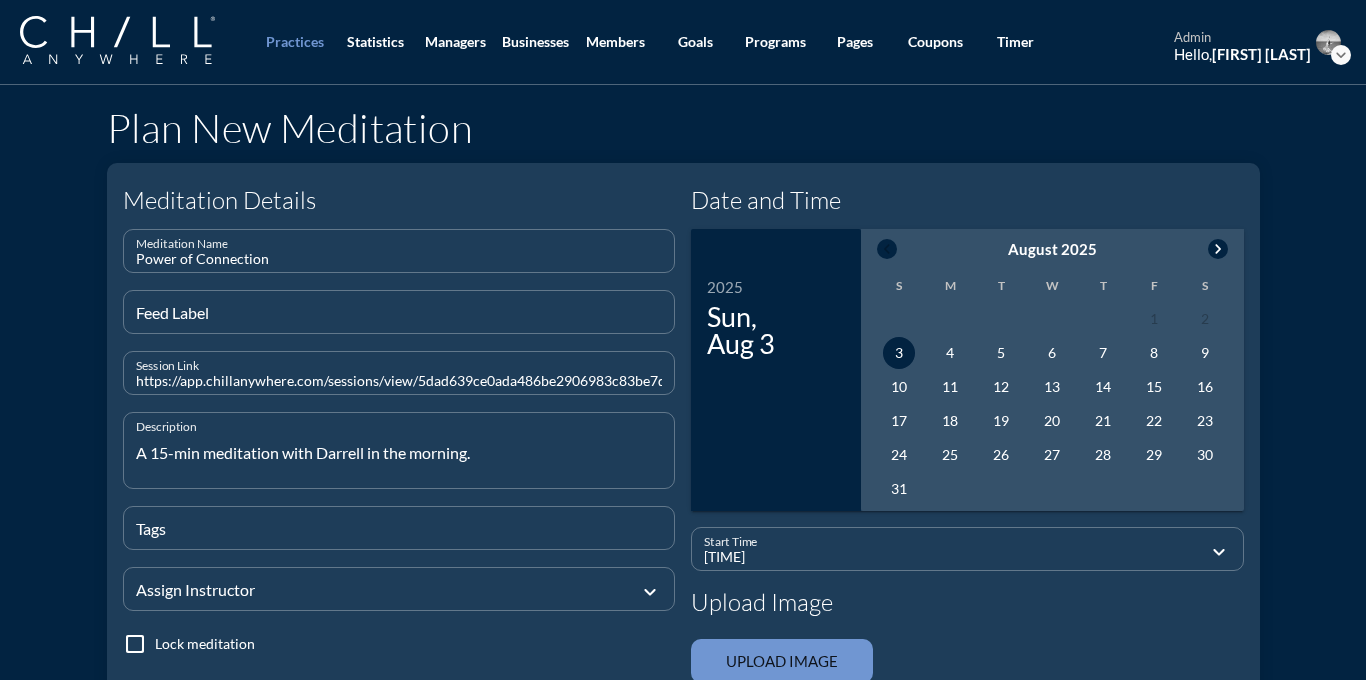 type on "A 15-min meditation with Darrell in the morning." 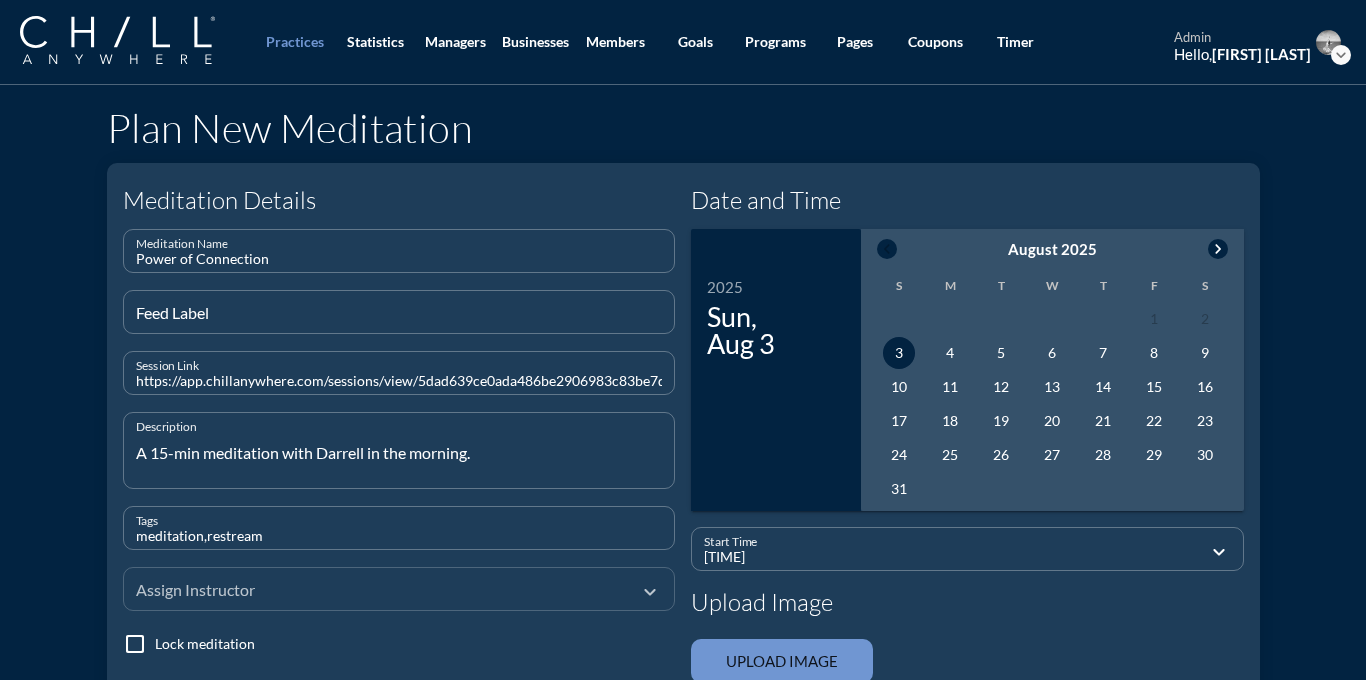 type on "meditation,restream" 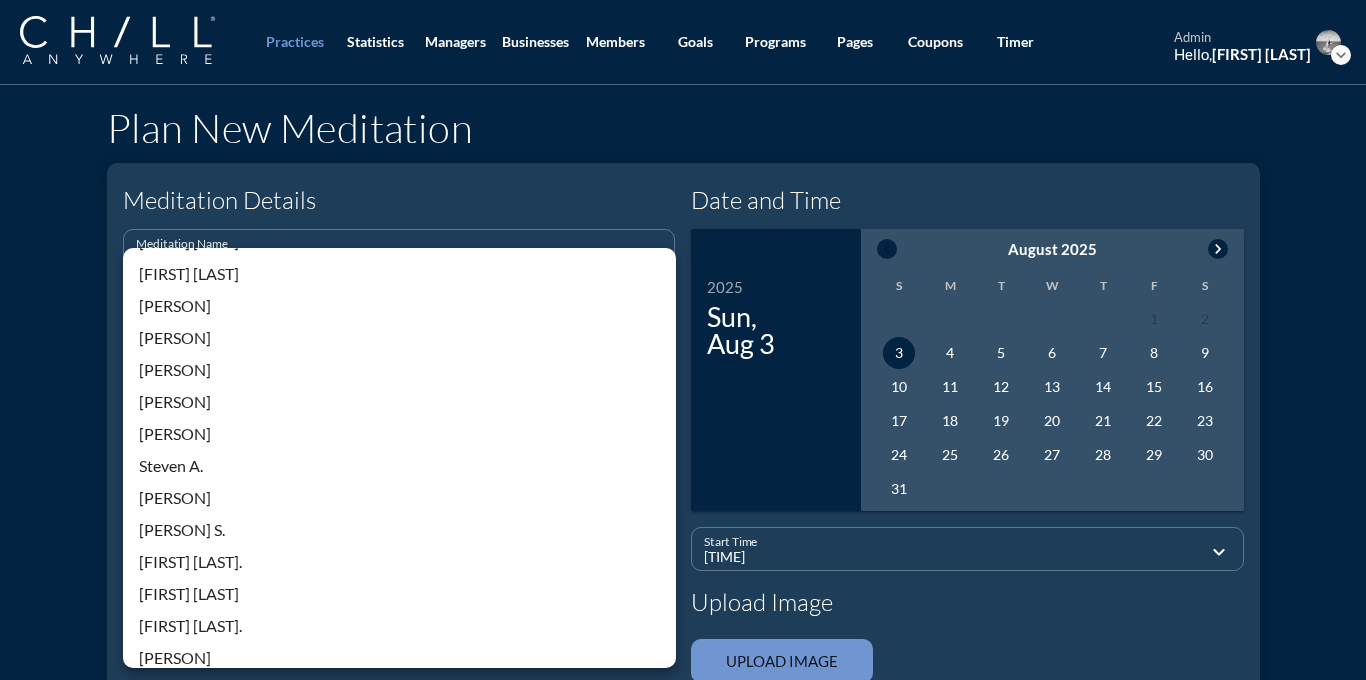 scroll, scrollTop: 428, scrollLeft: 0, axis: vertical 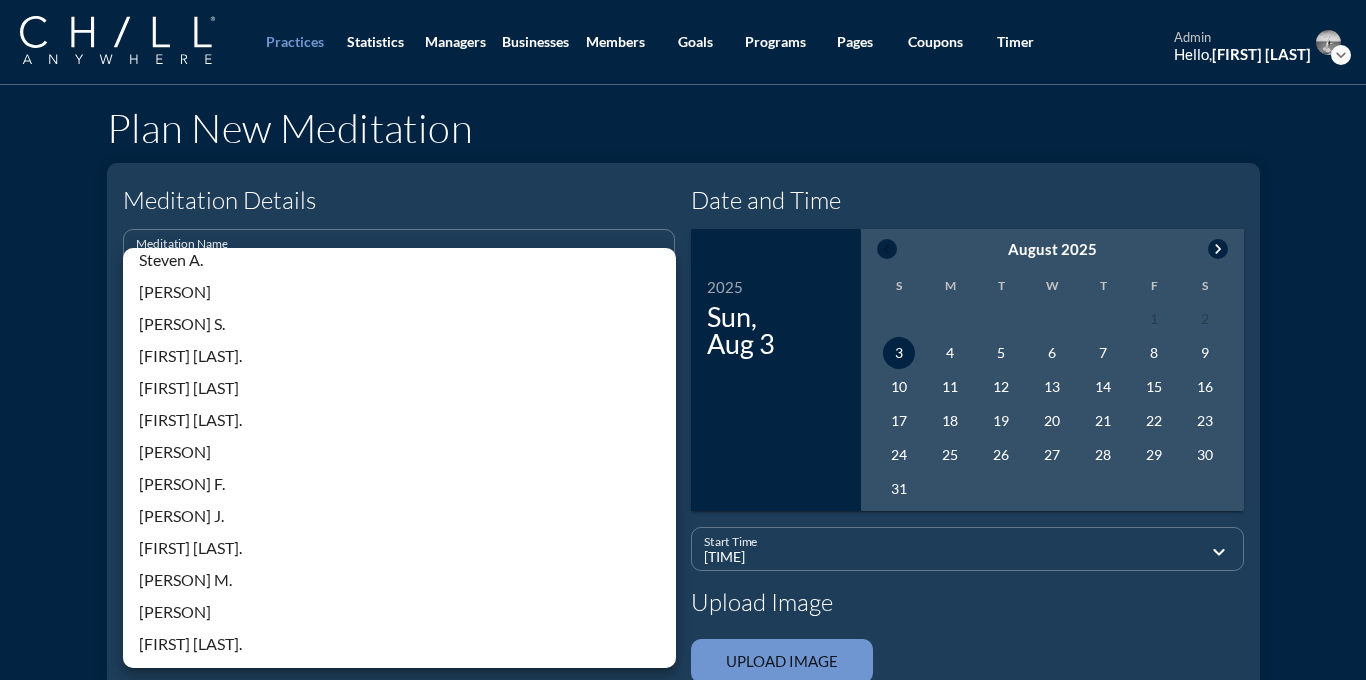 click on "[PERSON] J." at bounding box center (399, 516) 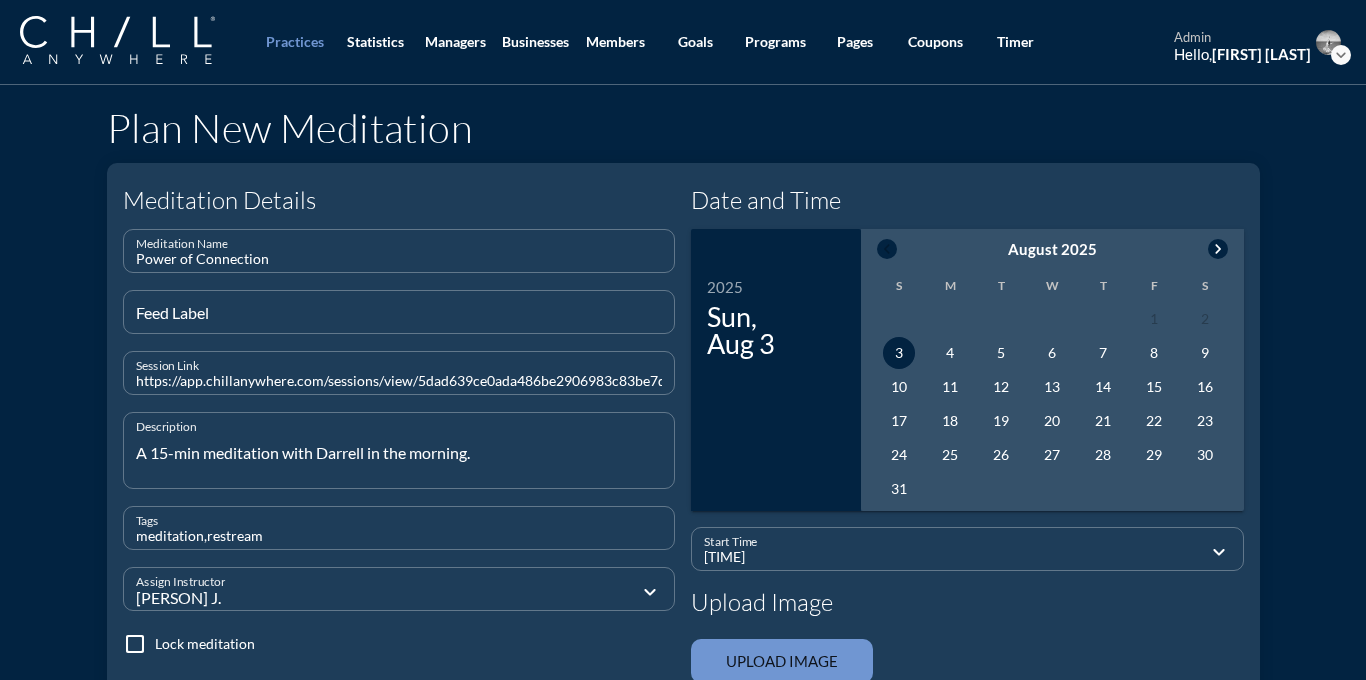 click on "6" at bounding box center (1052, 353) 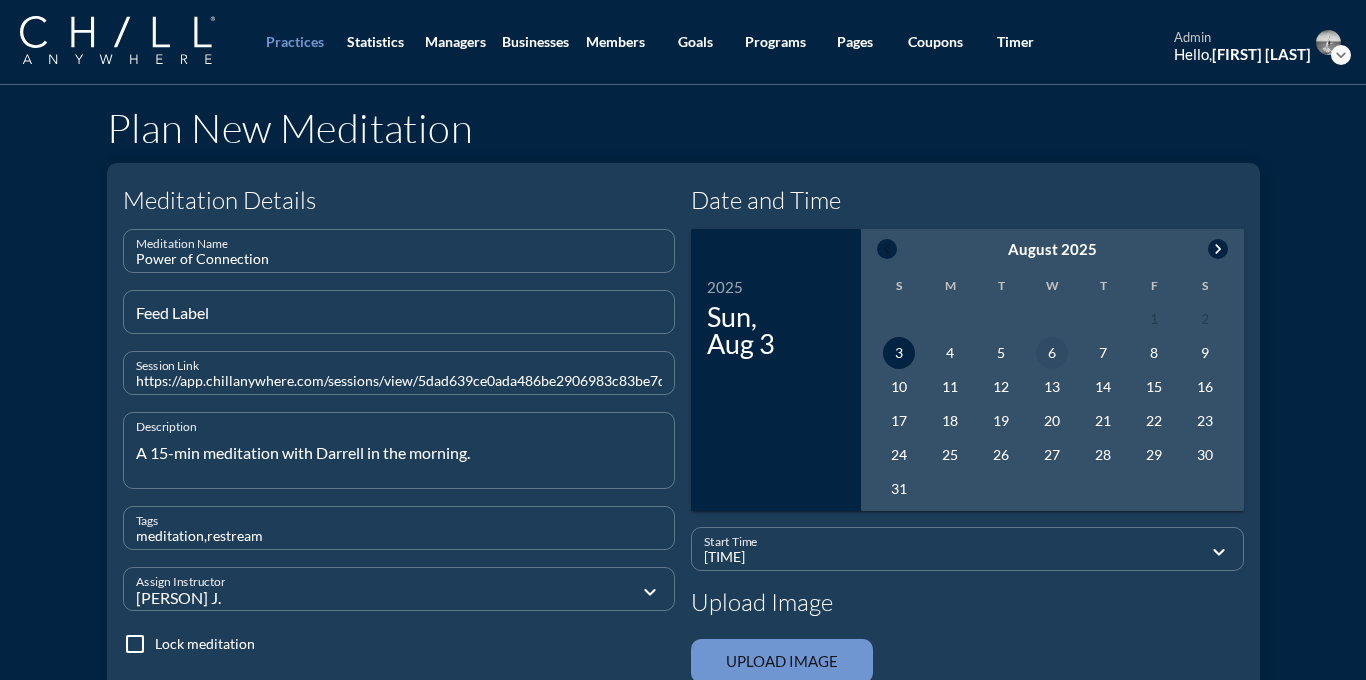 click on "6" at bounding box center [1052, 353] 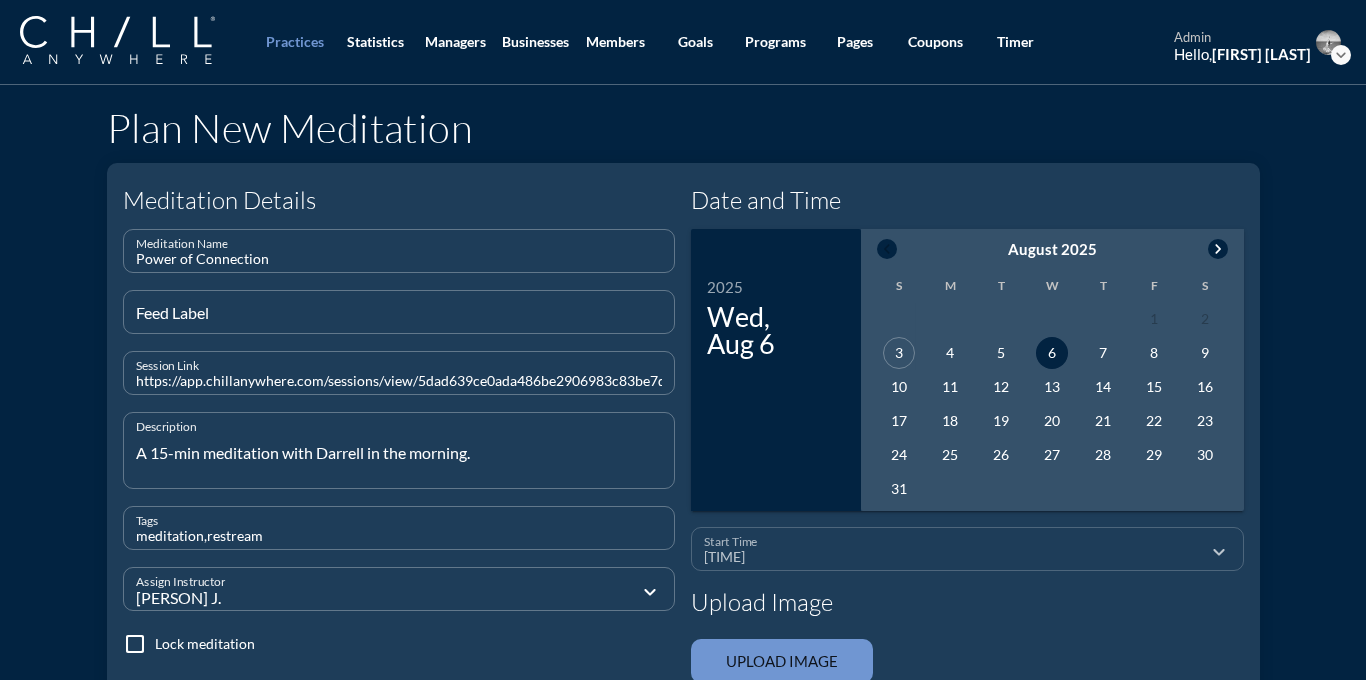 click on "[TIME]" at bounding box center [953, 557] 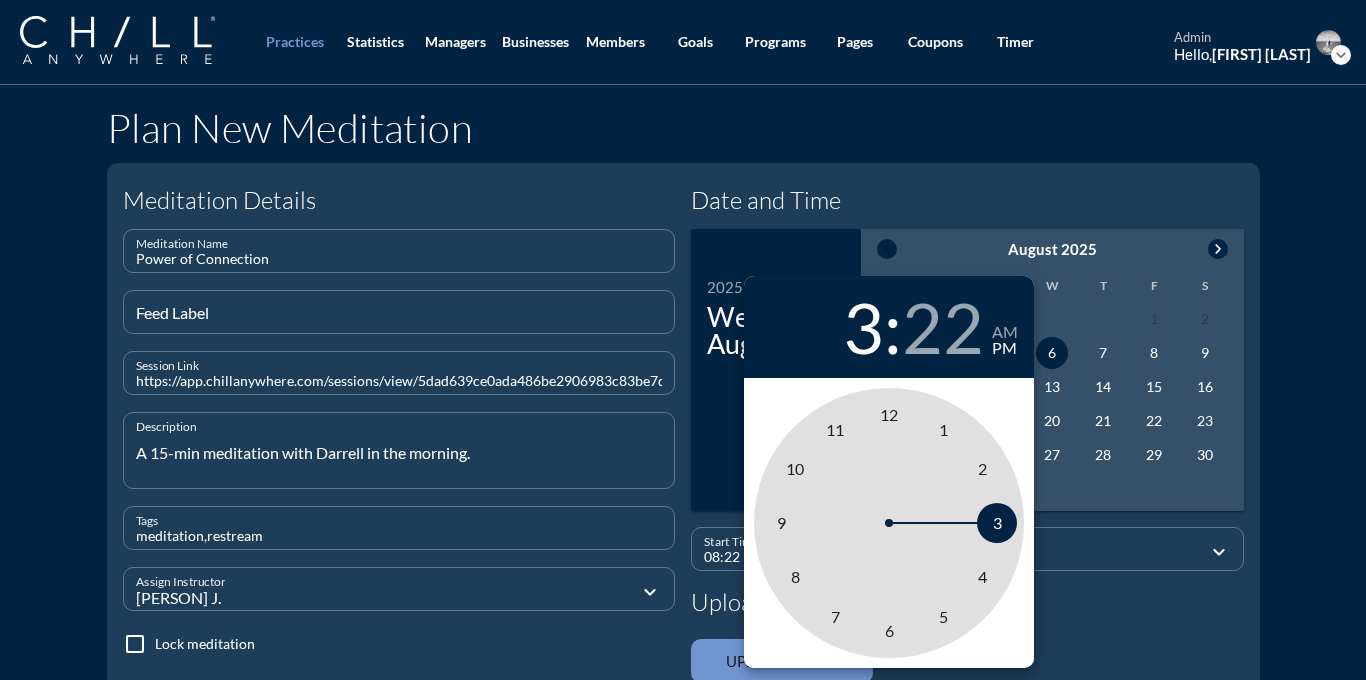 click on "8" at bounding box center [795, 577] 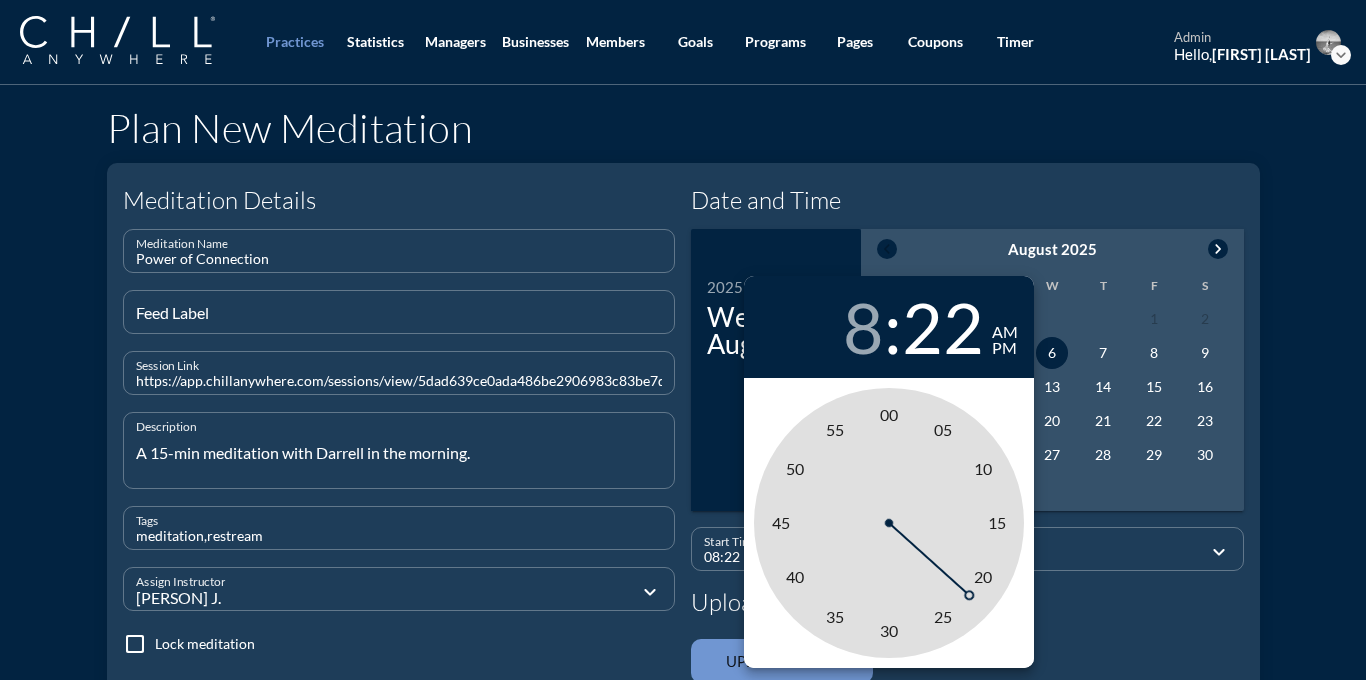 click on "am" at bounding box center [1005, 332] 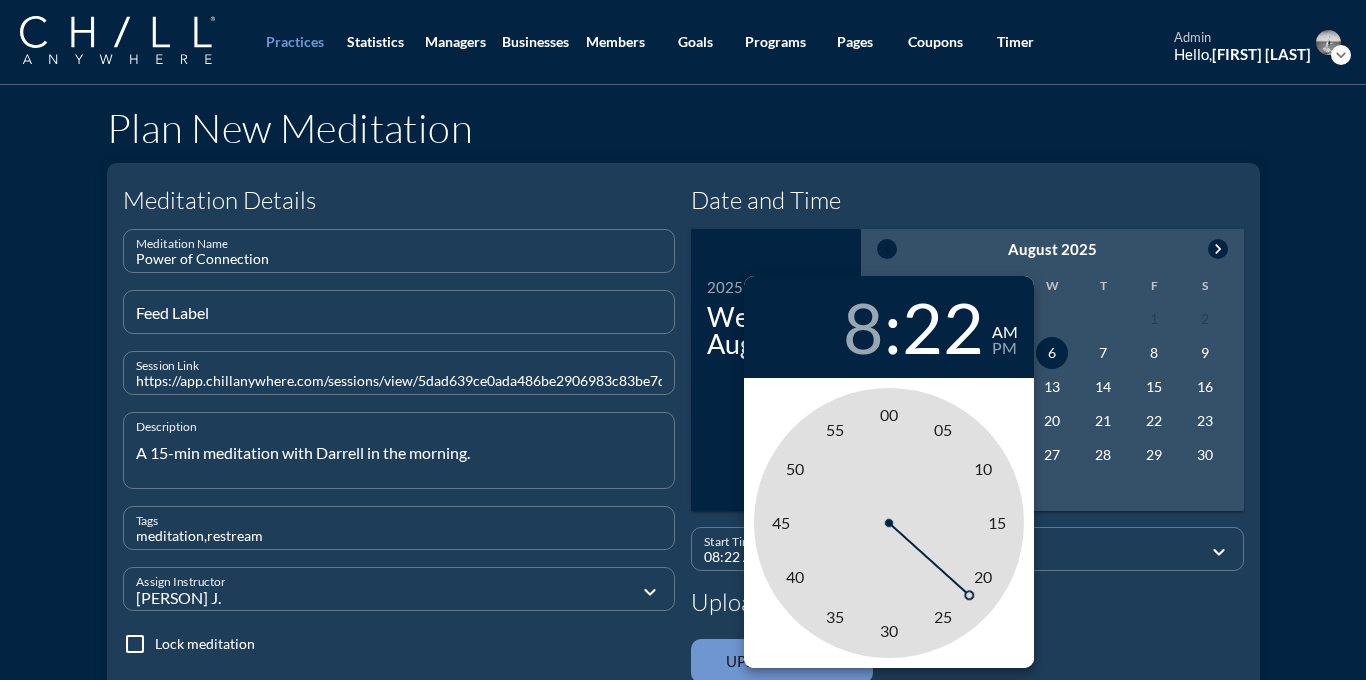 type on "08:00 AM" 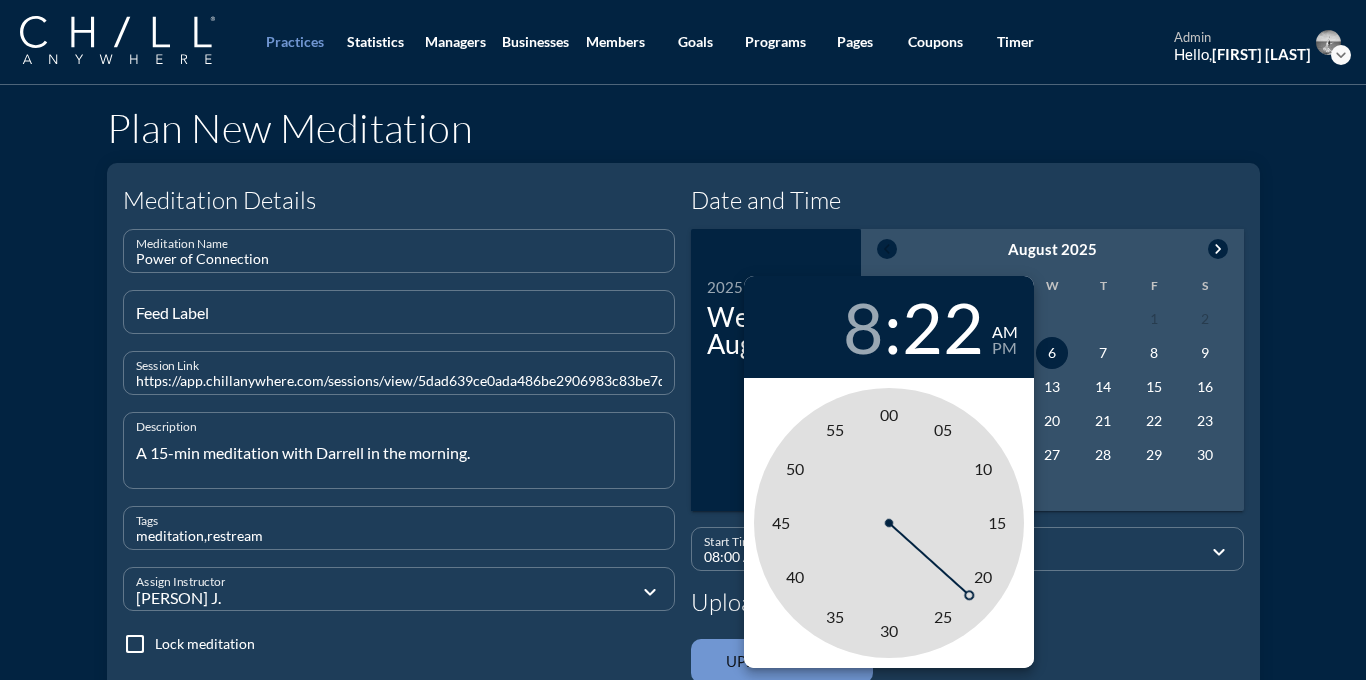 click on "00" at bounding box center (889, 414) 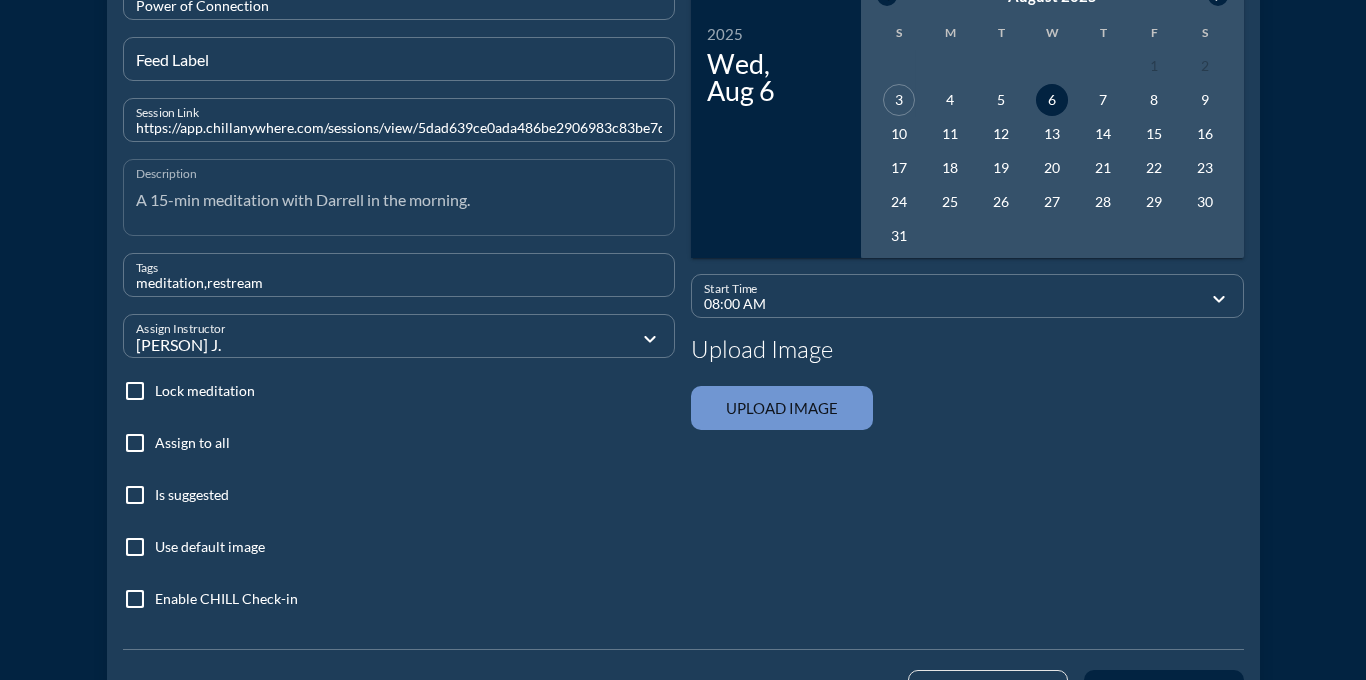scroll, scrollTop: 309, scrollLeft: 0, axis: vertical 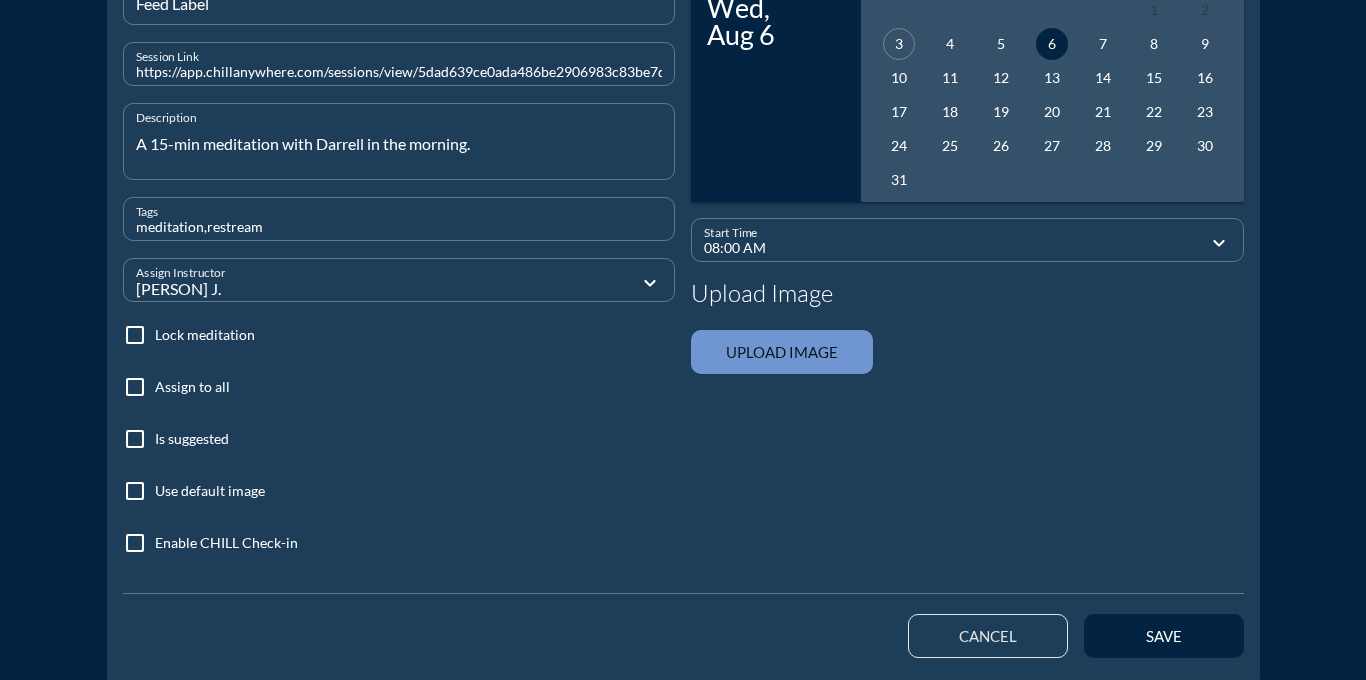 click at bounding box center [135, 387] 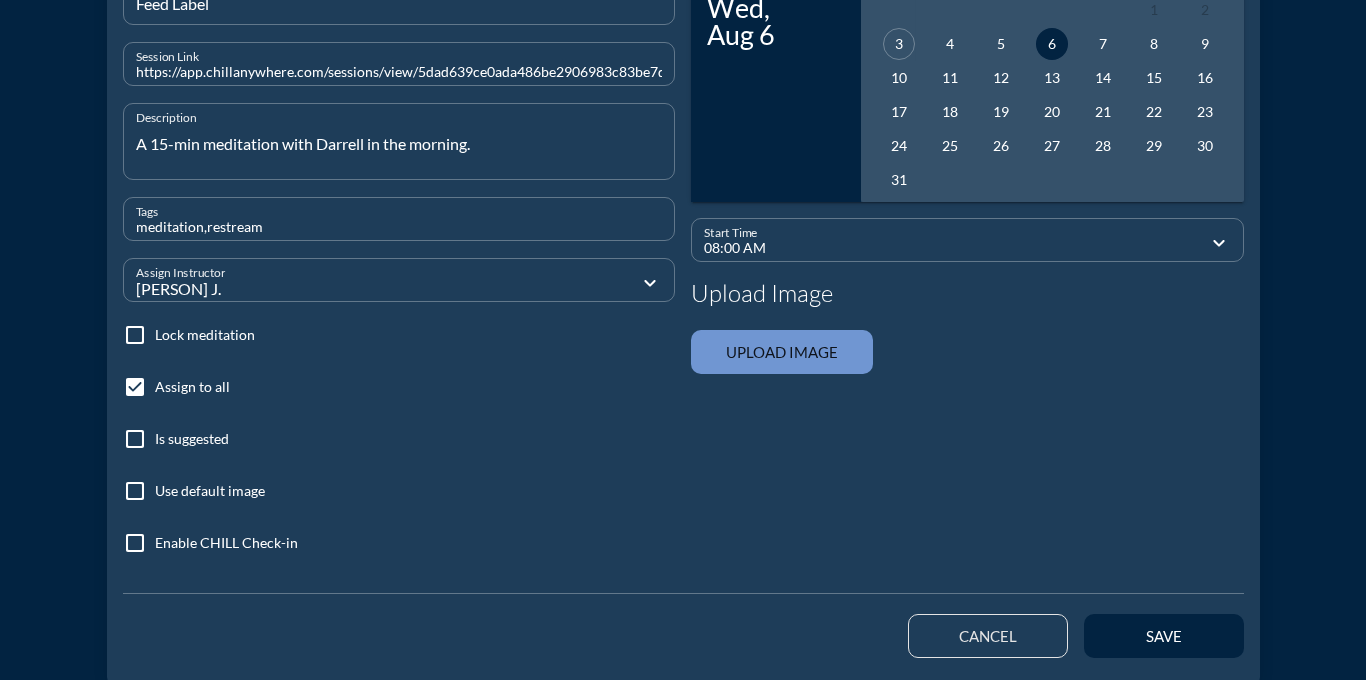 click on "check_box_outline_blank Is suggested" at bounding box center [176, 451] 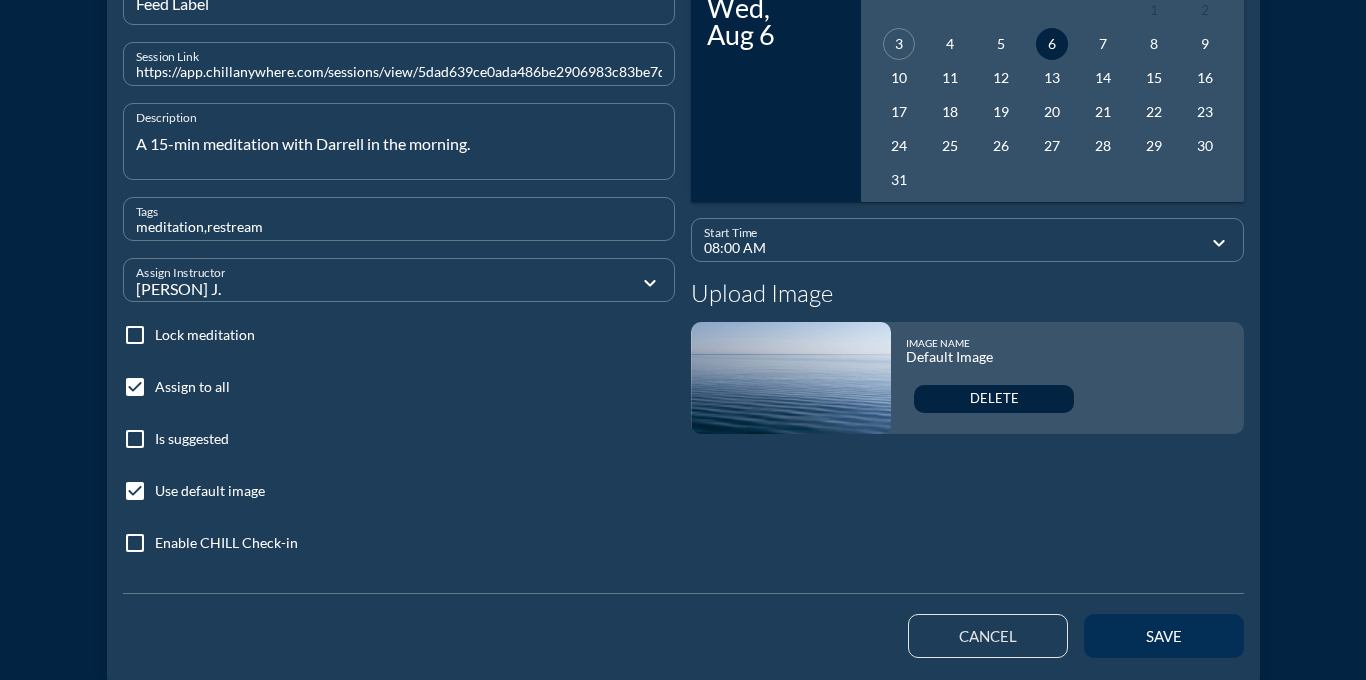 click on "save" at bounding box center (1164, 636) 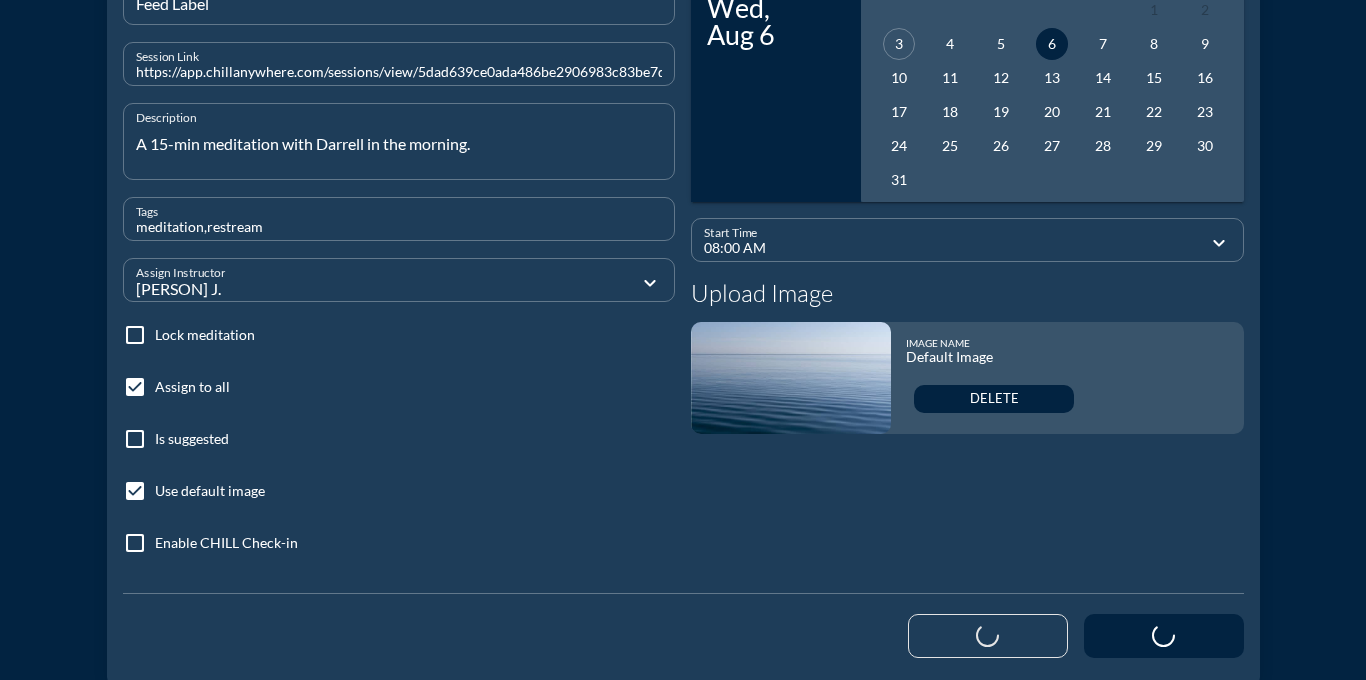 type 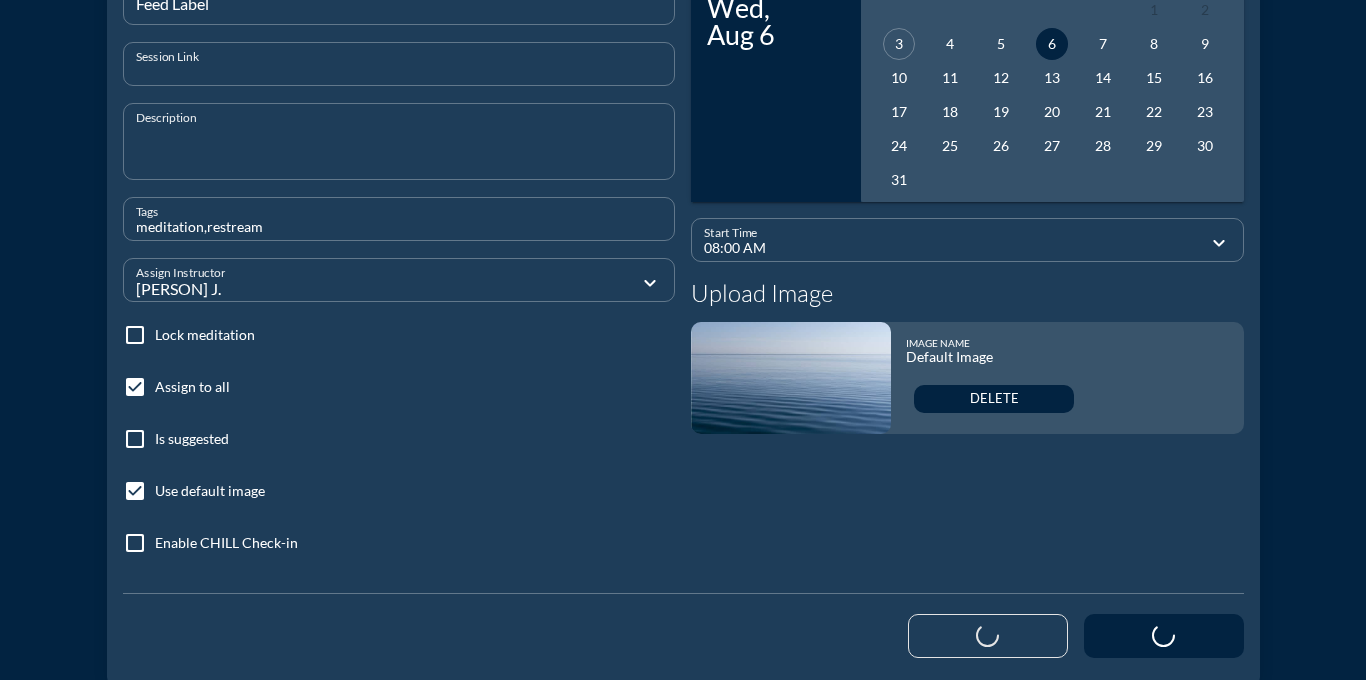type 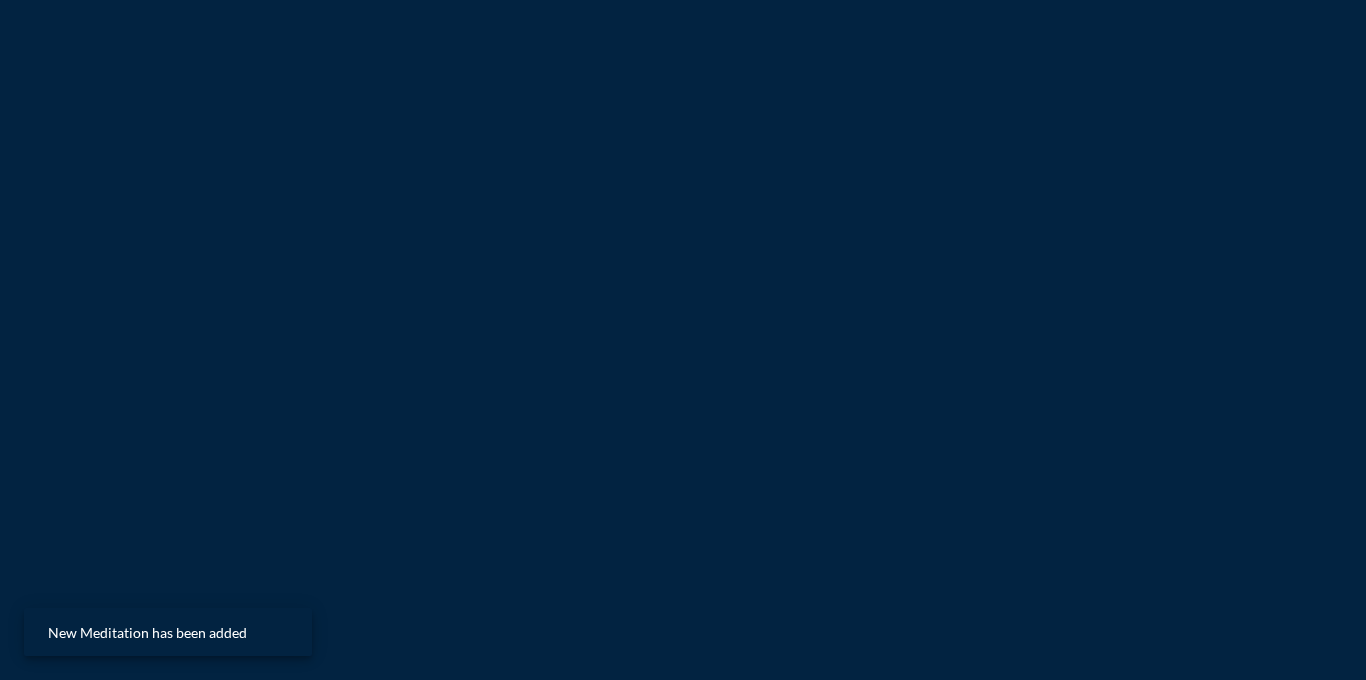 scroll, scrollTop: 0, scrollLeft: 0, axis: both 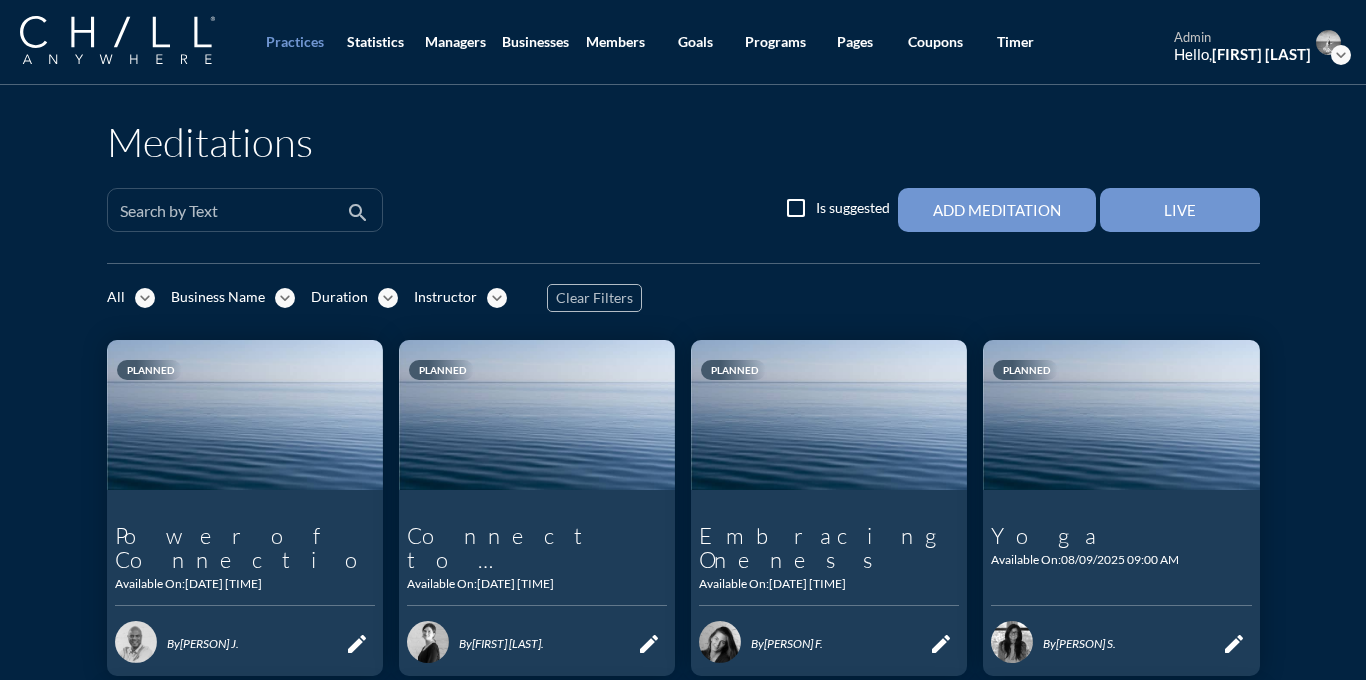 click at bounding box center (231, 218) 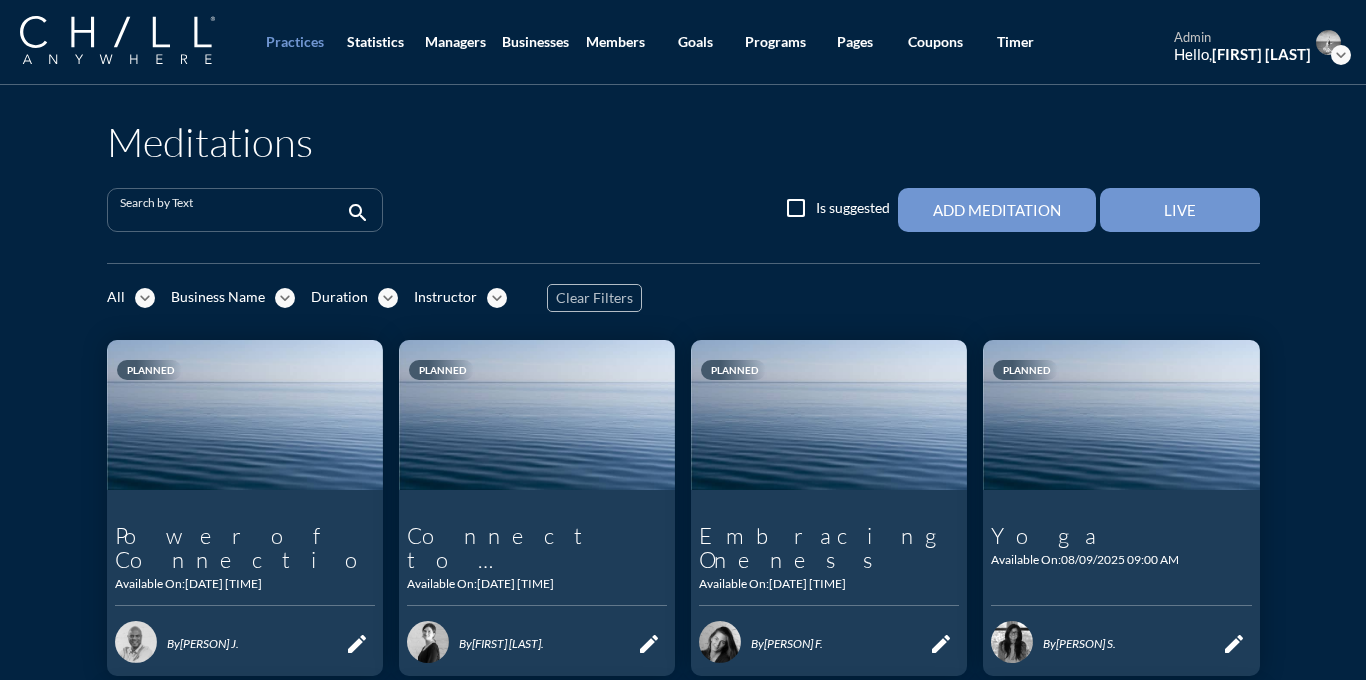 paste on "Joy of Presence" 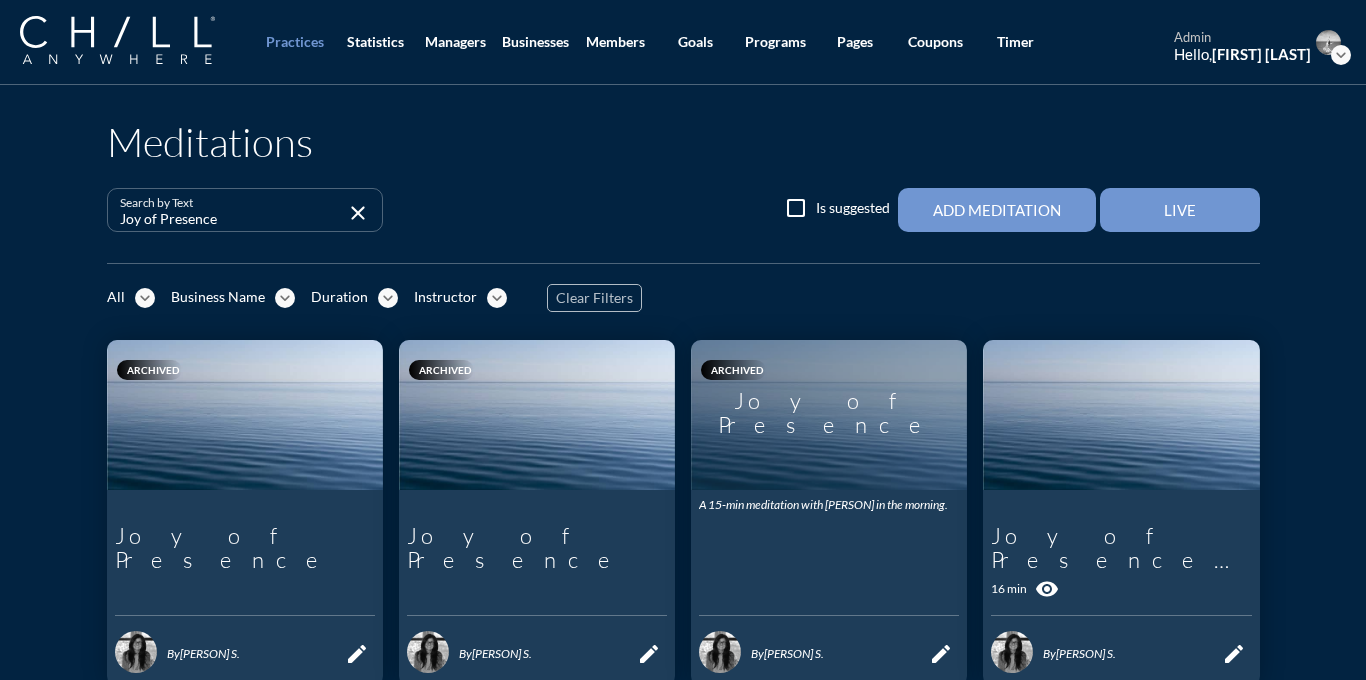 scroll, scrollTop: 186, scrollLeft: 0, axis: vertical 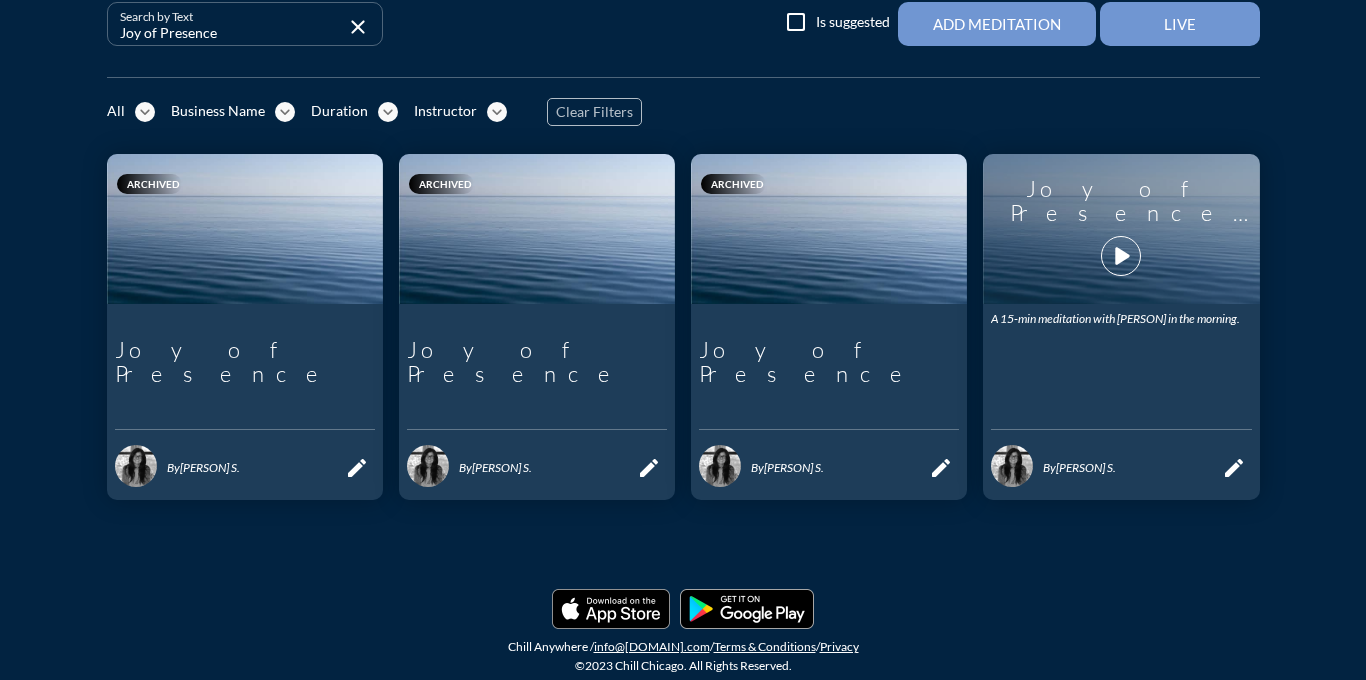 type on "Joy of Presence" 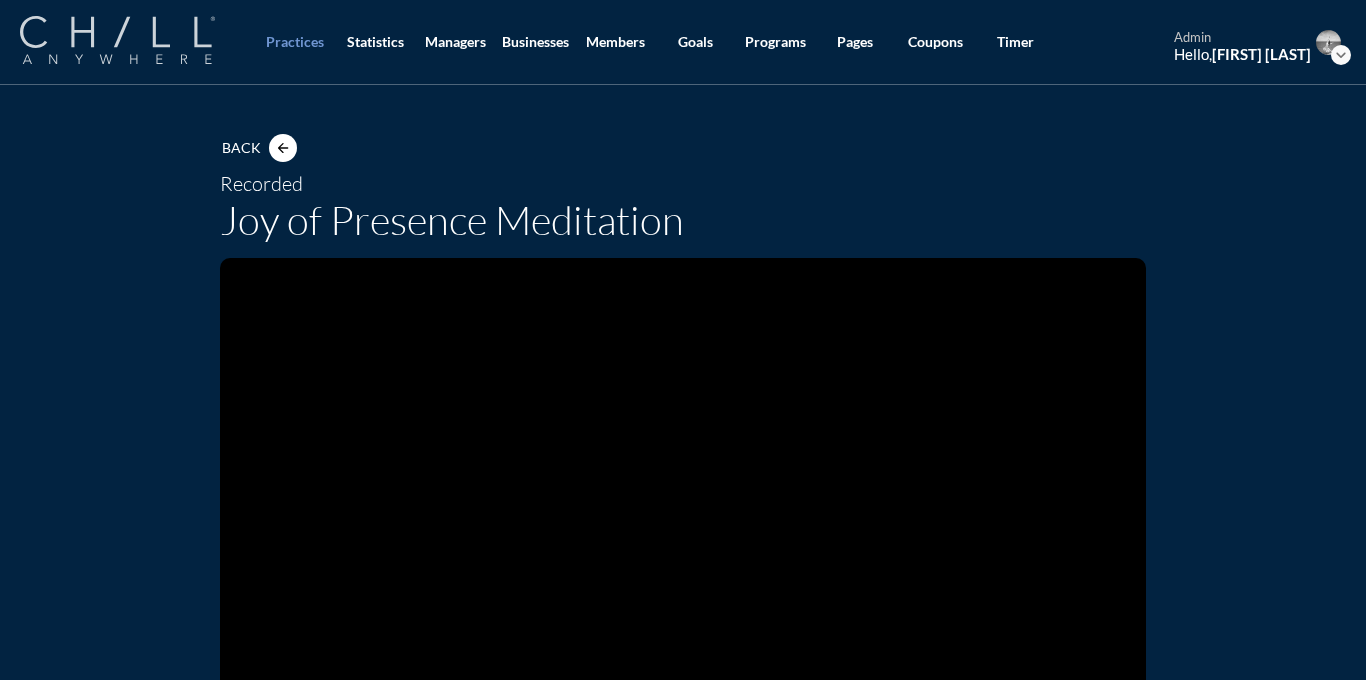 click at bounding box center (117, 40) 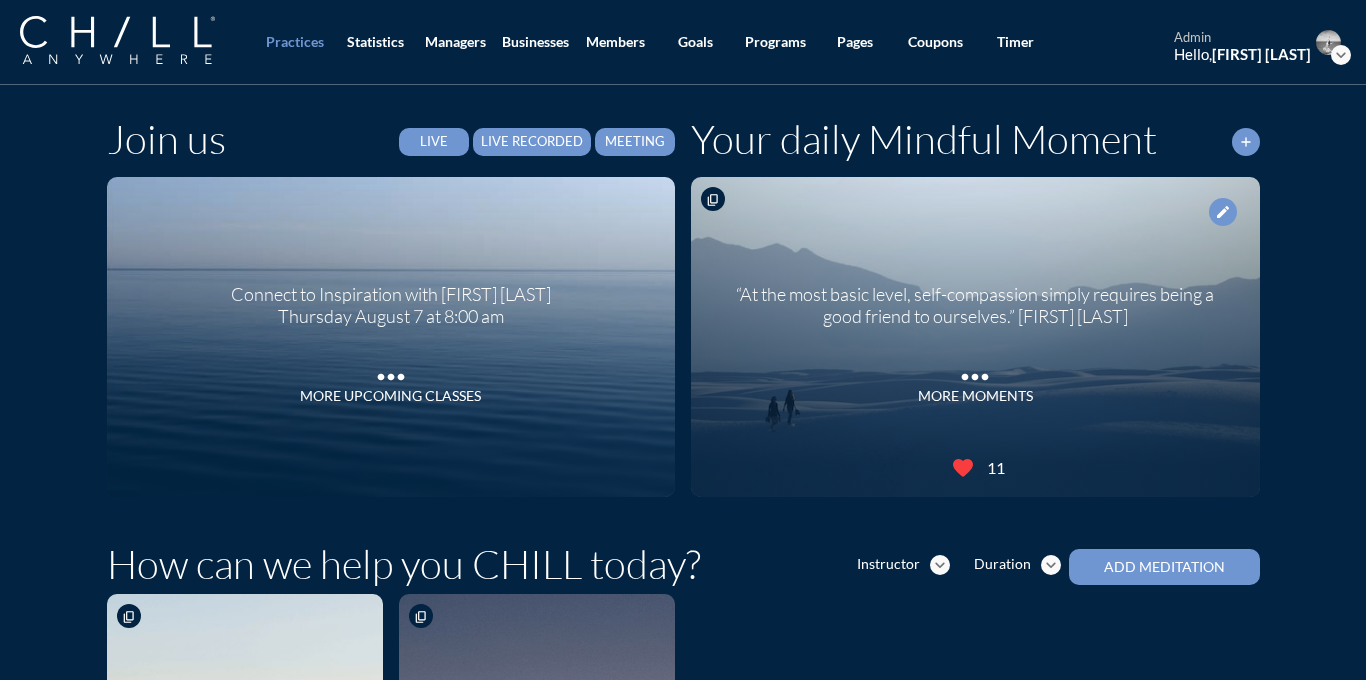 click on "Live Recorded" at bounding box center (532, 142) 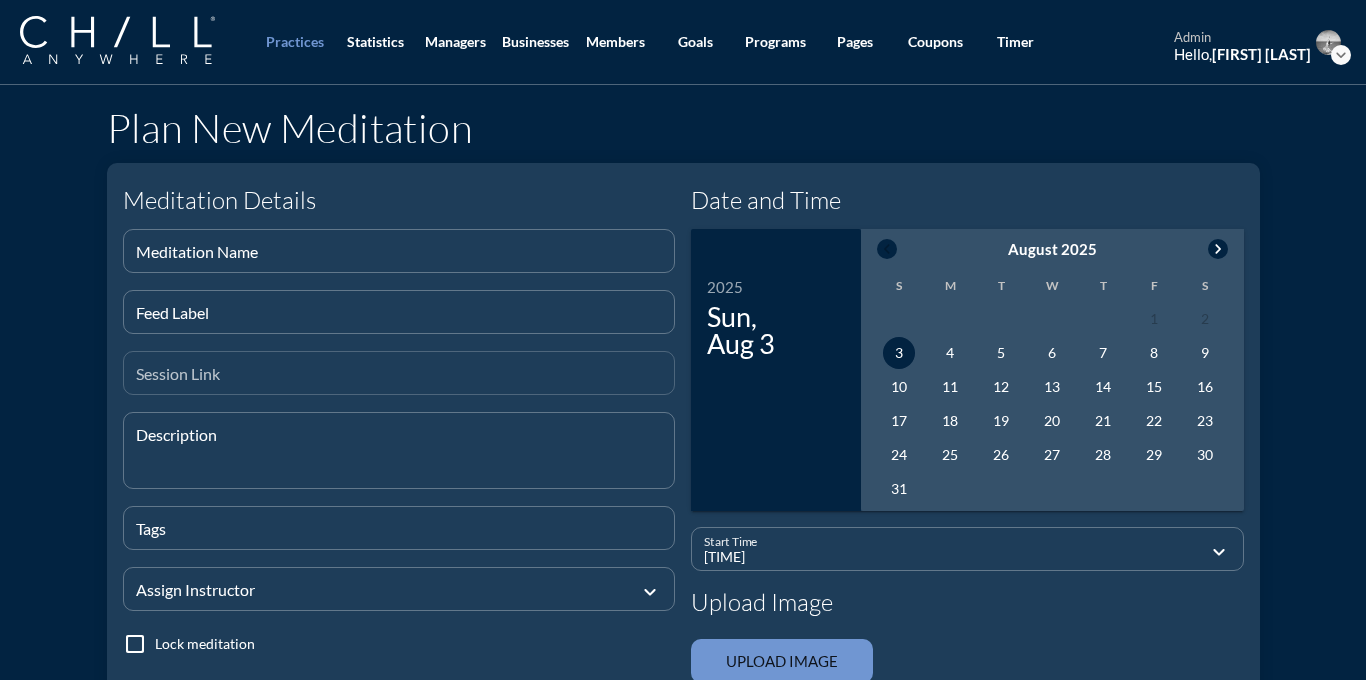 click at bounding box center [399, 381] 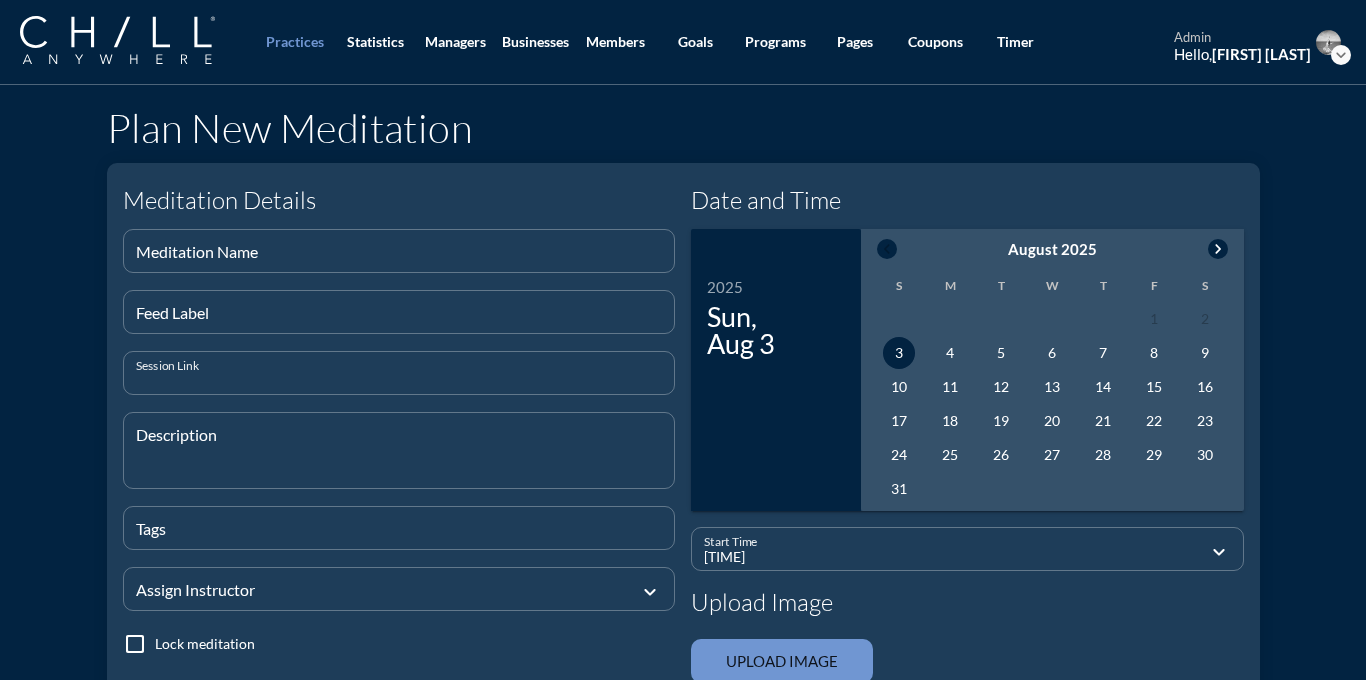 paste on "https://app.chillanywhere.com/sessions/view/befcb555e51bb81fef4dffd27cab0699" 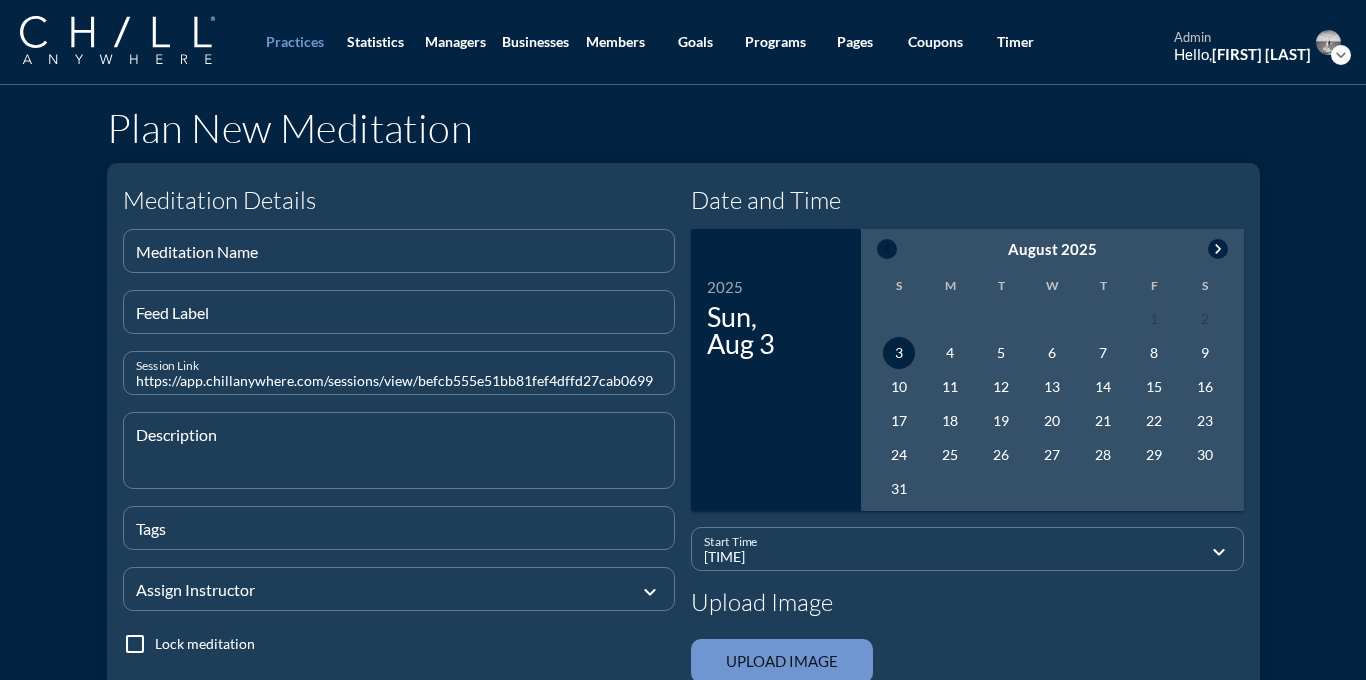 type on "https://app.chillanywhere.com/sessions/view/befcb555e51bb81fef4dffd27cab0699" 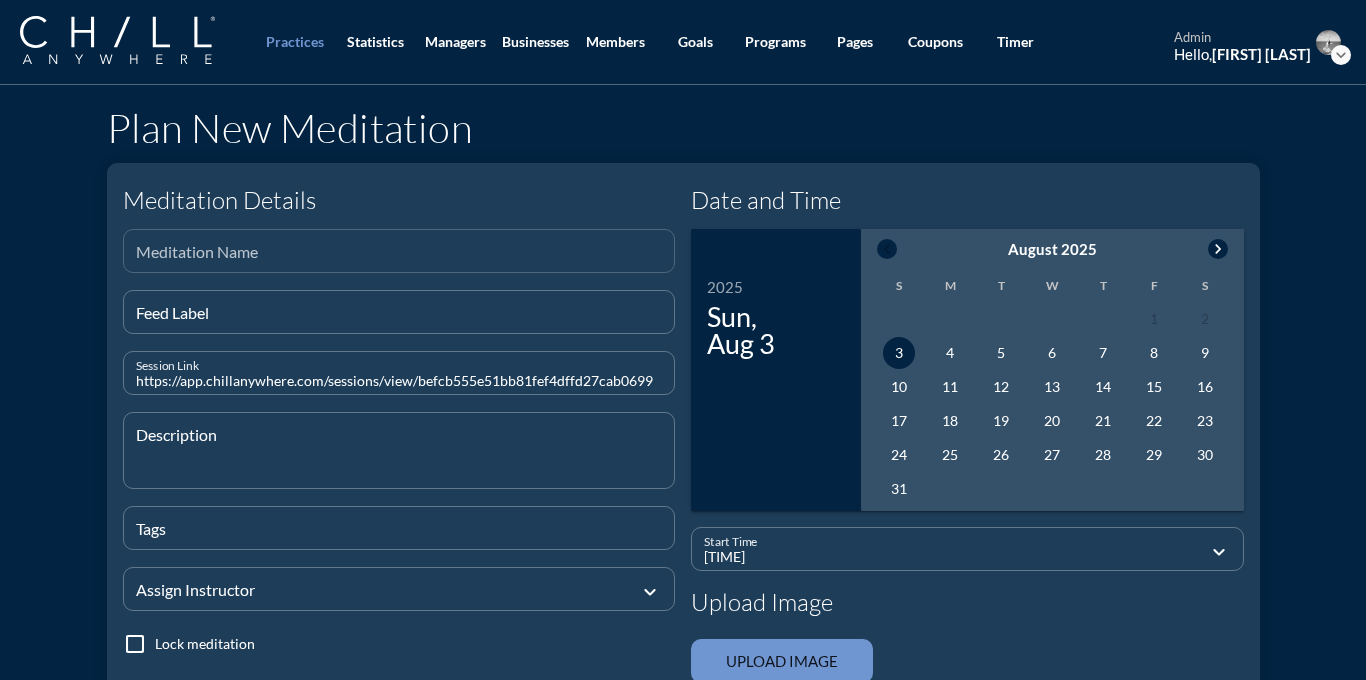 click at bounding box center (399, 259) 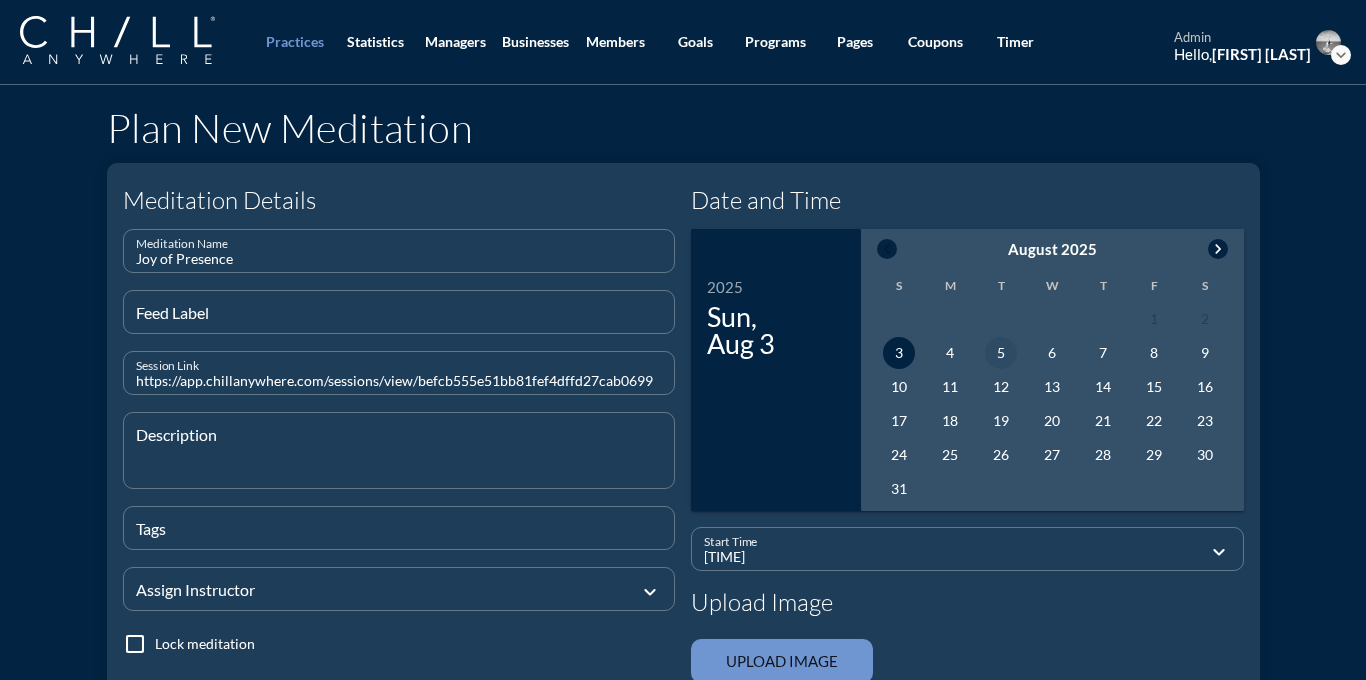type on "Joy of Presence" 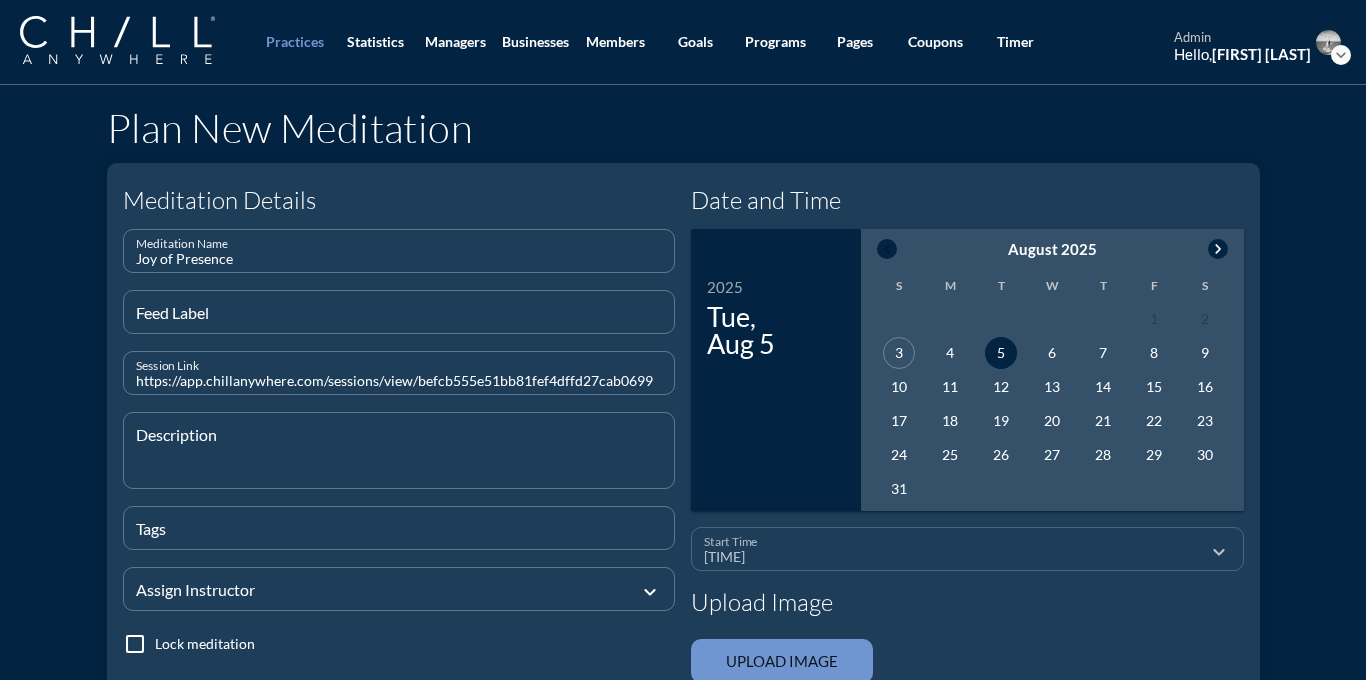 click on "[TIME]" at bounding box center (953, 557) 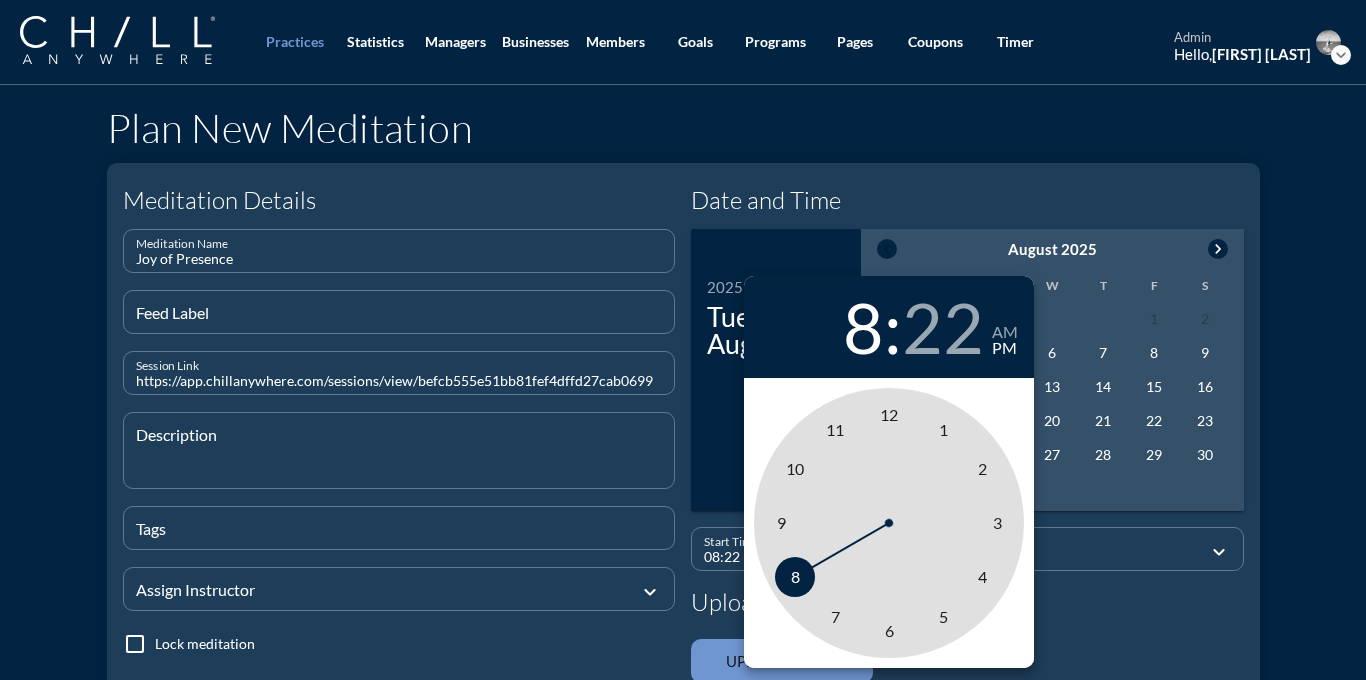 click on "8" at bounding box center [795, 577] 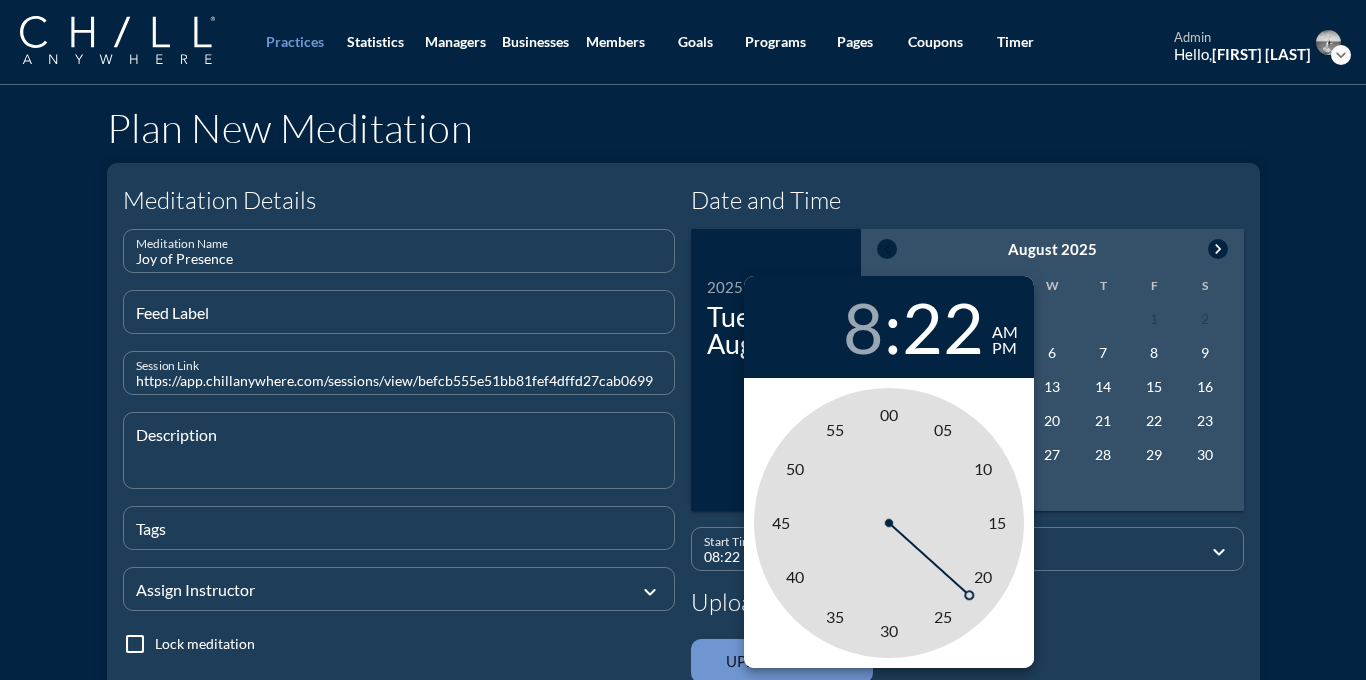 click on "am" at bounding box center [1005, 332] 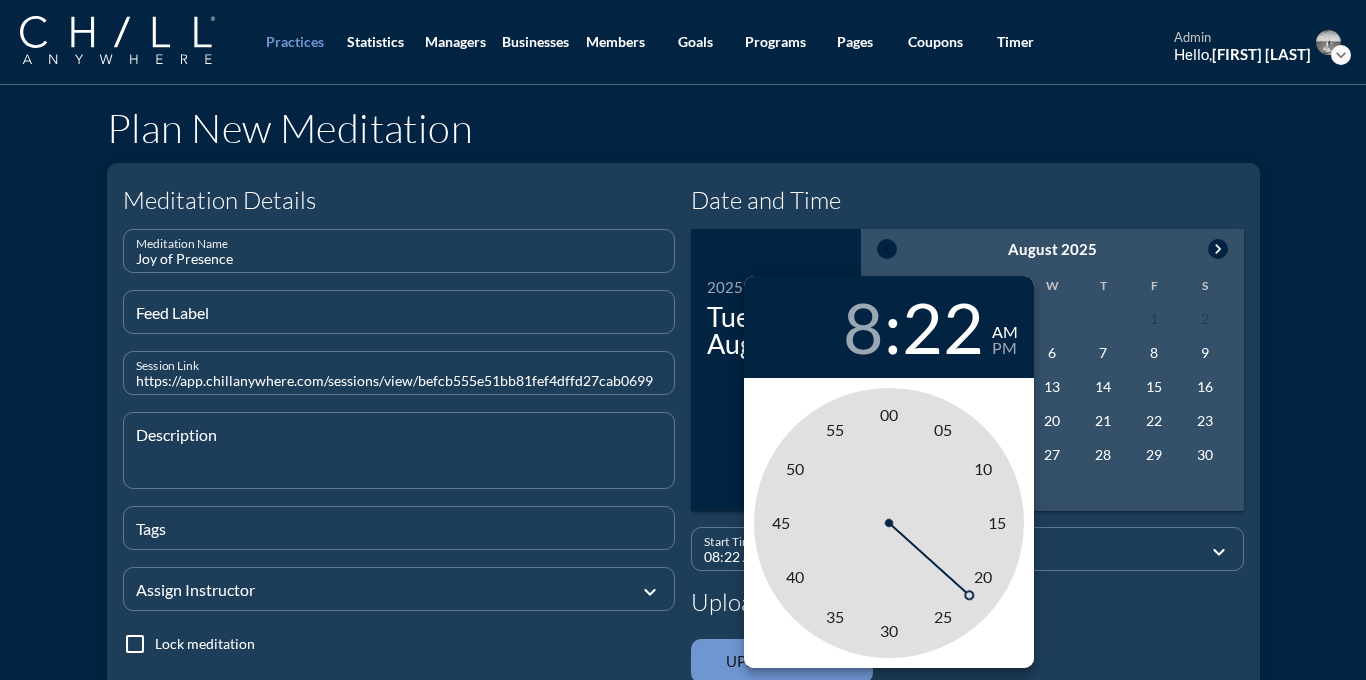 type on "08:00 AM" 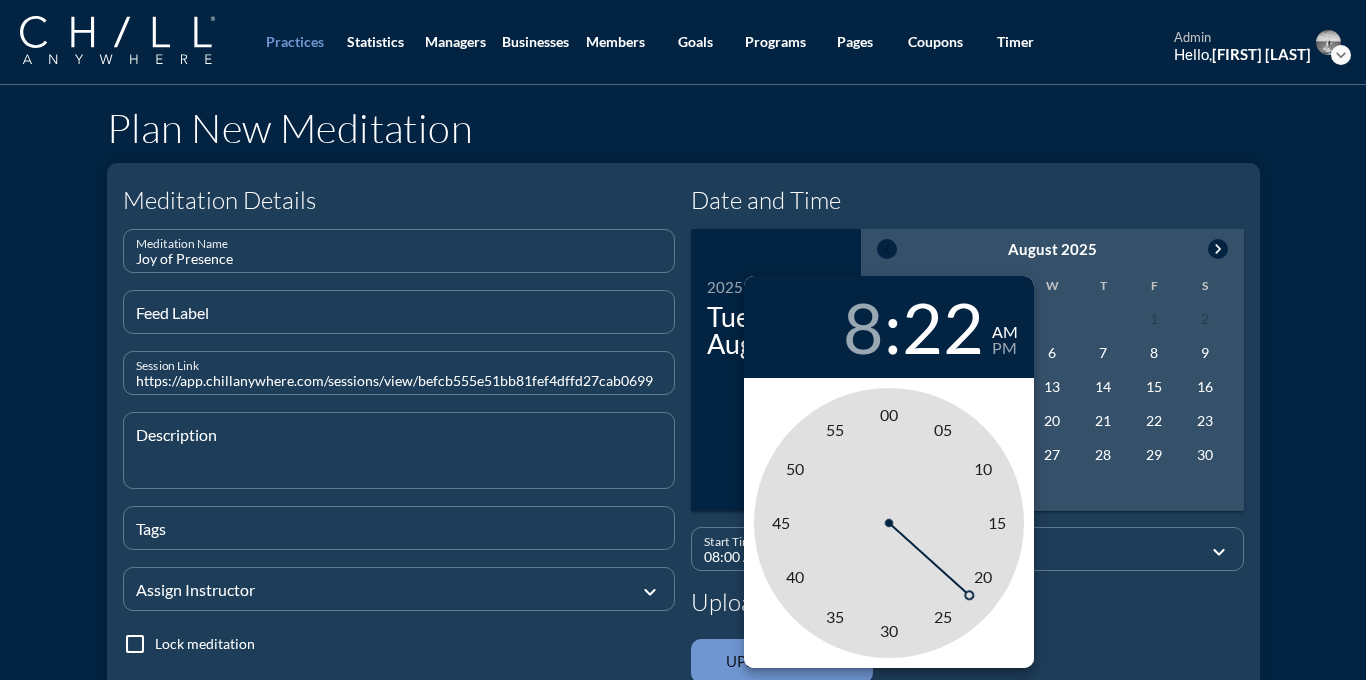 click on "00" at bounding box center [889, 414] 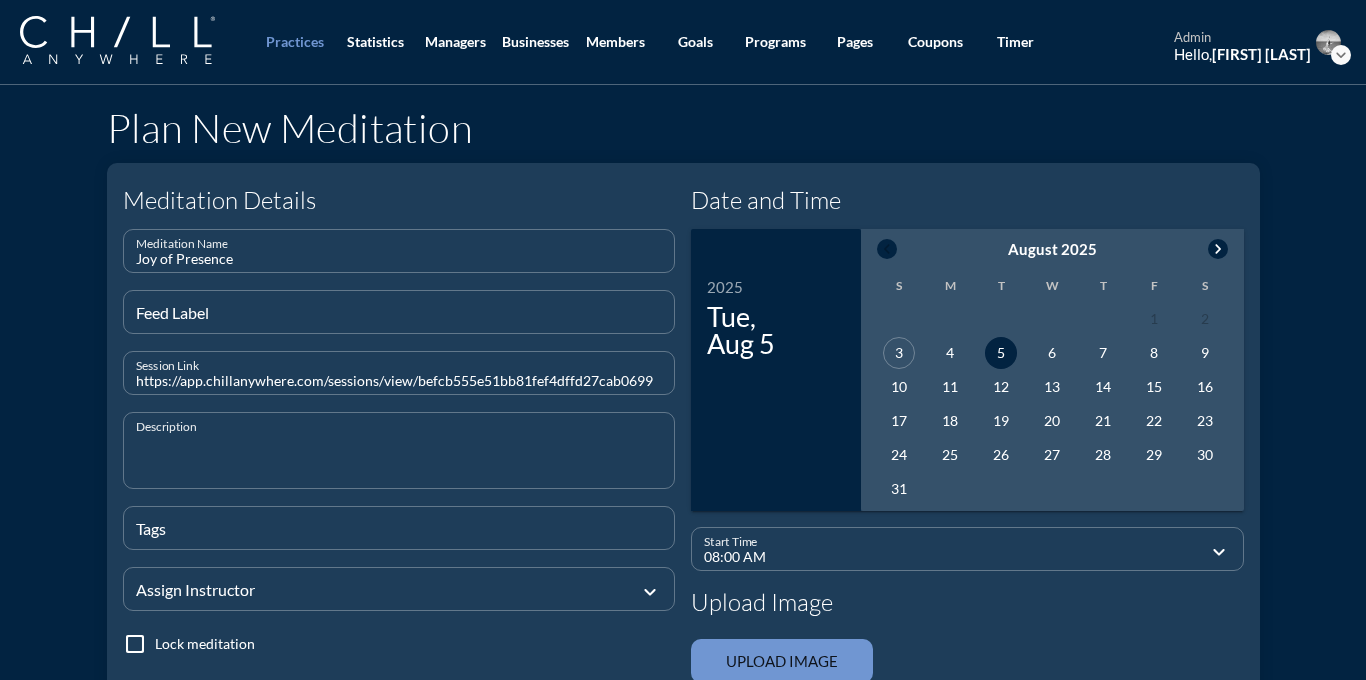 click at bounding box center (405, 462) 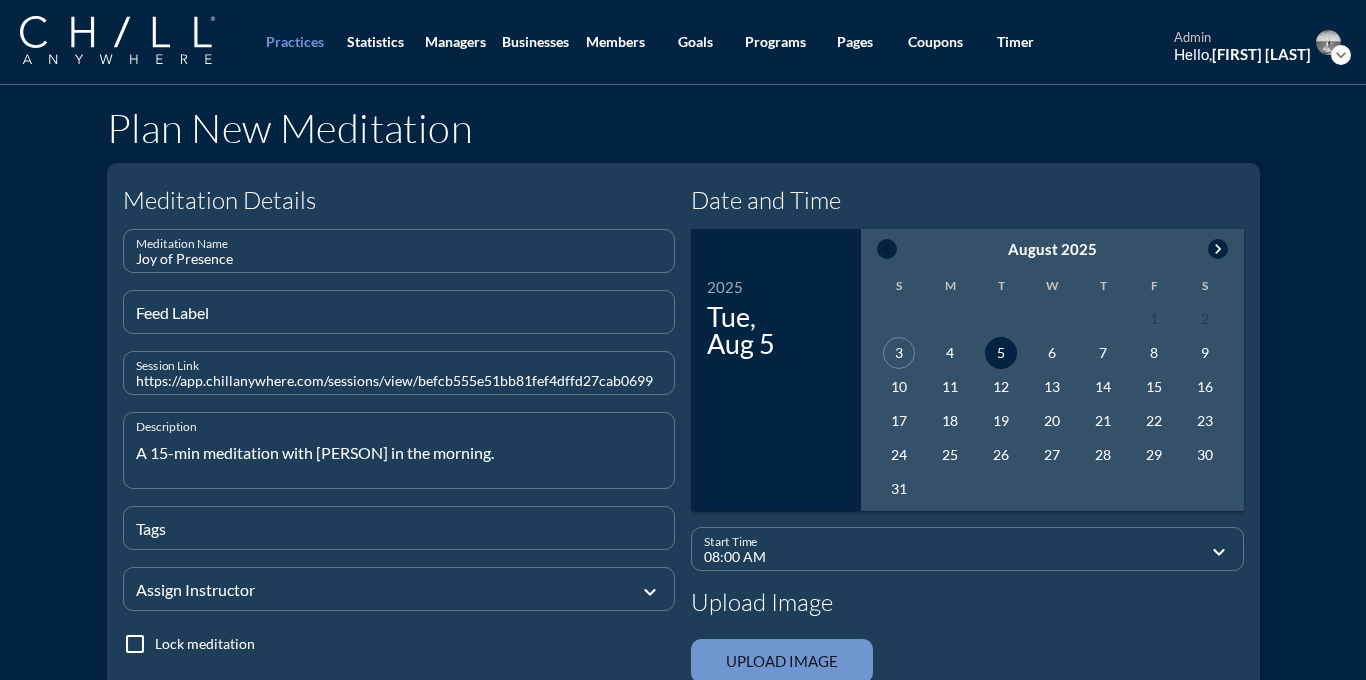 type on "A 15-min meditation with [PERSON] in the morning." 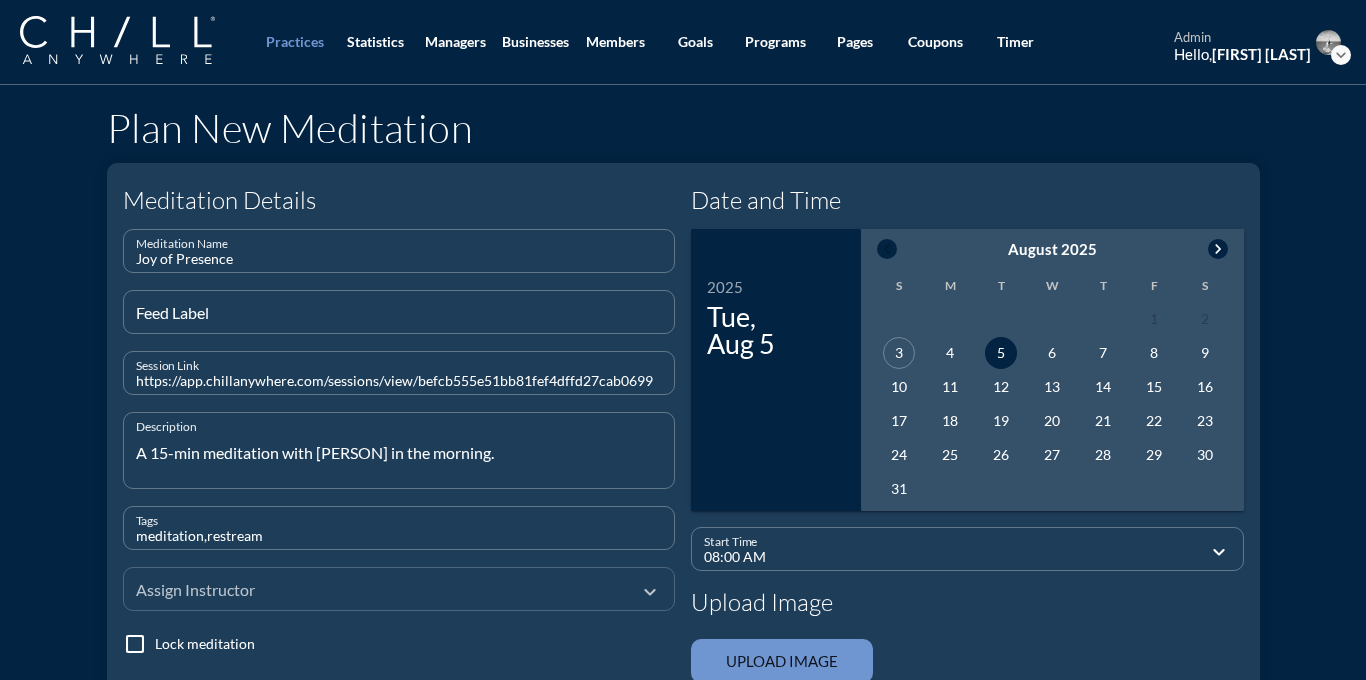 type on "meditation,restream" 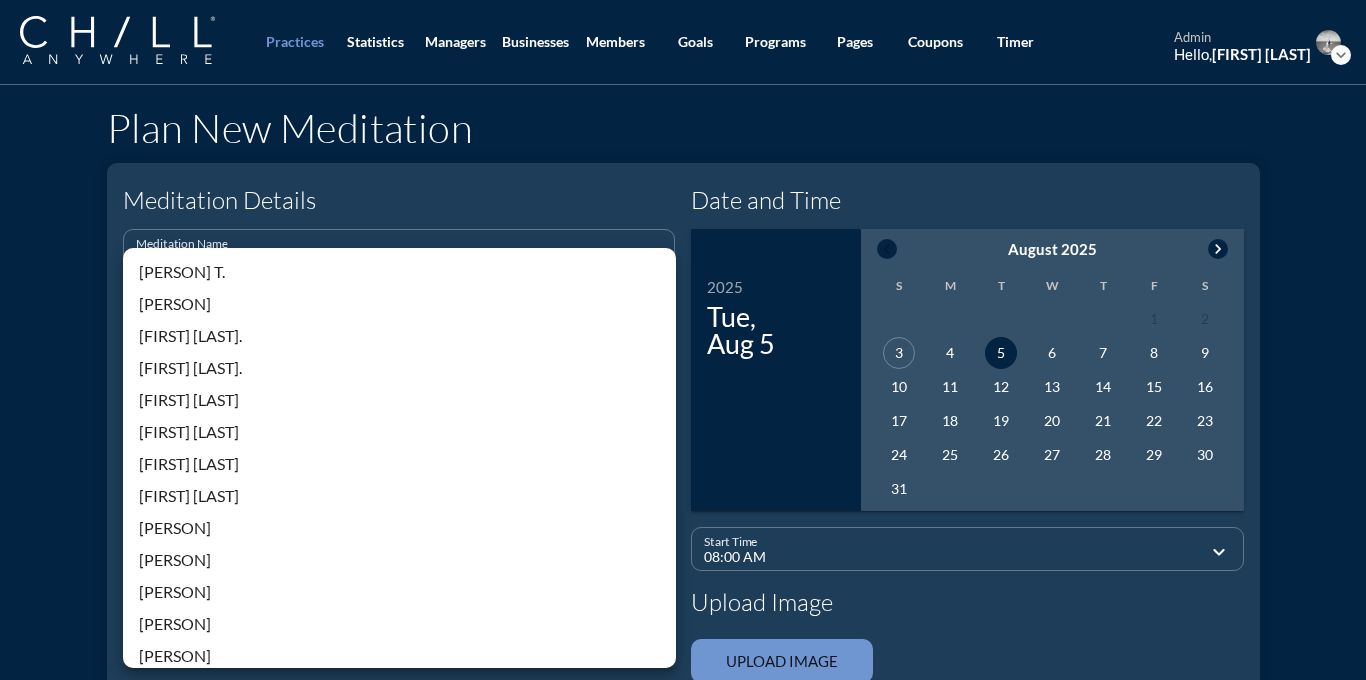 scroll, scrollTop: 428, scrollLeft: 0, axis: vertical 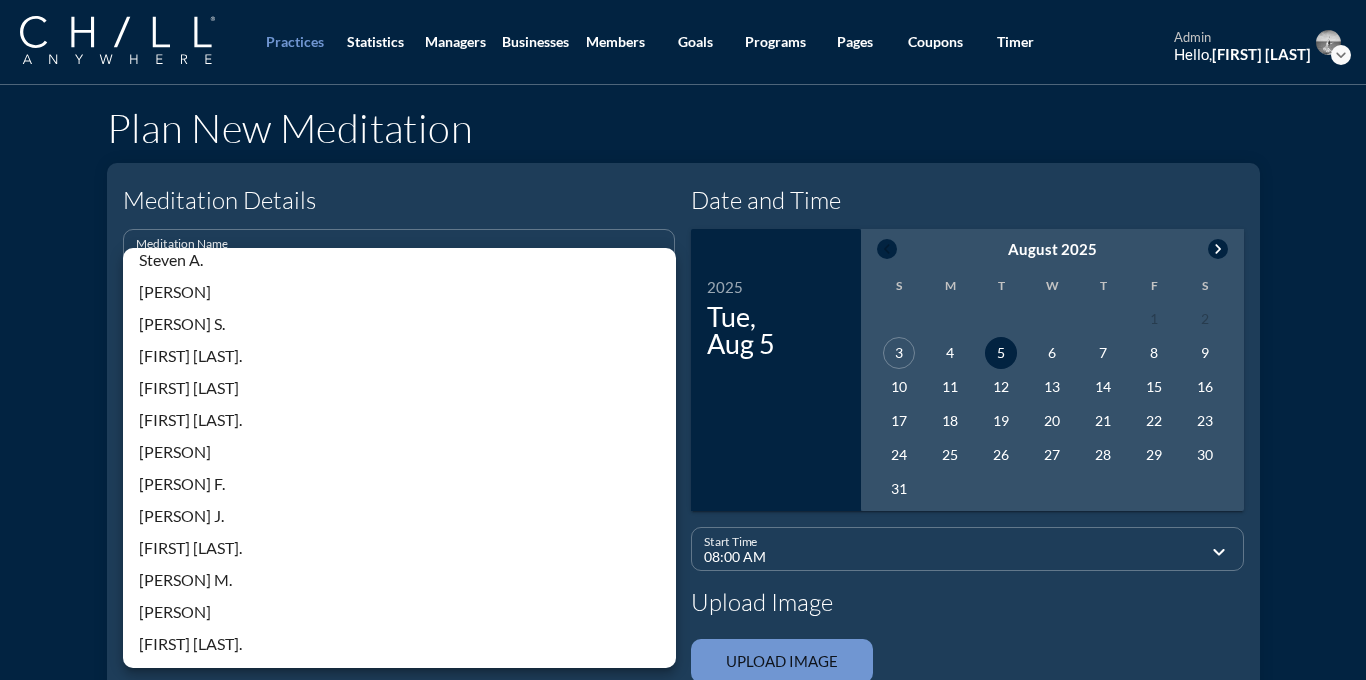 click on "[PERSON] S." at bounding box center [399, 324] 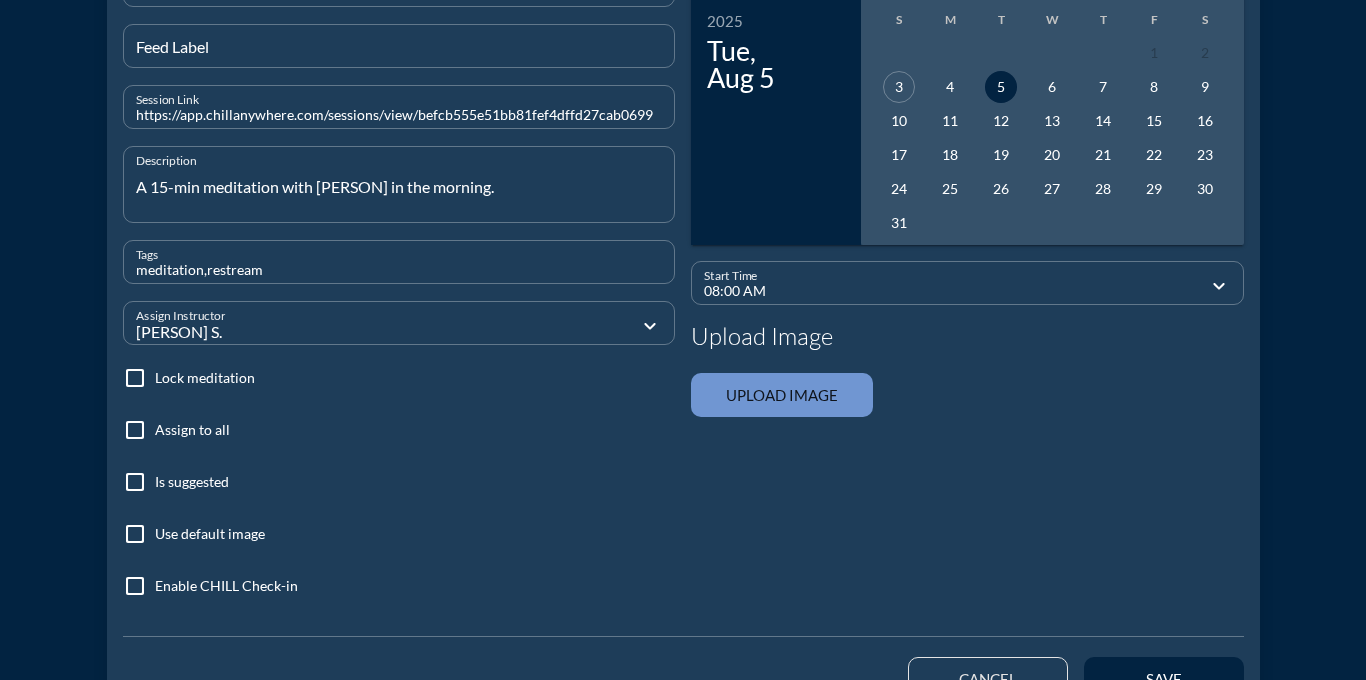 scroll, scrollTop: 365, scrollLeft: 0, axis: vertical 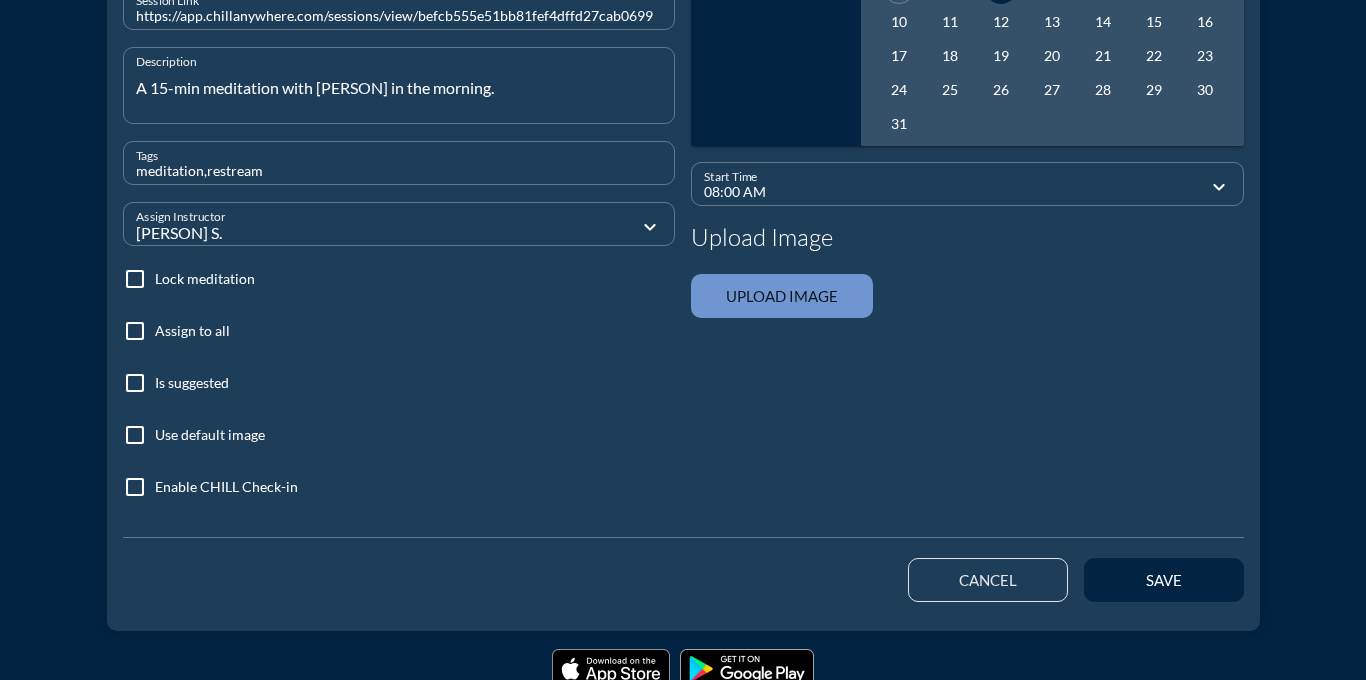 click at bounding box center (135, 331) 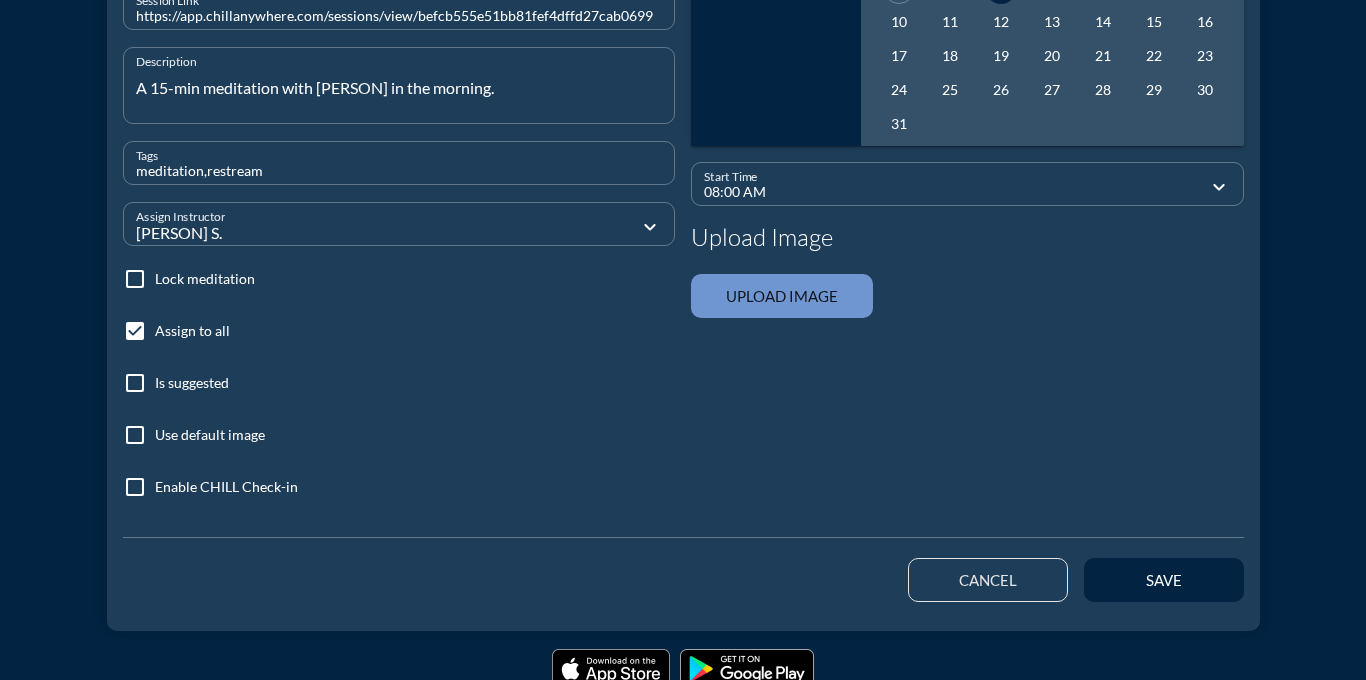 click at bounding box center [135, 435] 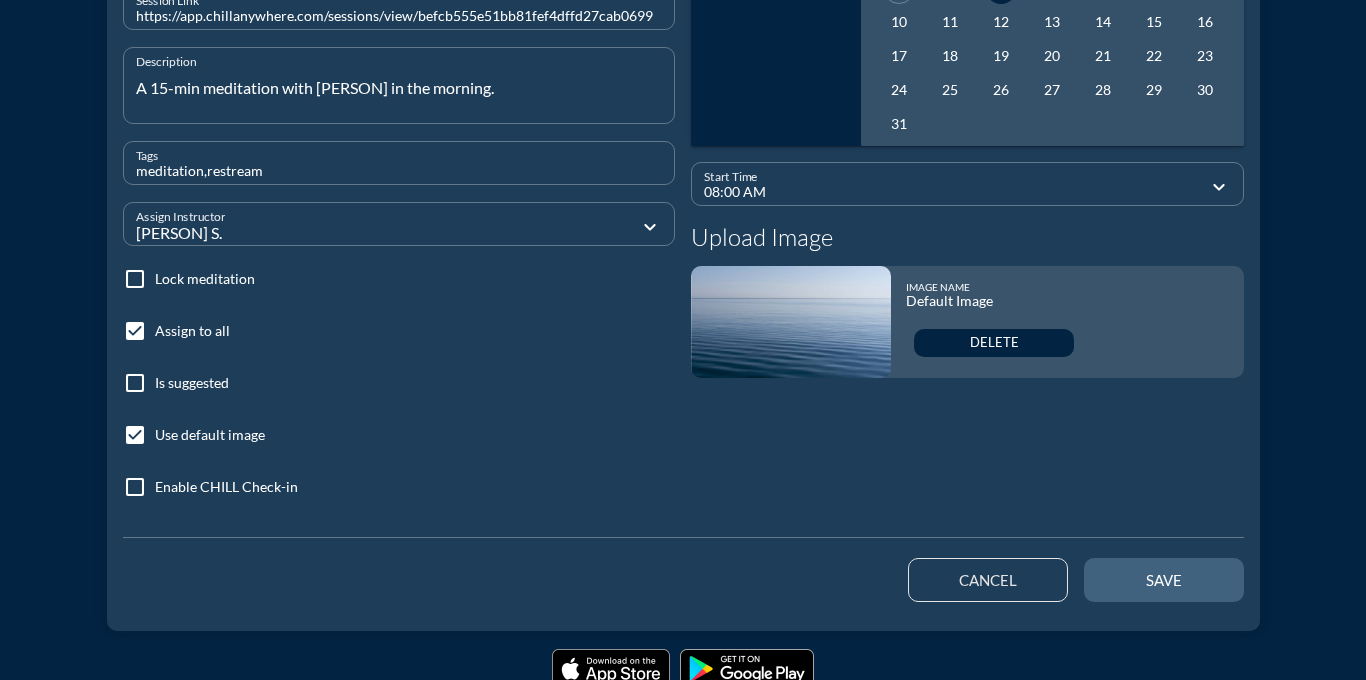 click on "save" at bounding box center (1164, 580) 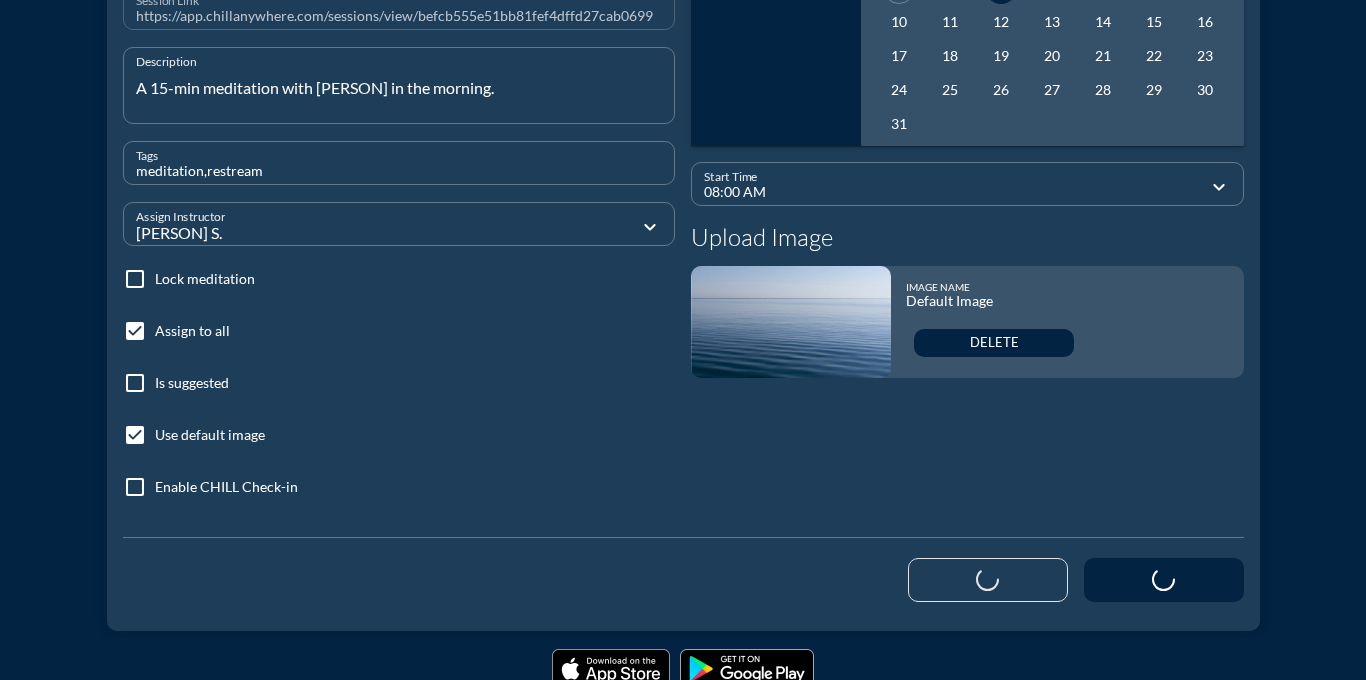 type 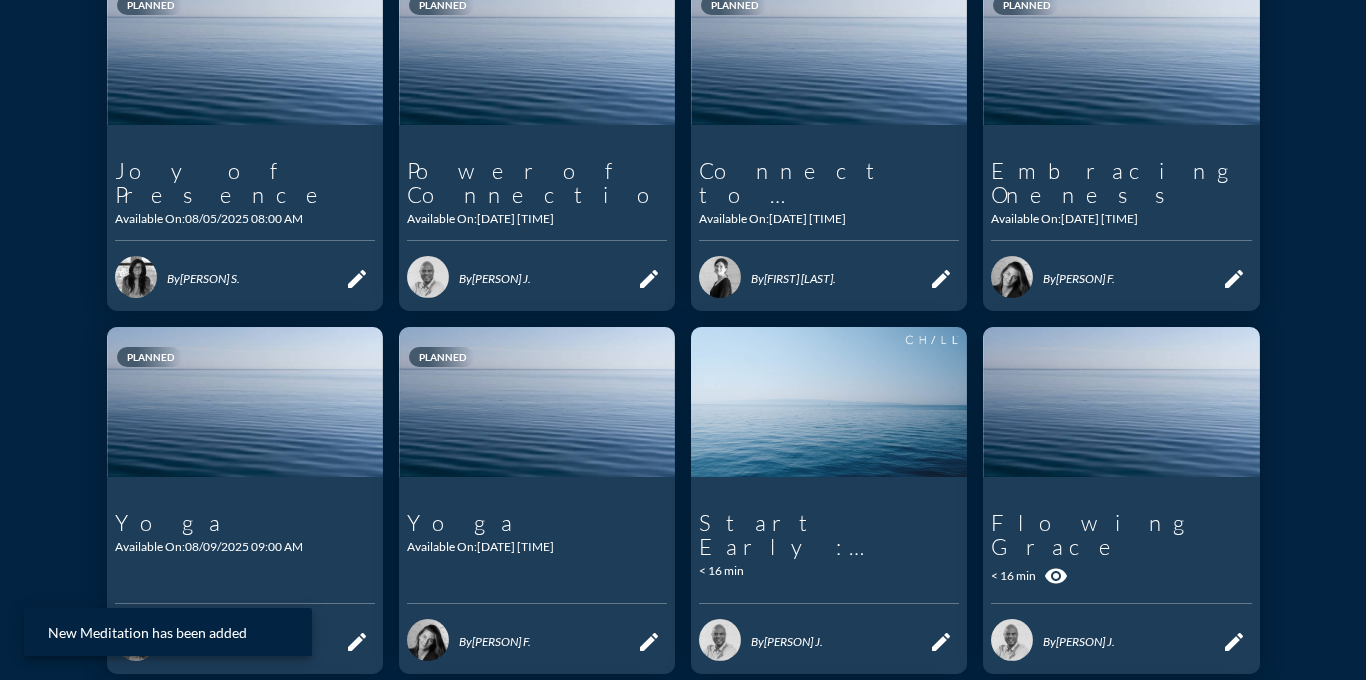 scroll, scrollTop: 0, scrollLeft: 0, axis: both 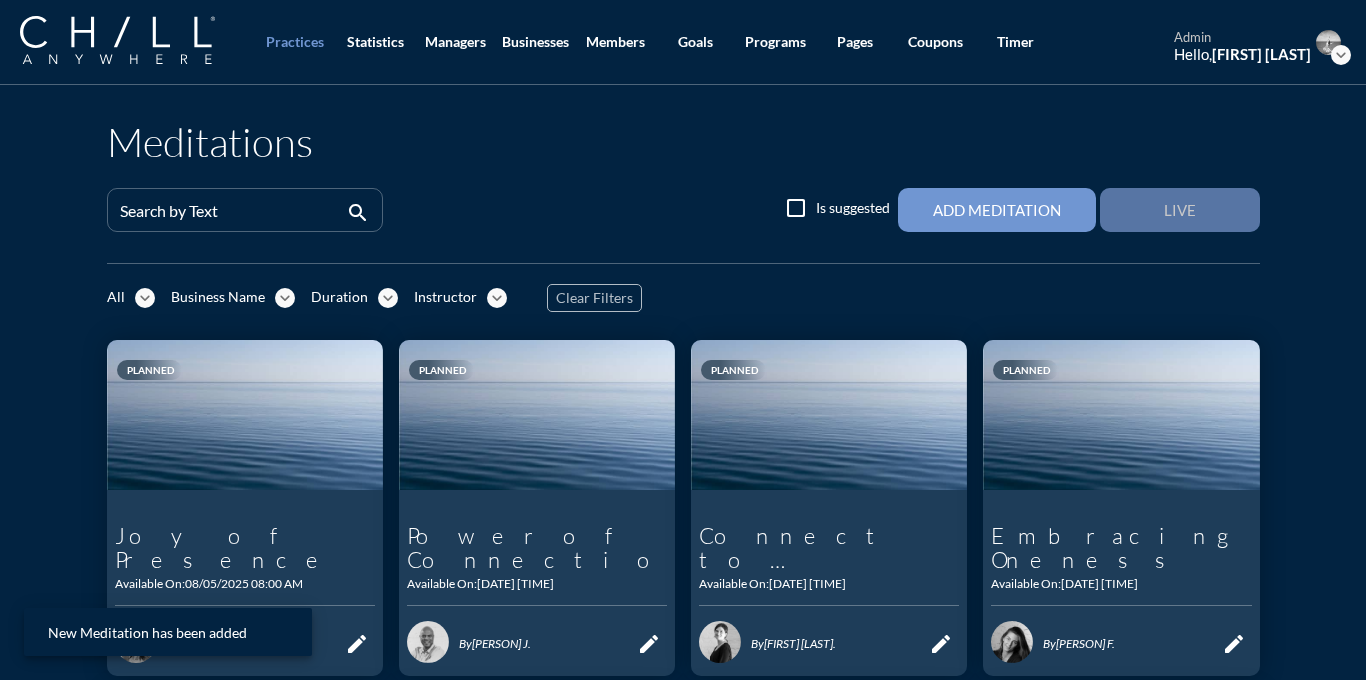 click on "Live" at bounding box center [1180, 210] 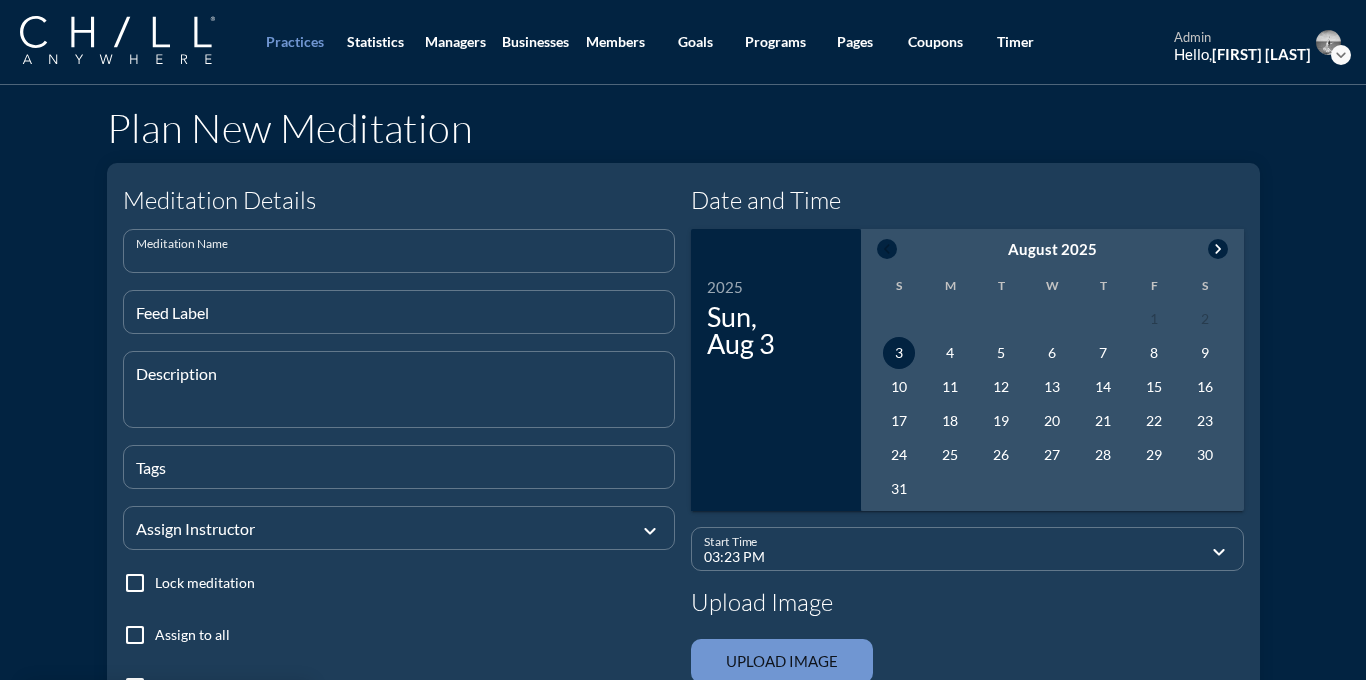 click at bounding box center [399, 259] 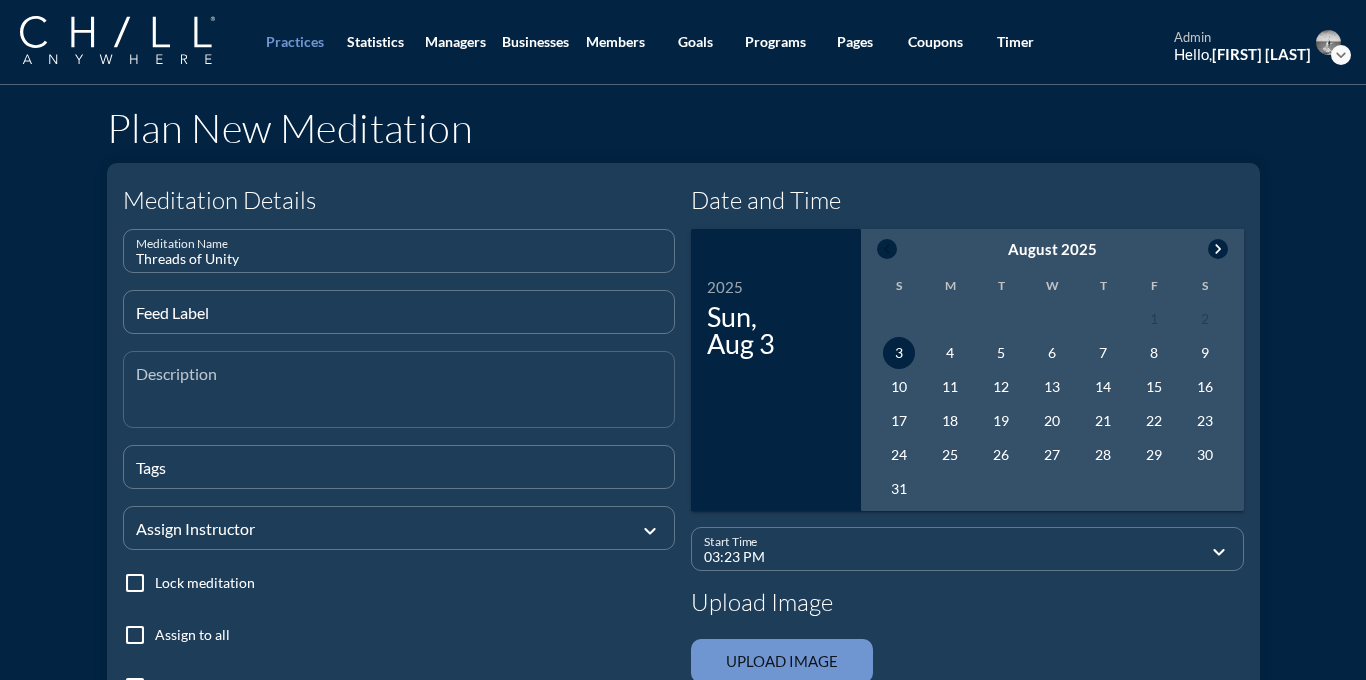 type on "Threads of Unity" 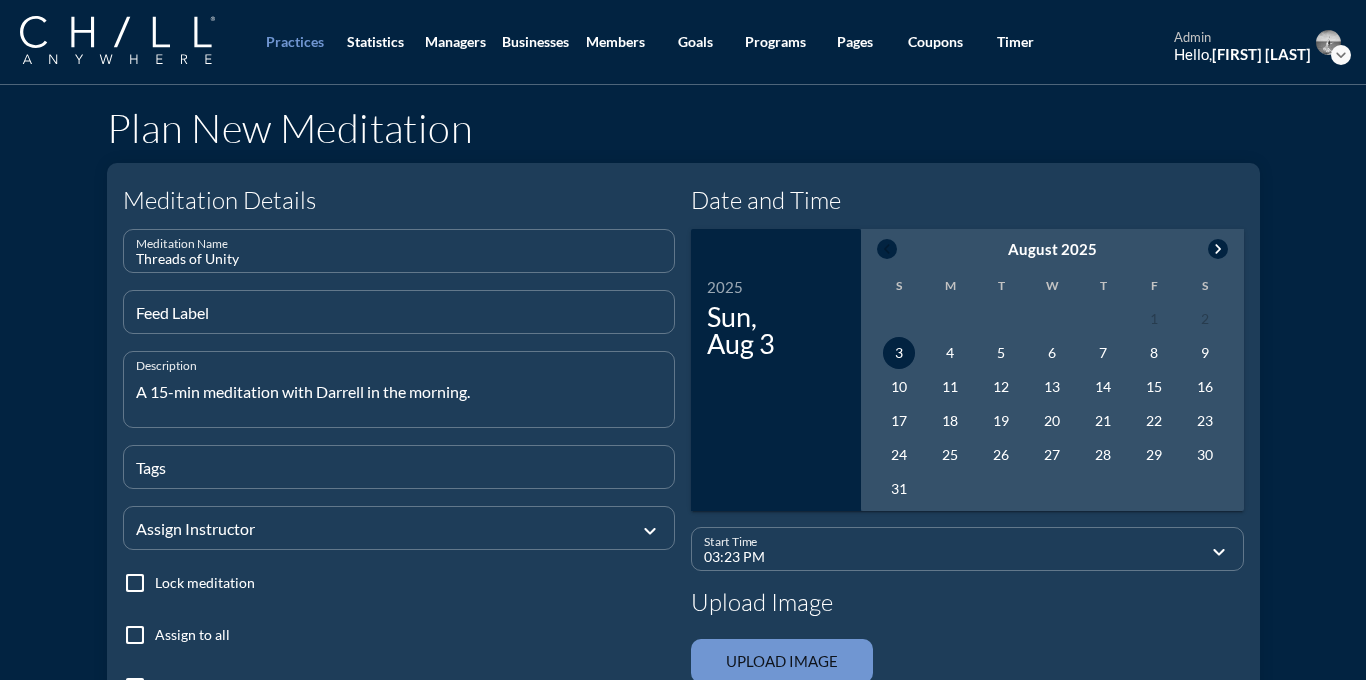 type on "A 15-min meditation with Darrell in the morning." 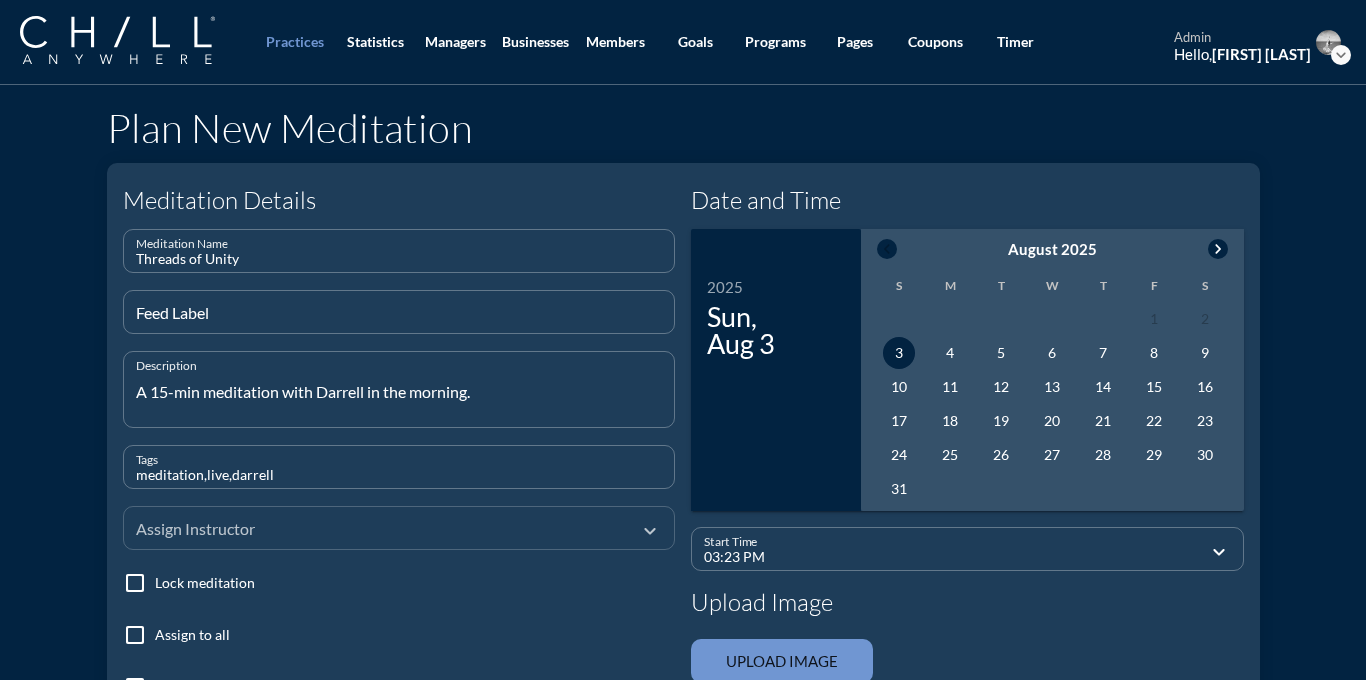 type on "meditation,live,darrell" 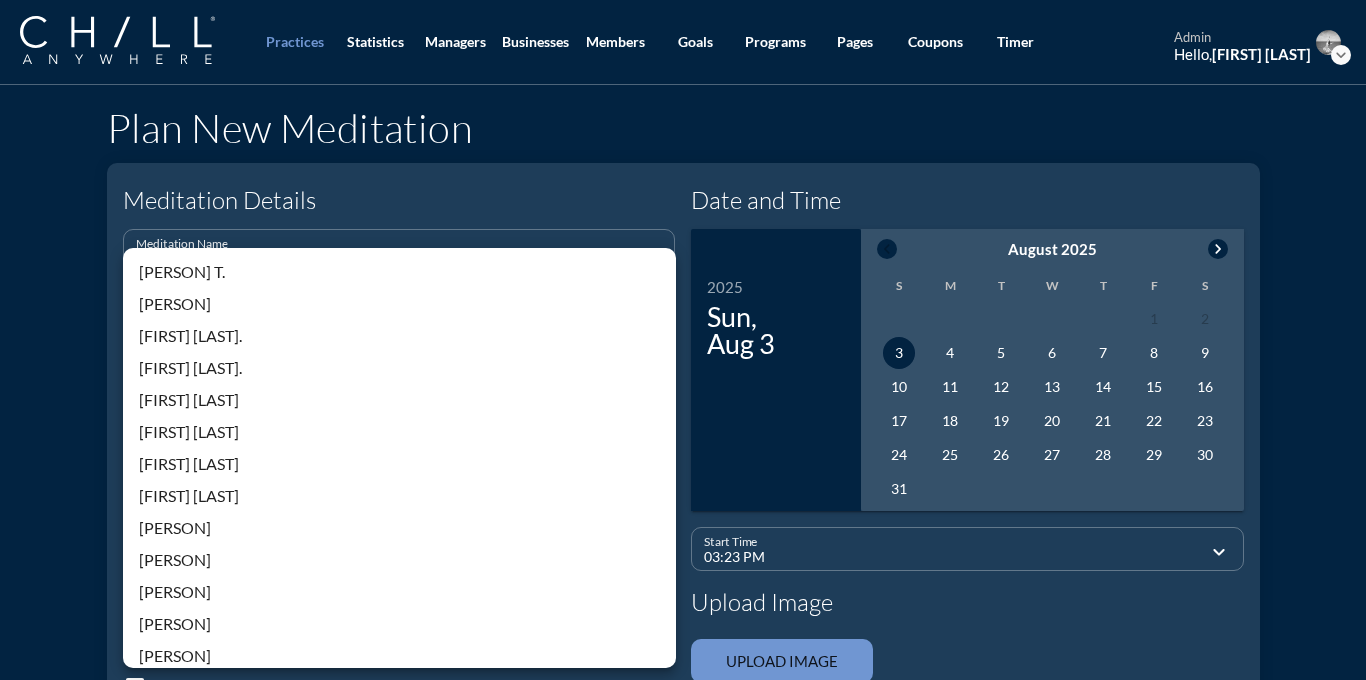 scroll, scrollTop: 428, scrollLeft: 0, axis: vertical 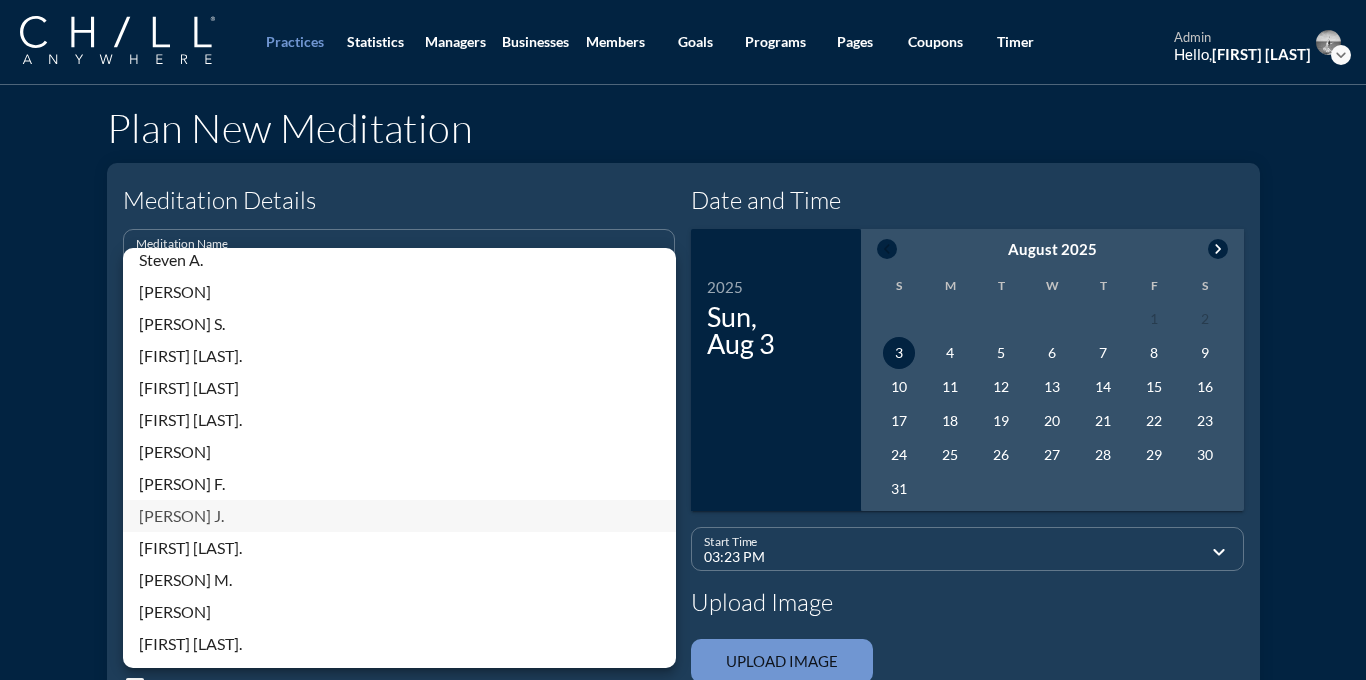 click on "[PERSON] J." at bounding box center [399, 516] 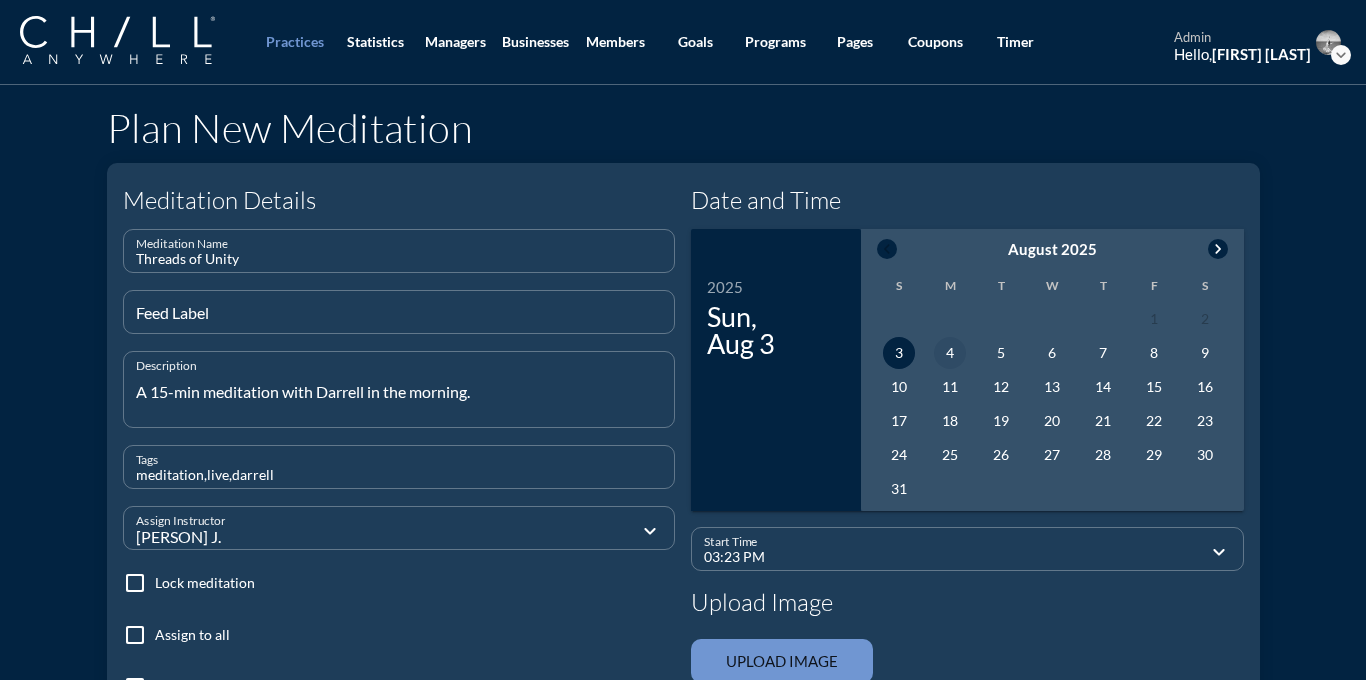 click on "4" at bounding box center [950, 353] 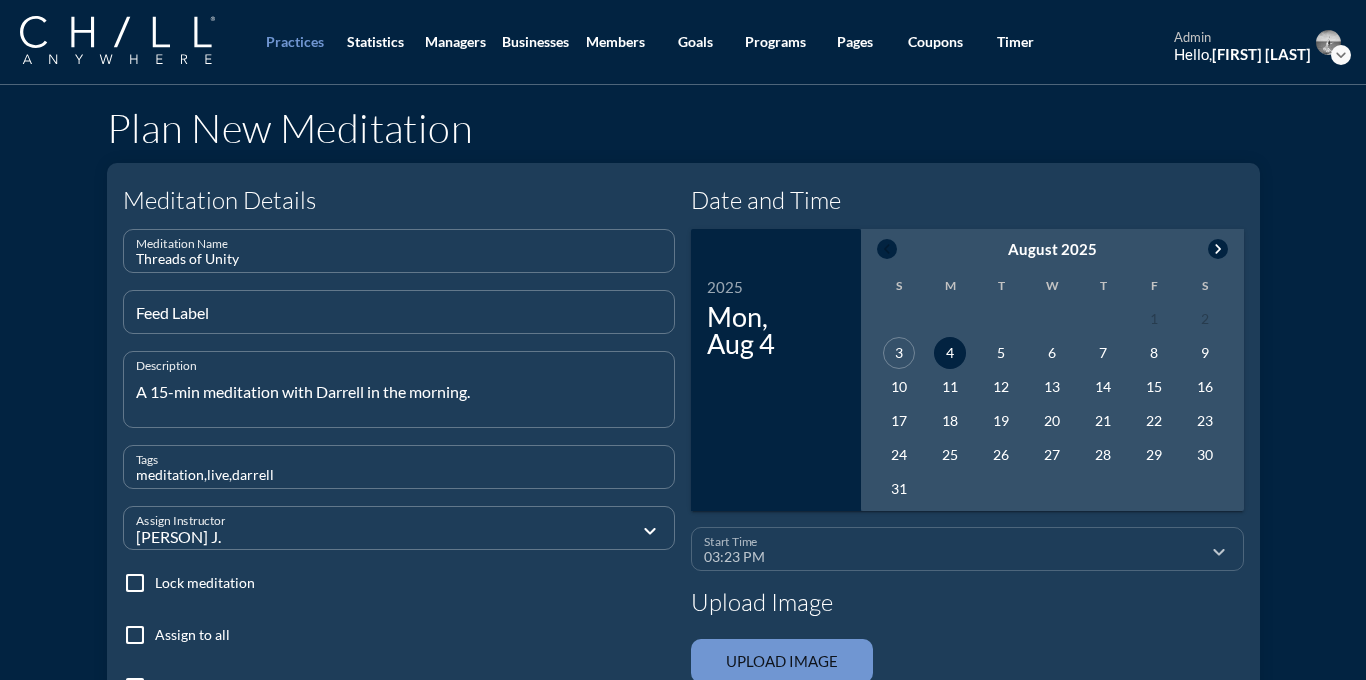 click on "03:23 PM" at bounding box center [953, 557] 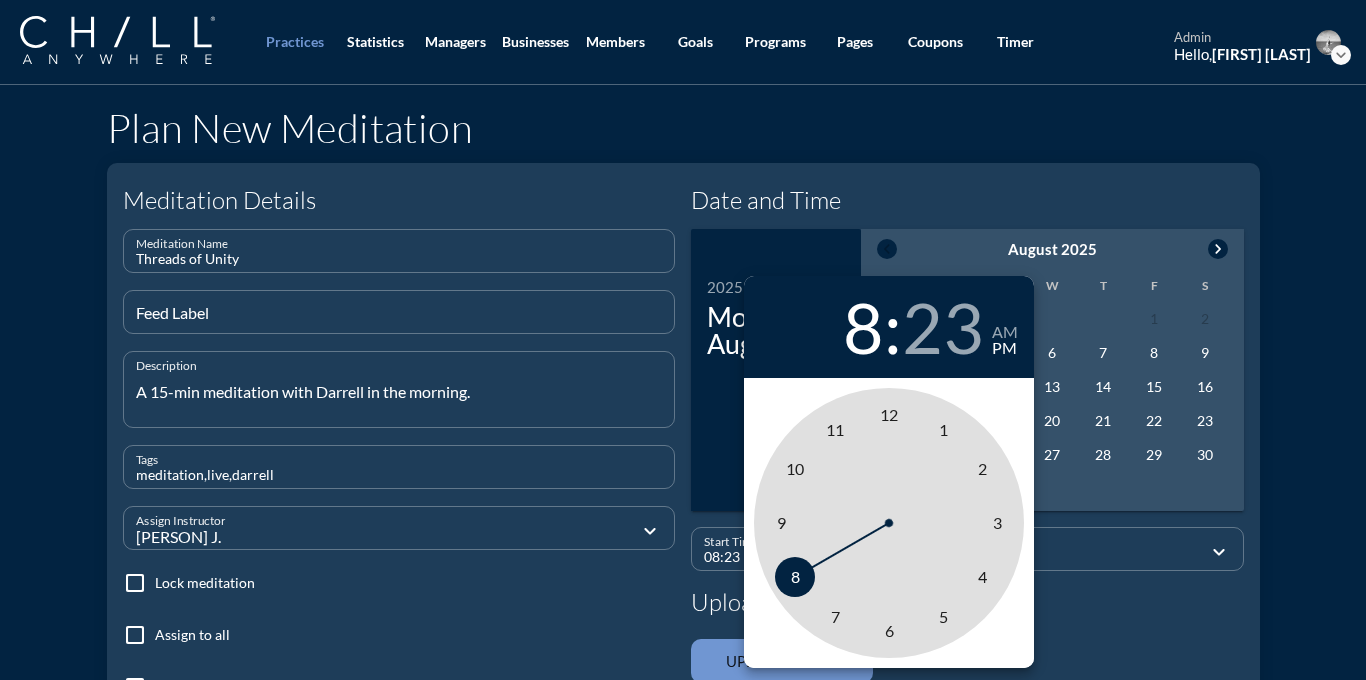 click on "8" at bounding box center [795, 577] 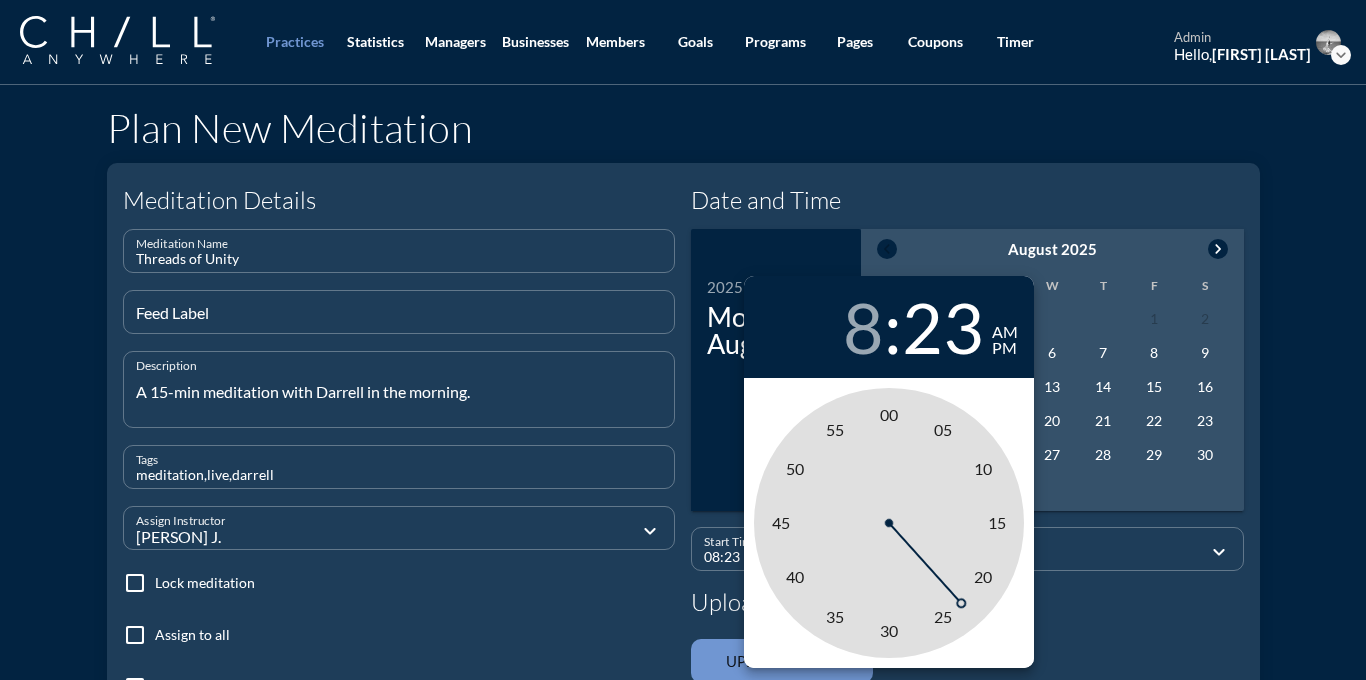 click on "am" at bounding box center [1005, 332] 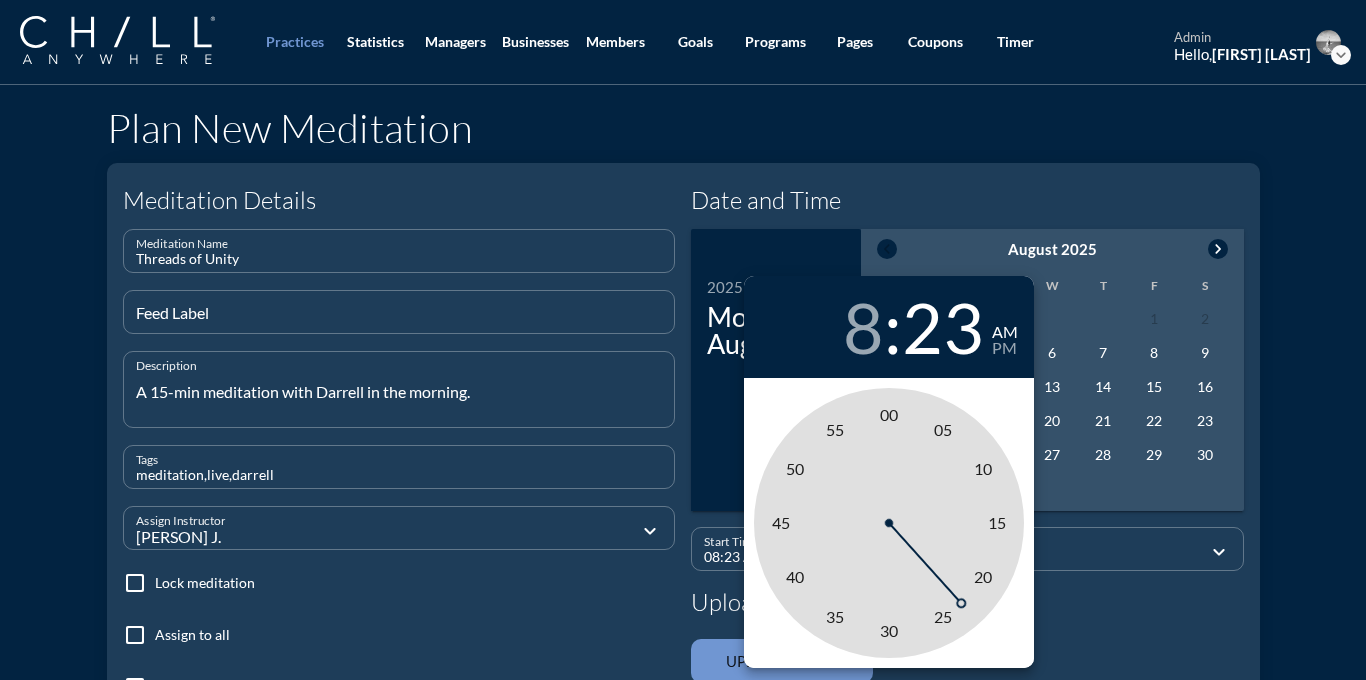 type on "08:00 AM" 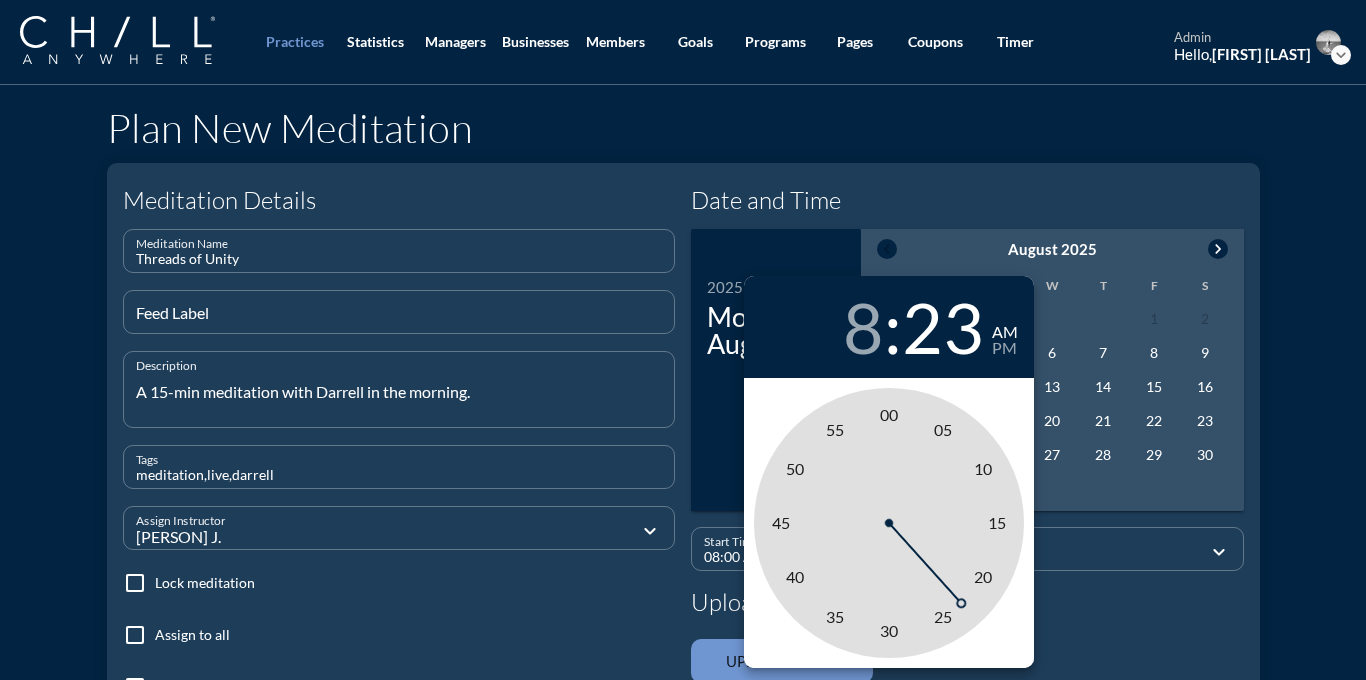 click on "00" at bounding box center (889, 414) 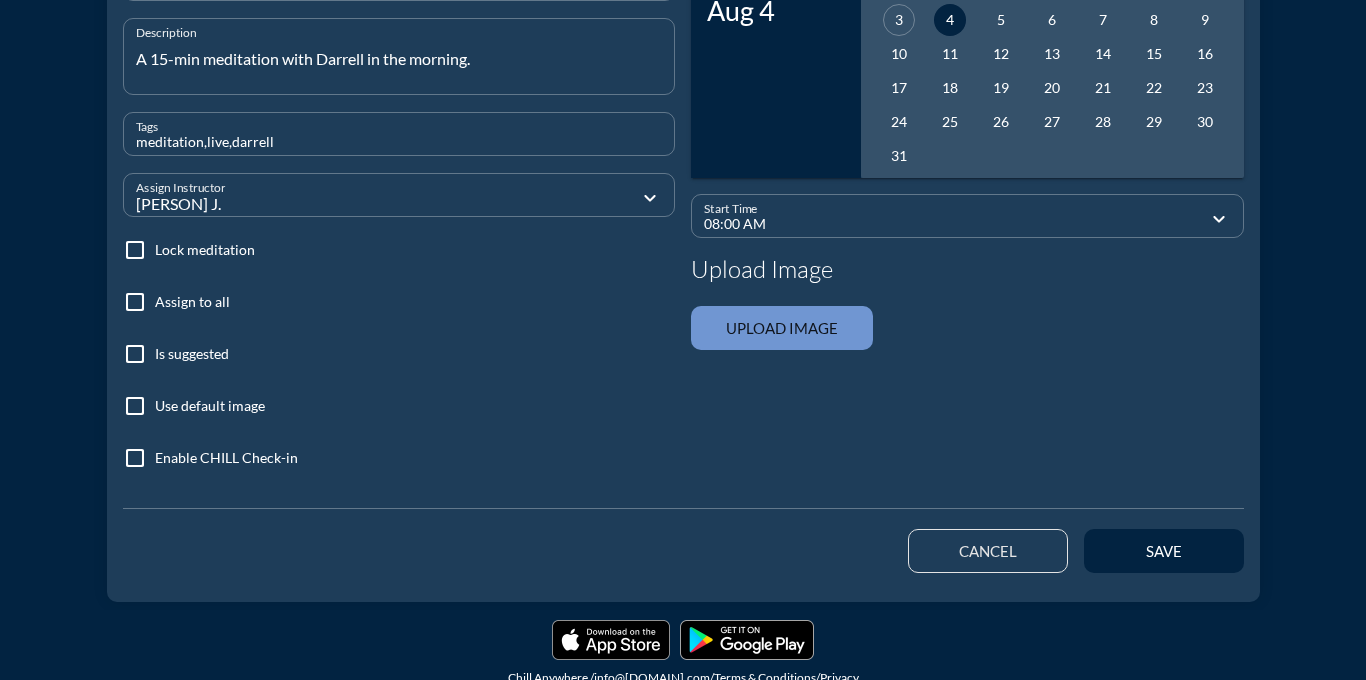 scroll, scrollTop: 363, scrollLeft: 0, axis: vertical 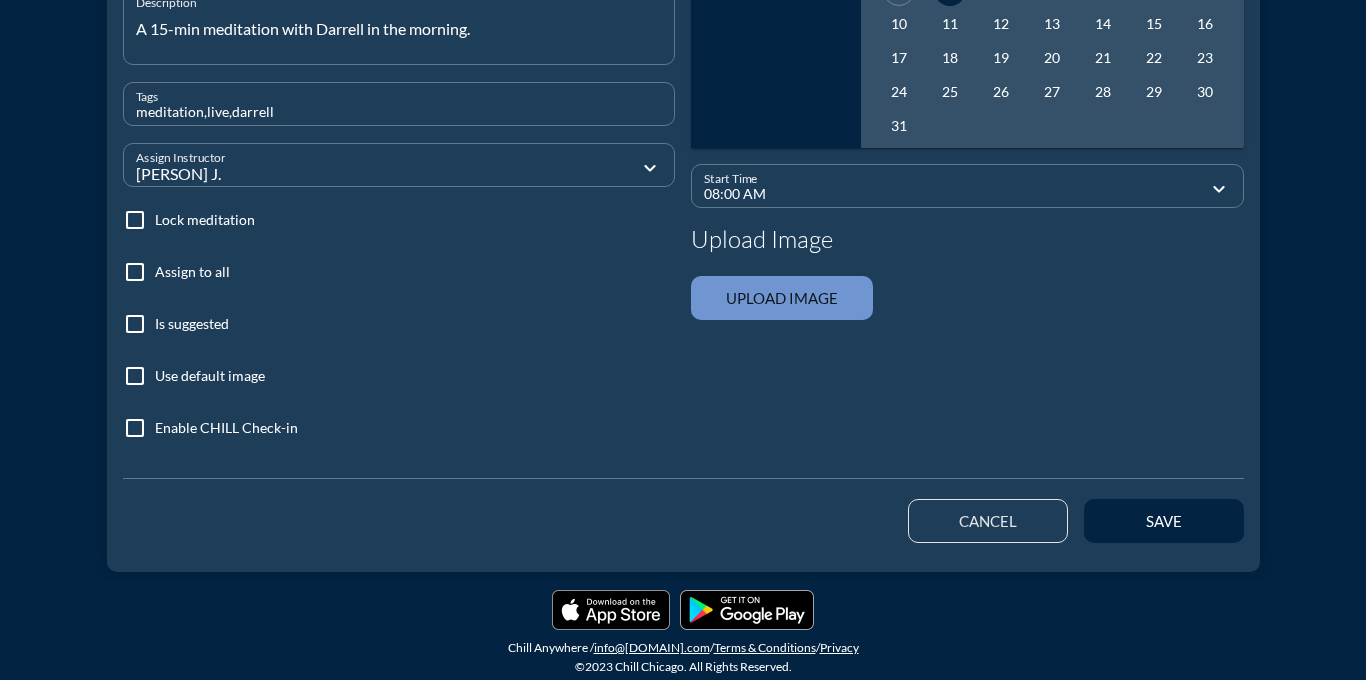 click at bounding box center (135, 272) 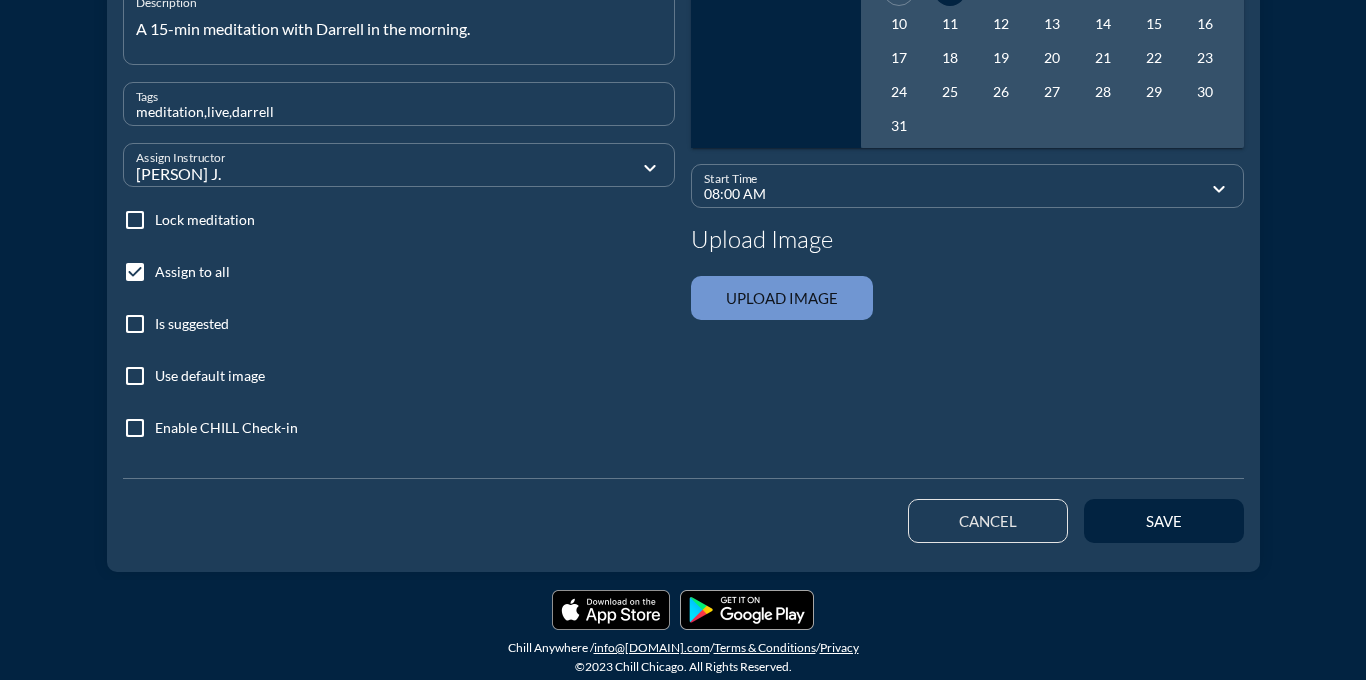 click at bounding box center (135, 376) 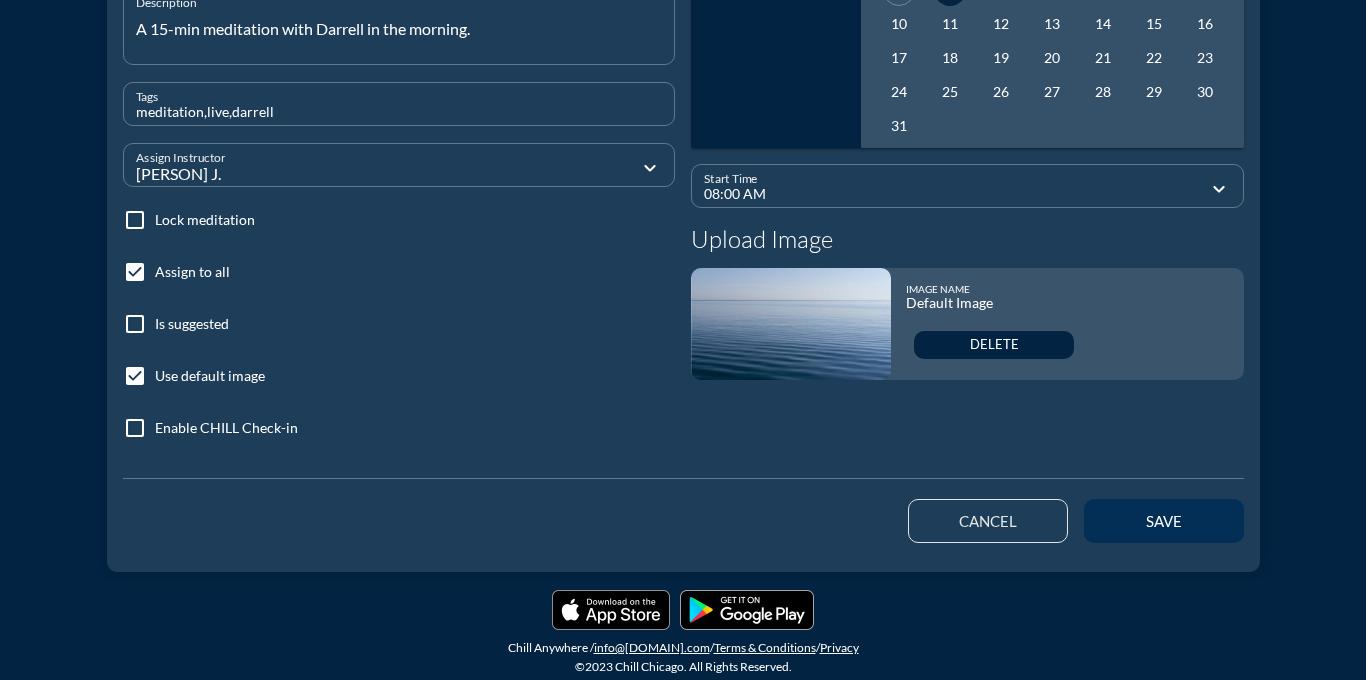 click on "save" at bounding box center (1164, 521) 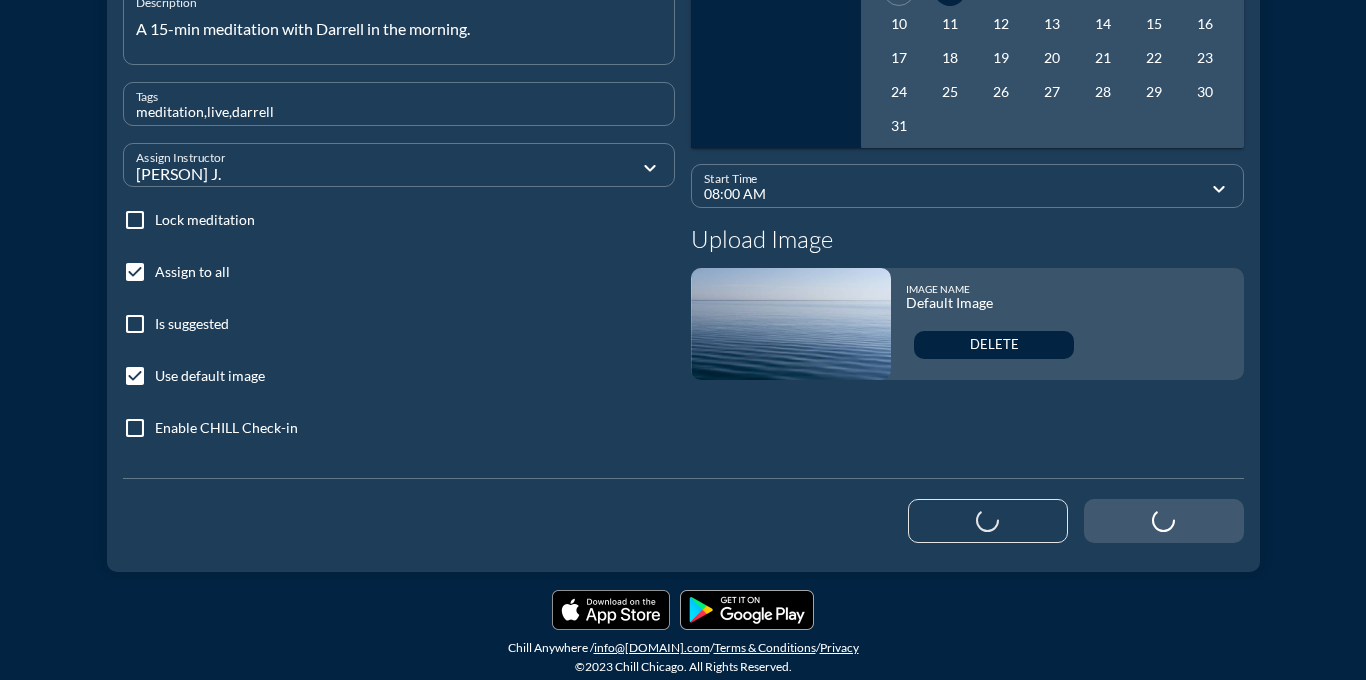 type 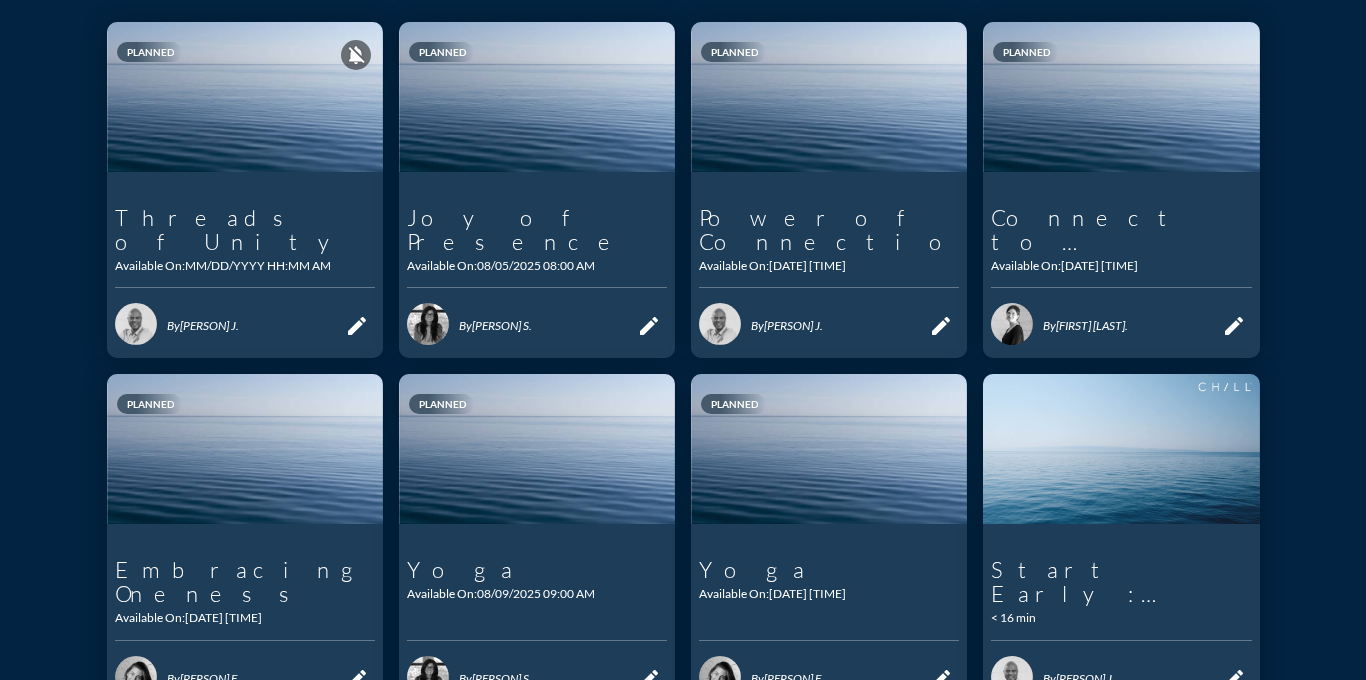 scroll, scrollTop: 327, scrollLeft: 0, axis: vertical 